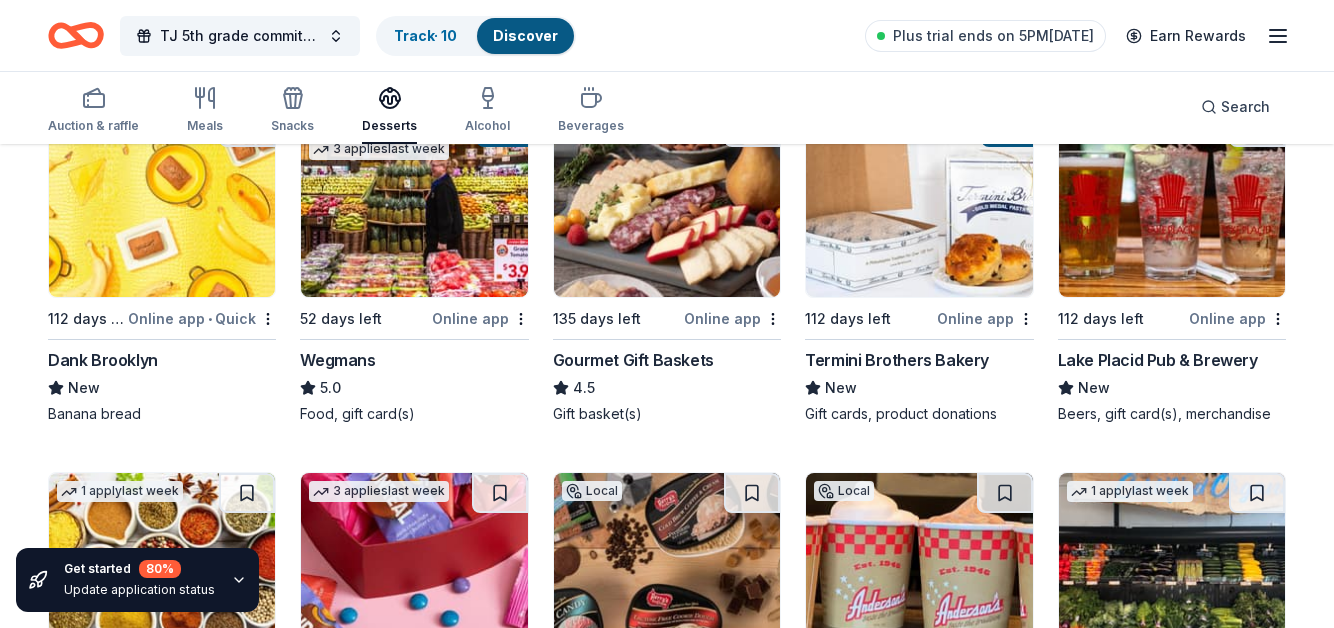 scroll, scrollTop: 260, scrollLeft: 0, axis: vertical 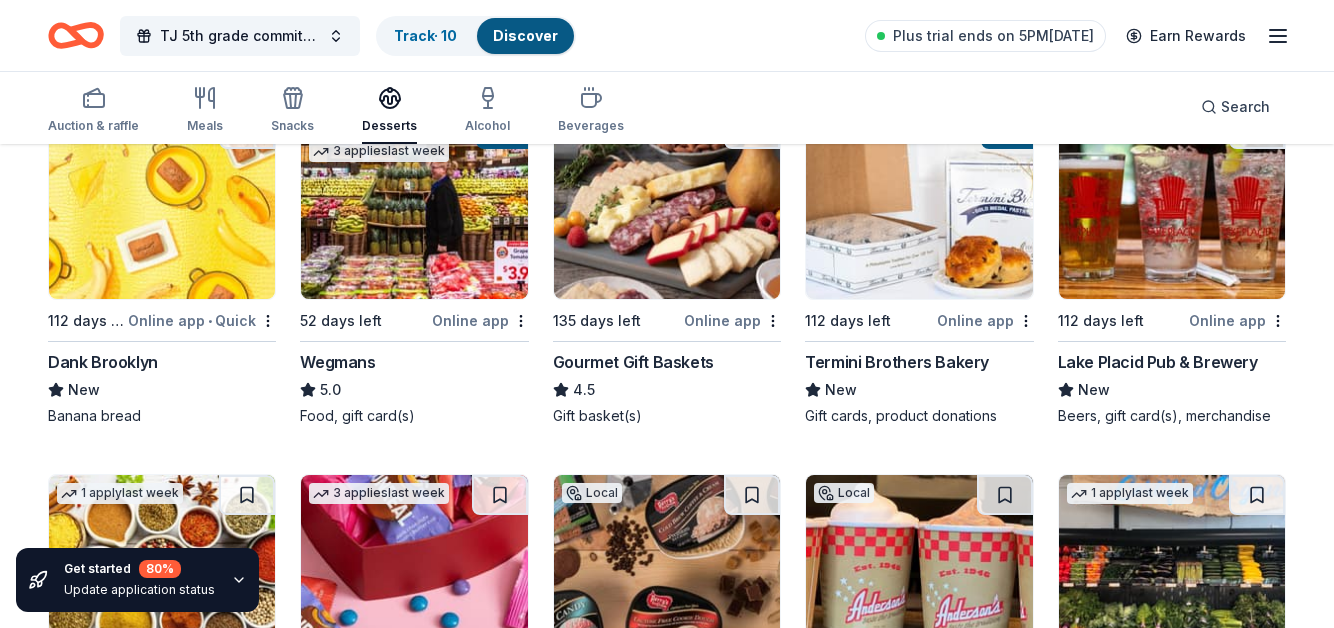 click 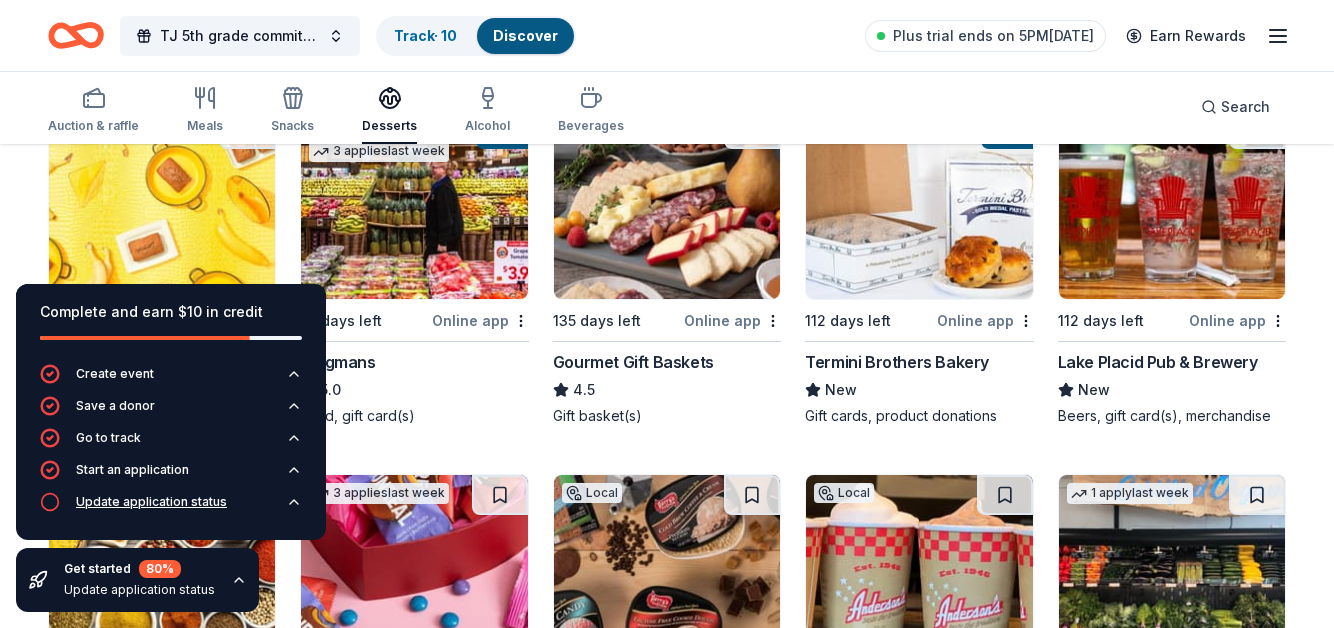 click on "Update application status" at bounding box center (151, 502) 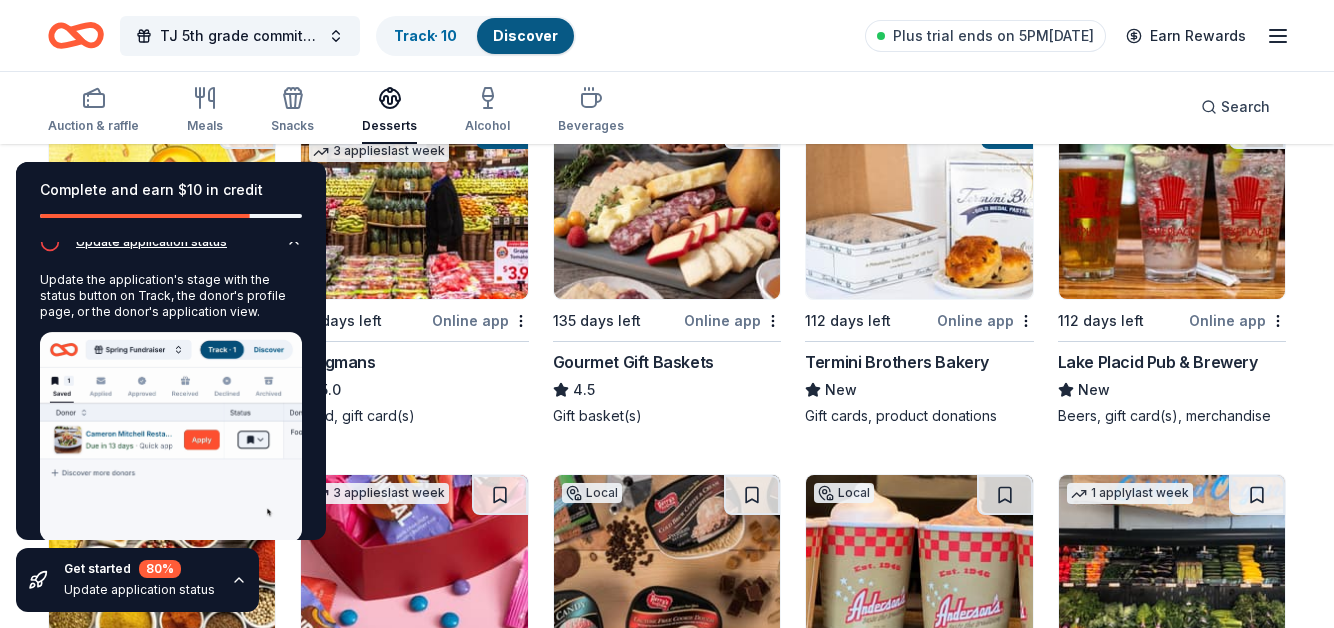 scroll, scrollTop: 172, scrollLeft: 0, axis: vertical 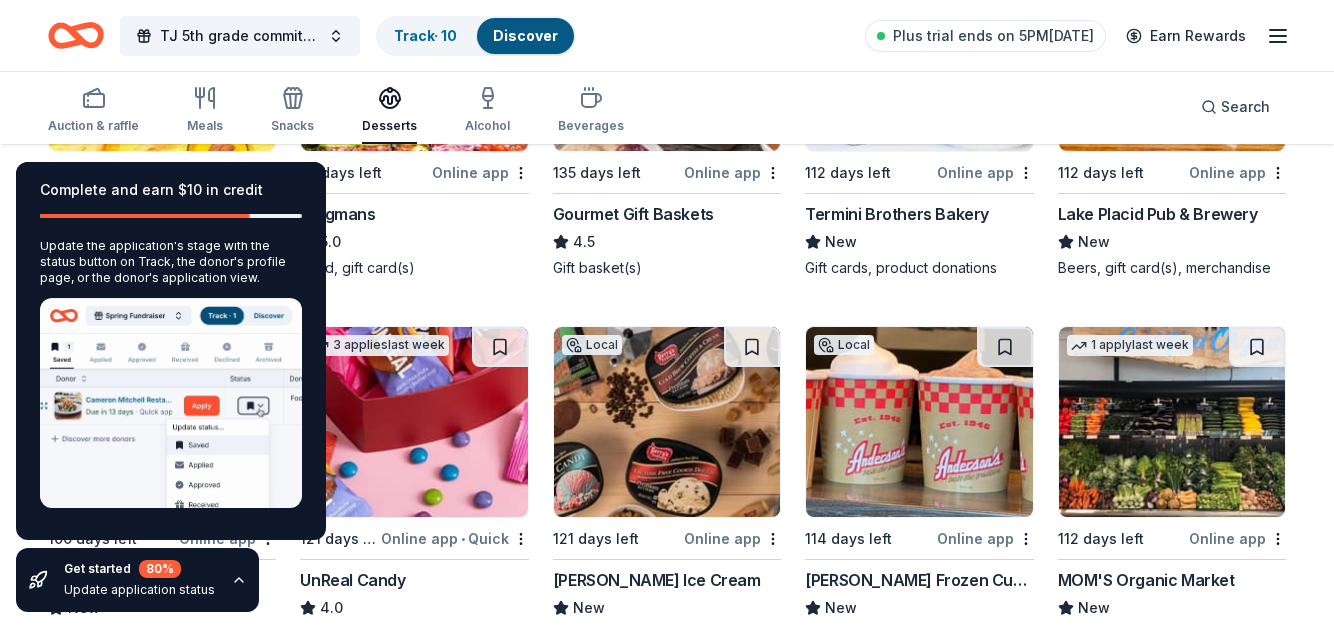 click at bounding box center [171, 403] 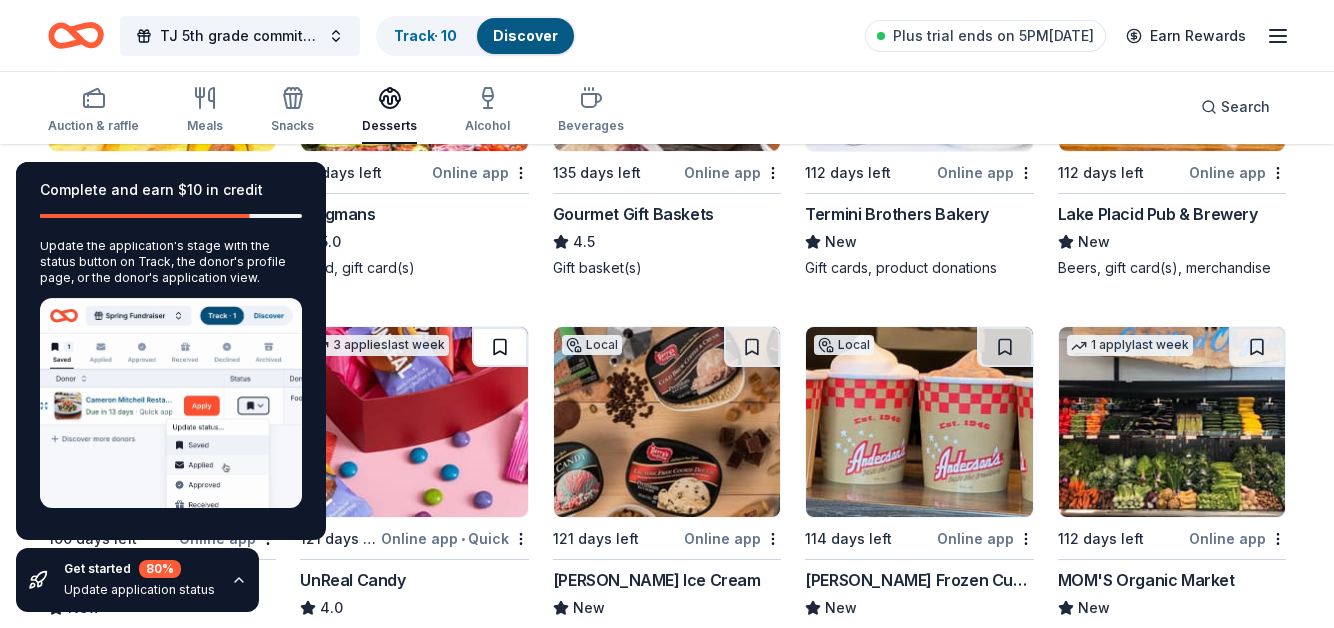 click at bounding box center (500, 347) 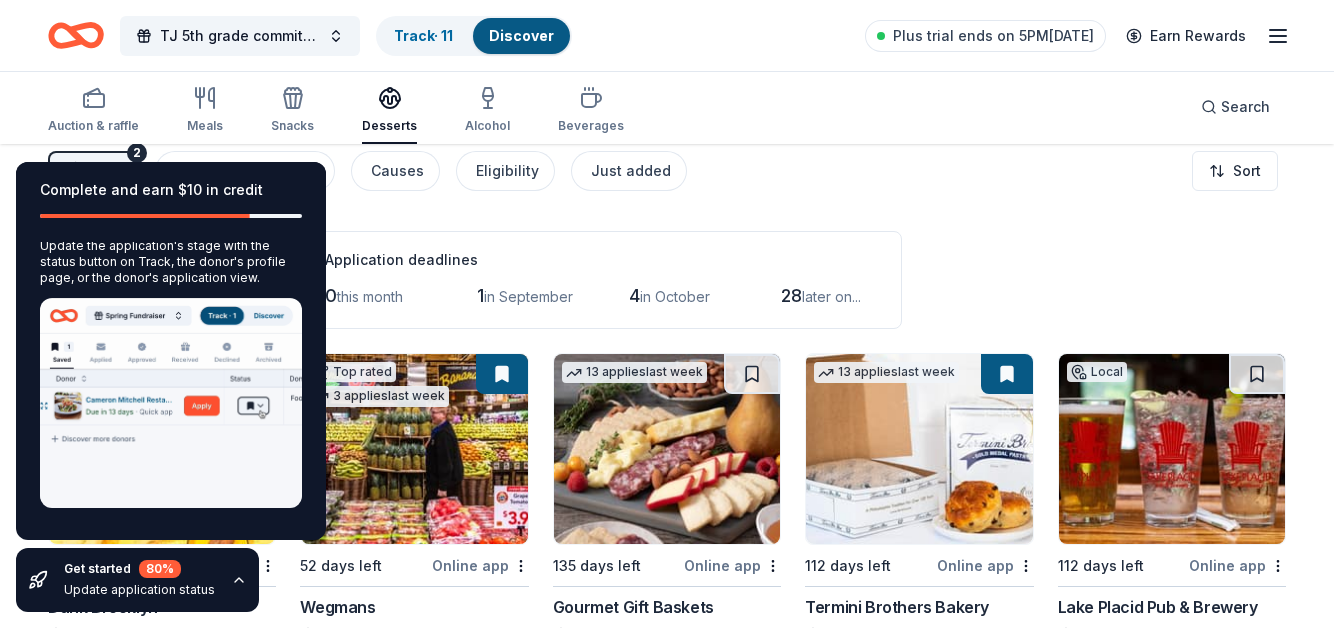scroll, scrollTop: 0, scrollLeft: 0, axis: both 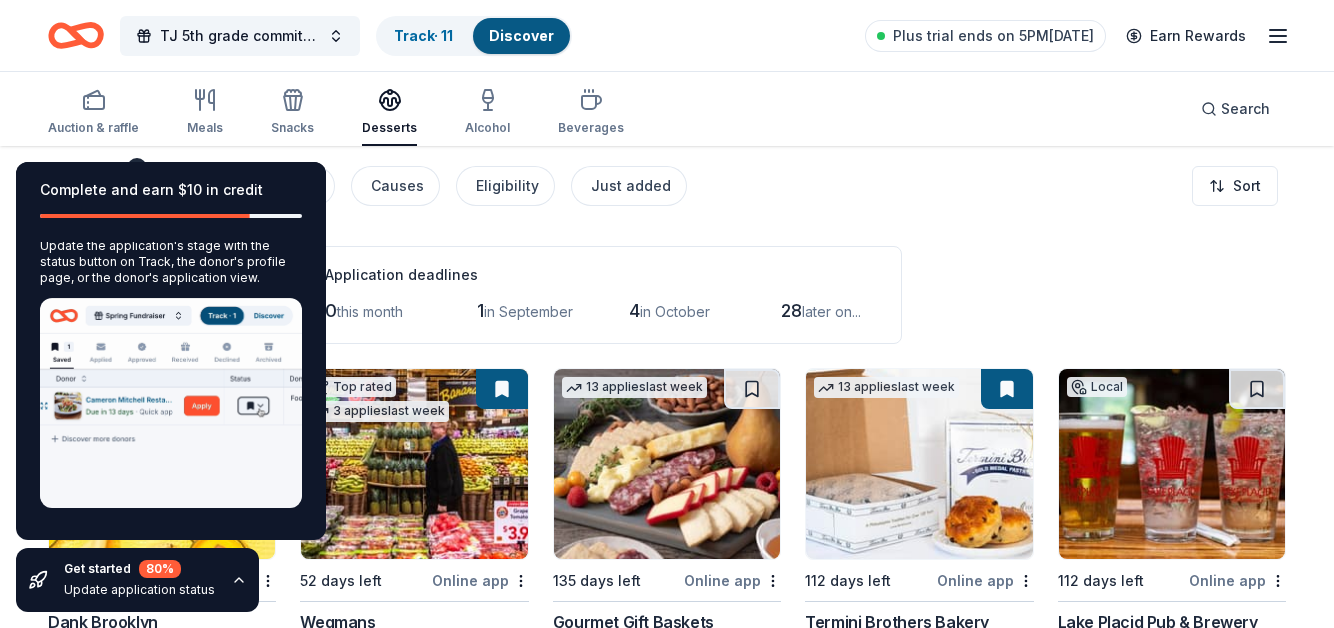 click on "Auction & raffle Meals Snacks Desserts Alcohol Beverages Search" at bounding box center (667, 109) 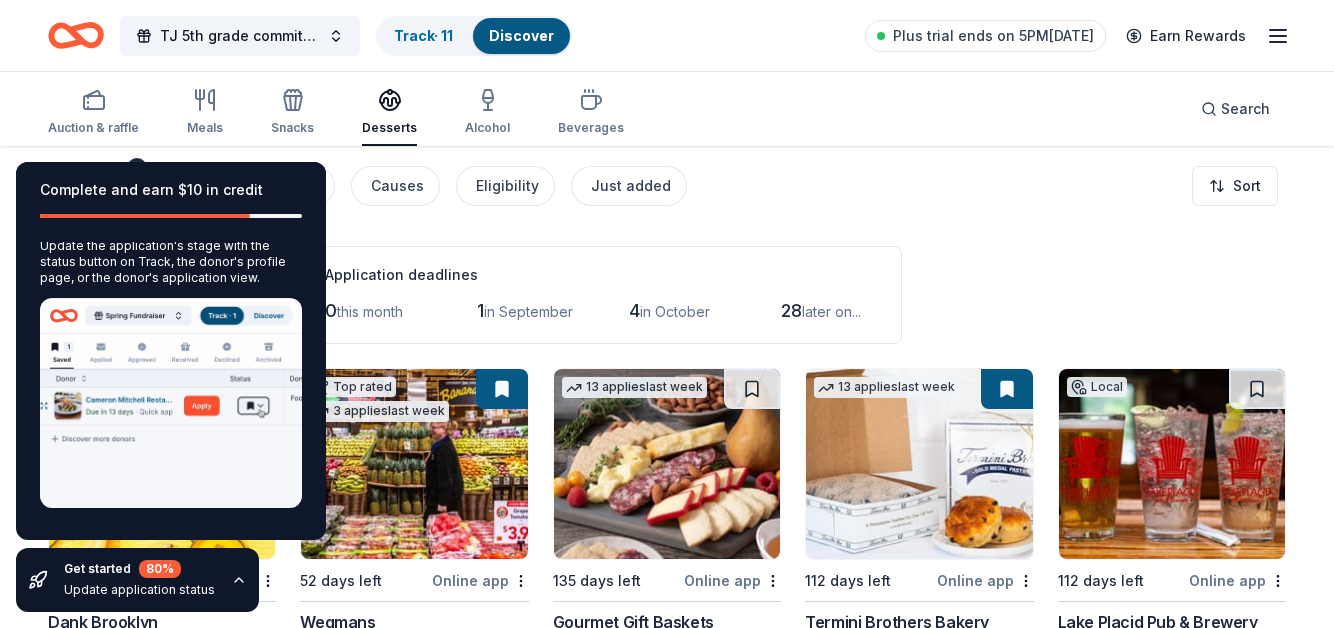 click on "Complete and earn $10 in credit" at bounding box center [171, 202] 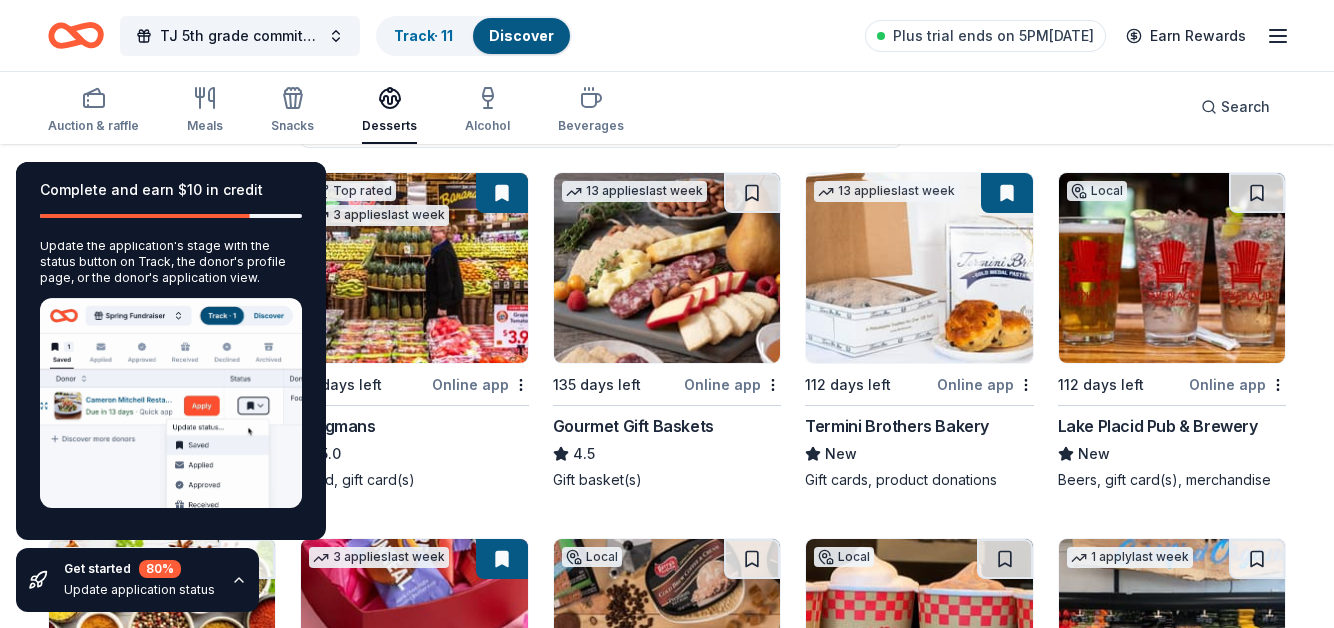 scroll, scrollTop: 198, scrollLeft: 0, axis: vertical 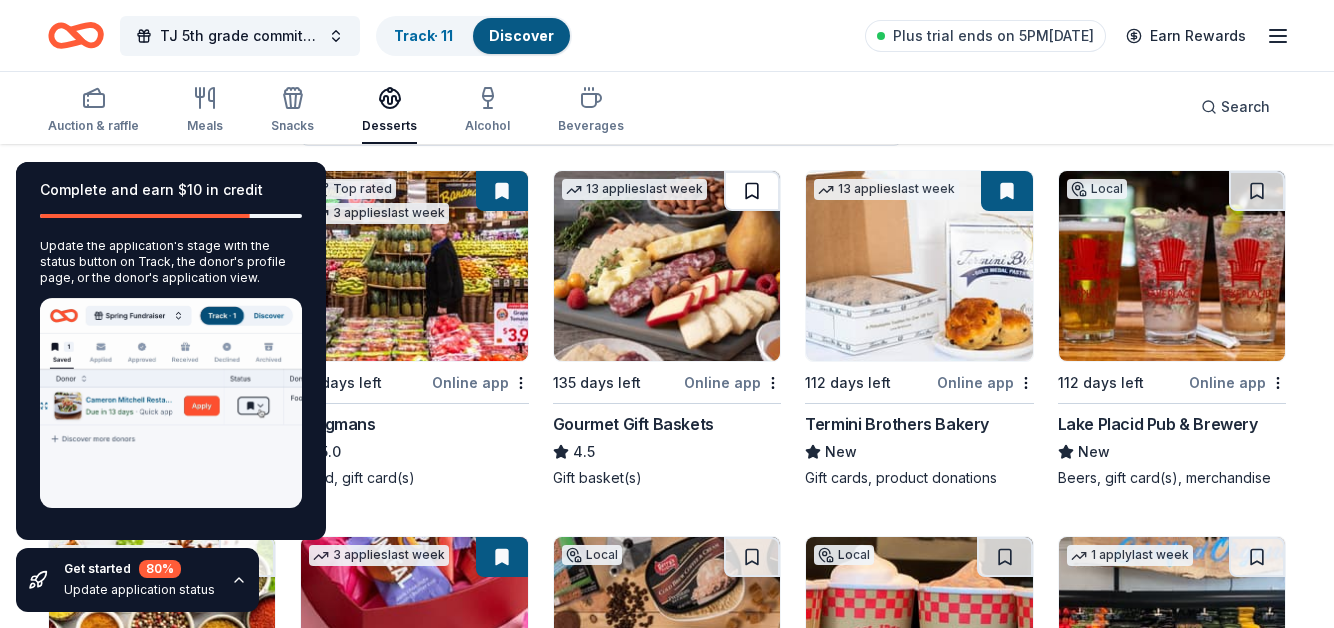 click at bounding box center (752, 191) 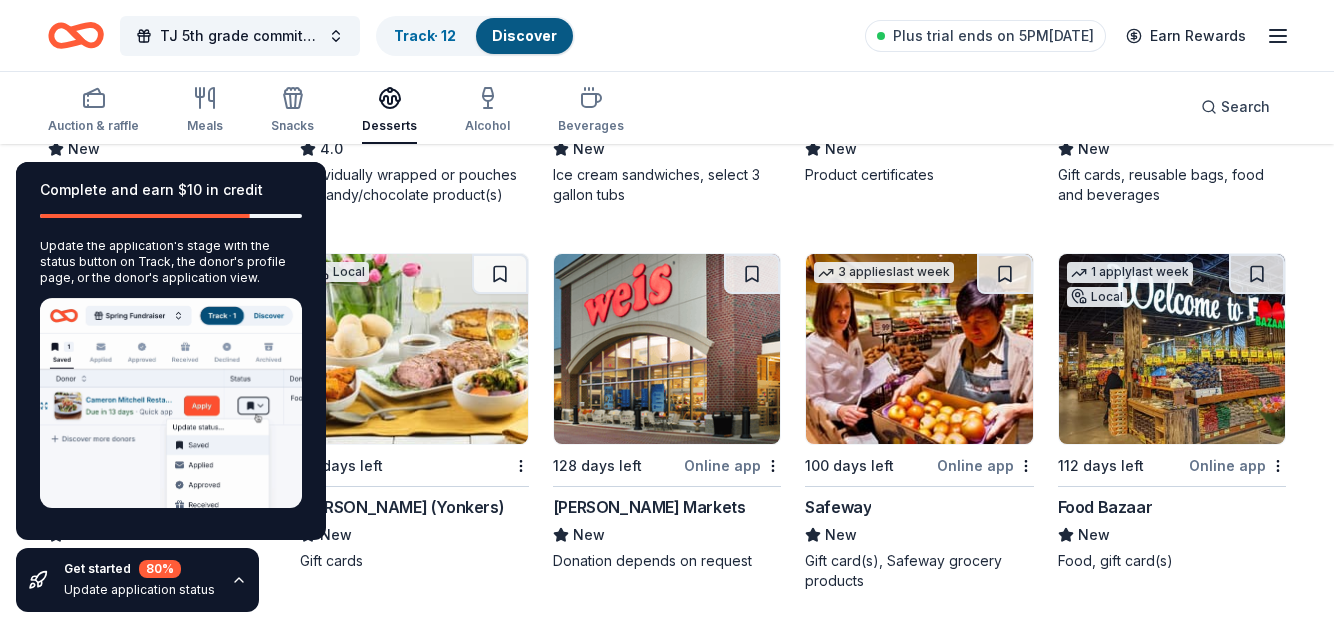 scroll, scrollTop: 851, scrollLeft: 0, axis: vertical 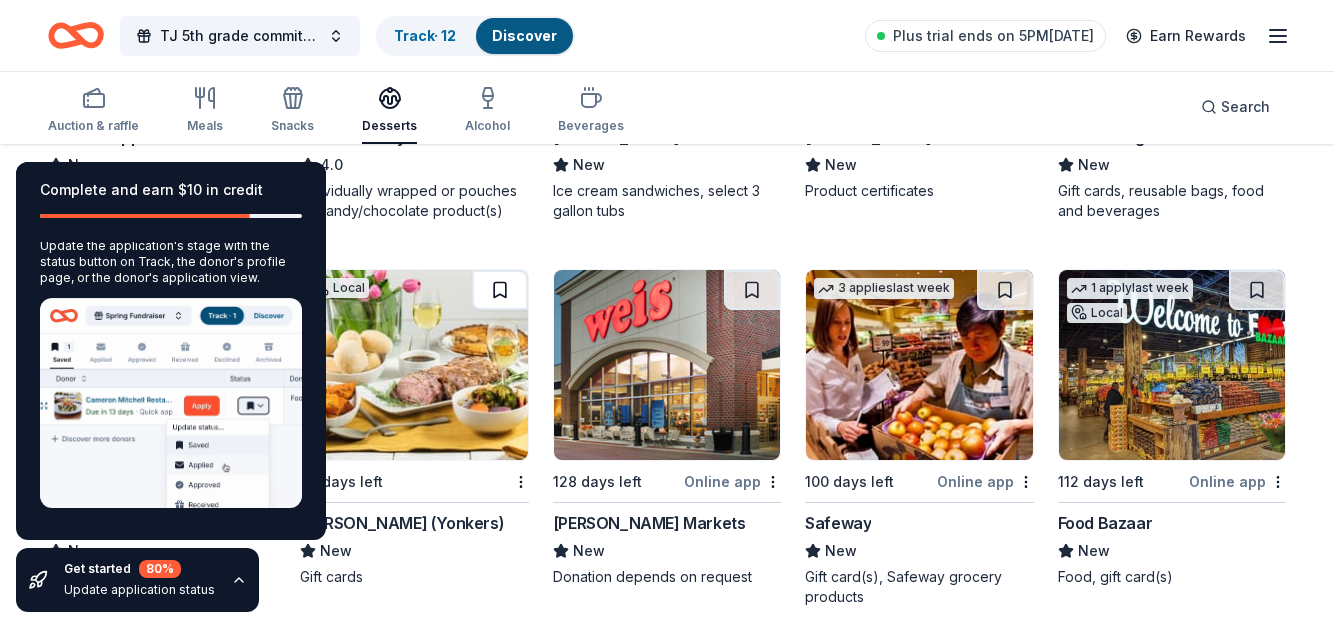 click at bounding box center [500, 290] 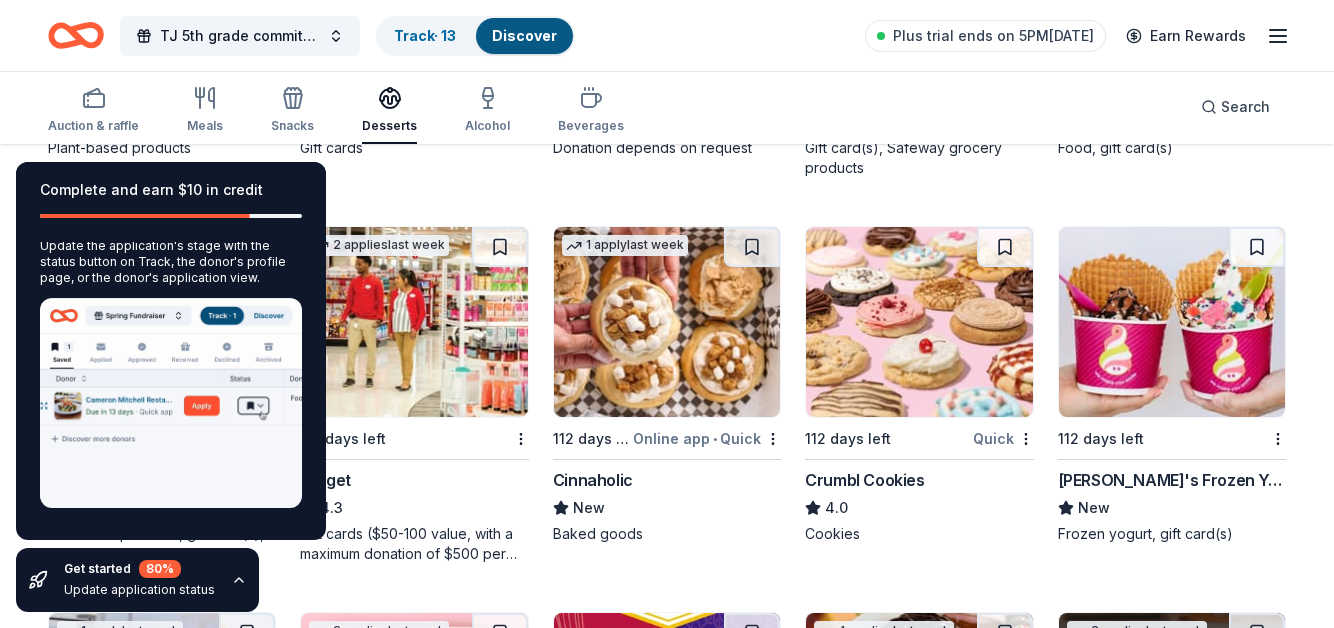 scroll, scrollTop: 1281, scrollLeft: 0, axis: vertical 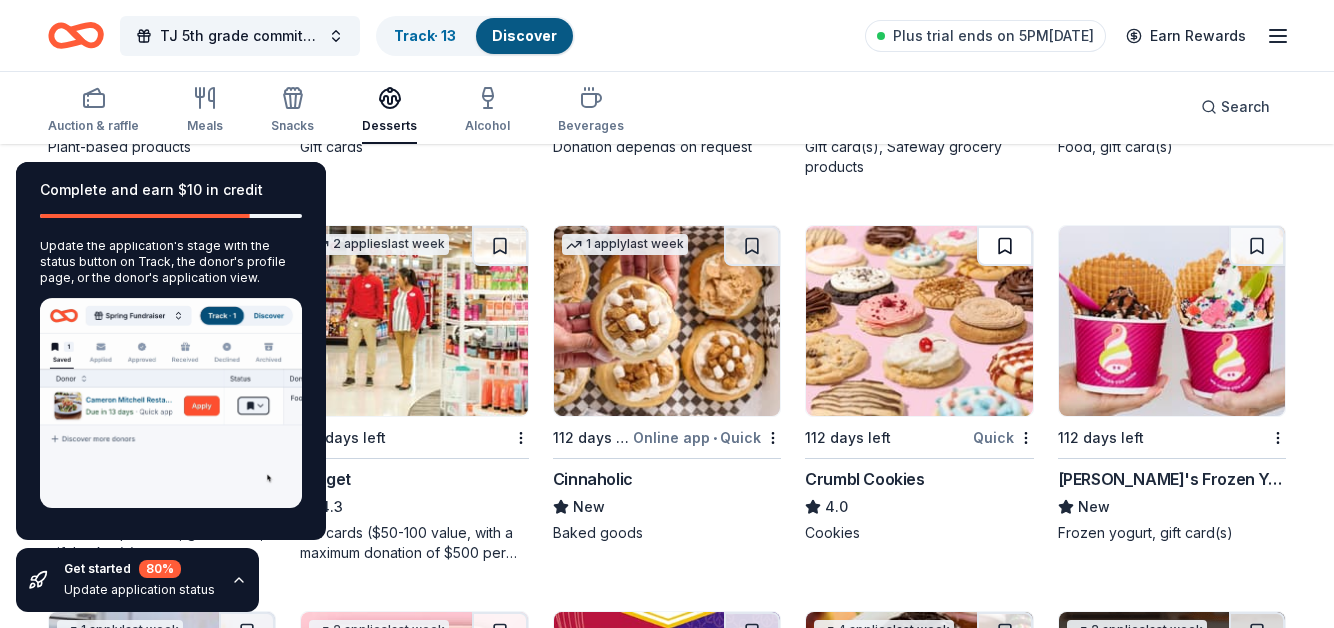 click at bounding box center [1005, 246] 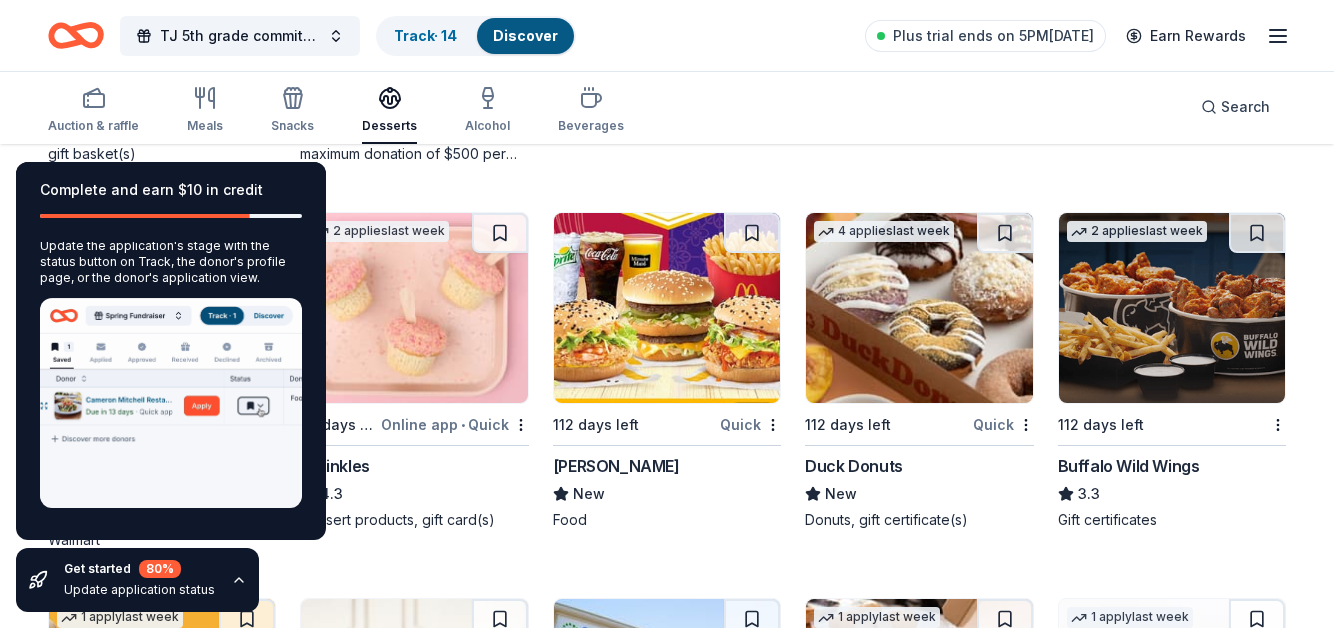 scroll, scrollTop: 1683, scrollLeft: 0, axis: vertical 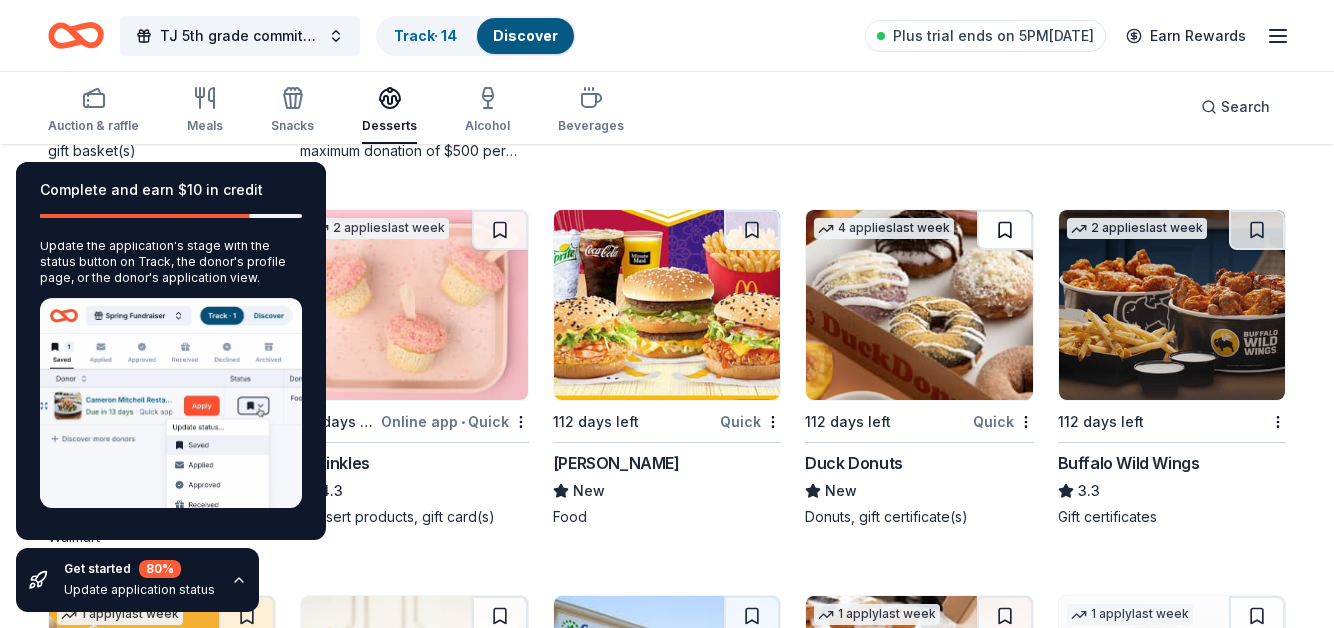 click at bounding box center [1005, 230] 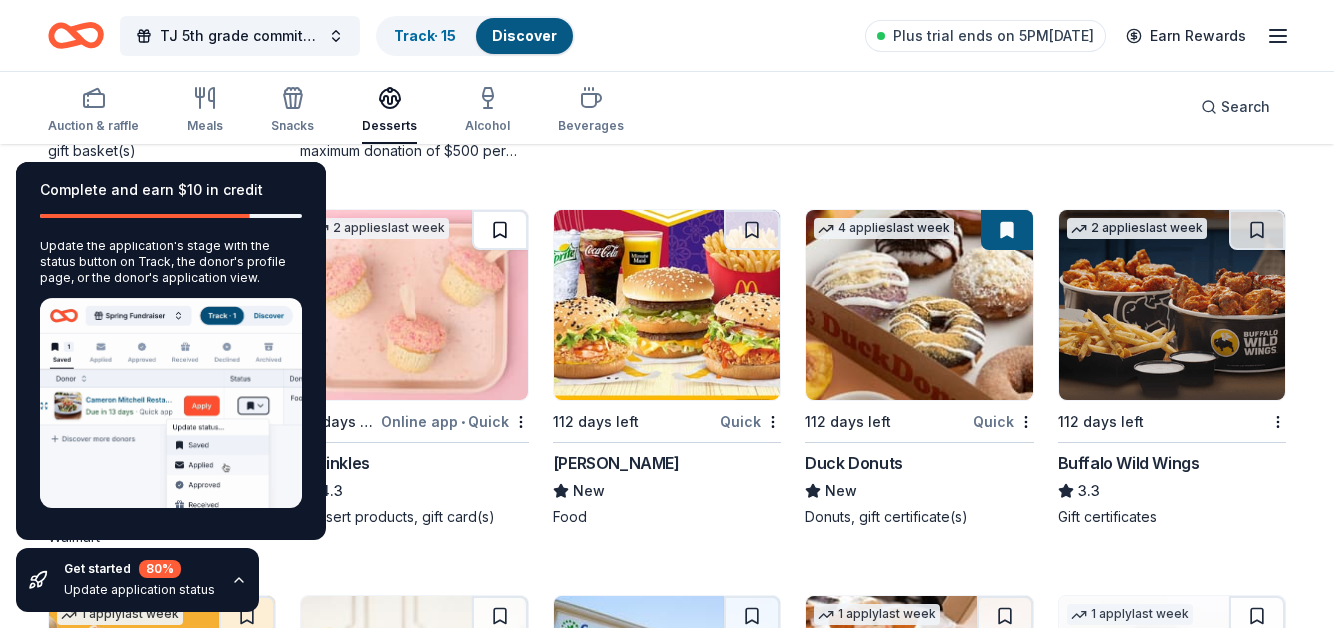 click at bounding box center [500, 230] 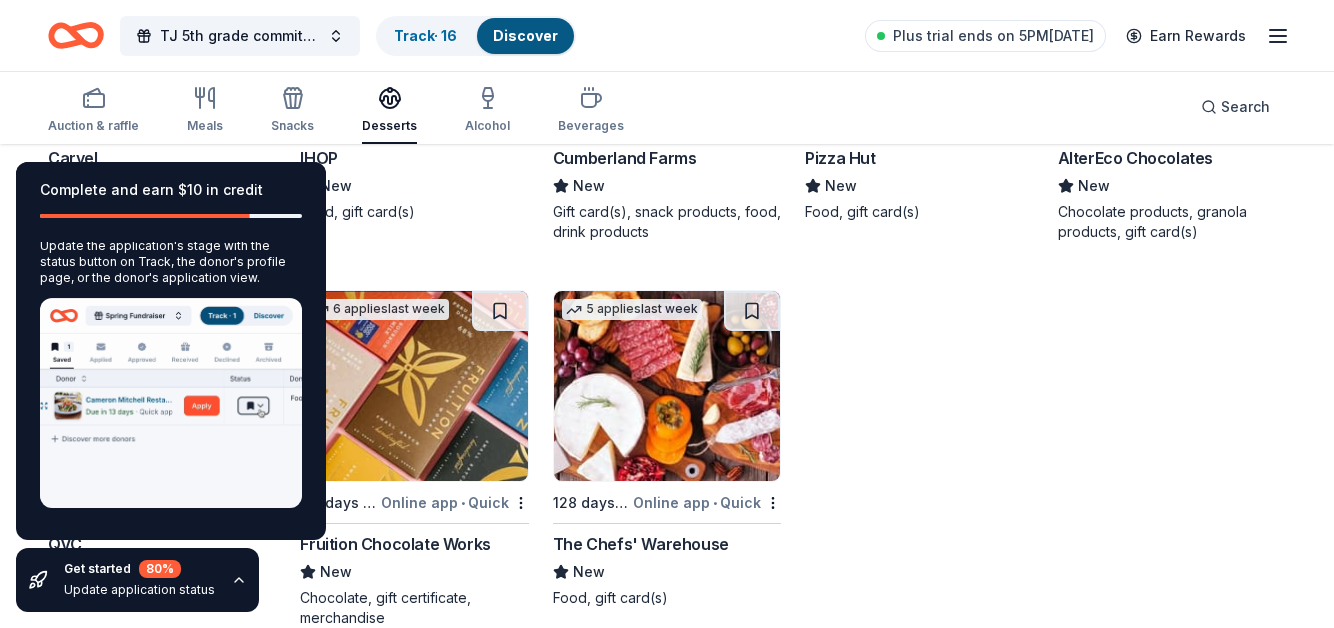 scroll, scrollTop: 2379, scrollLeft: 0, axis: vertical 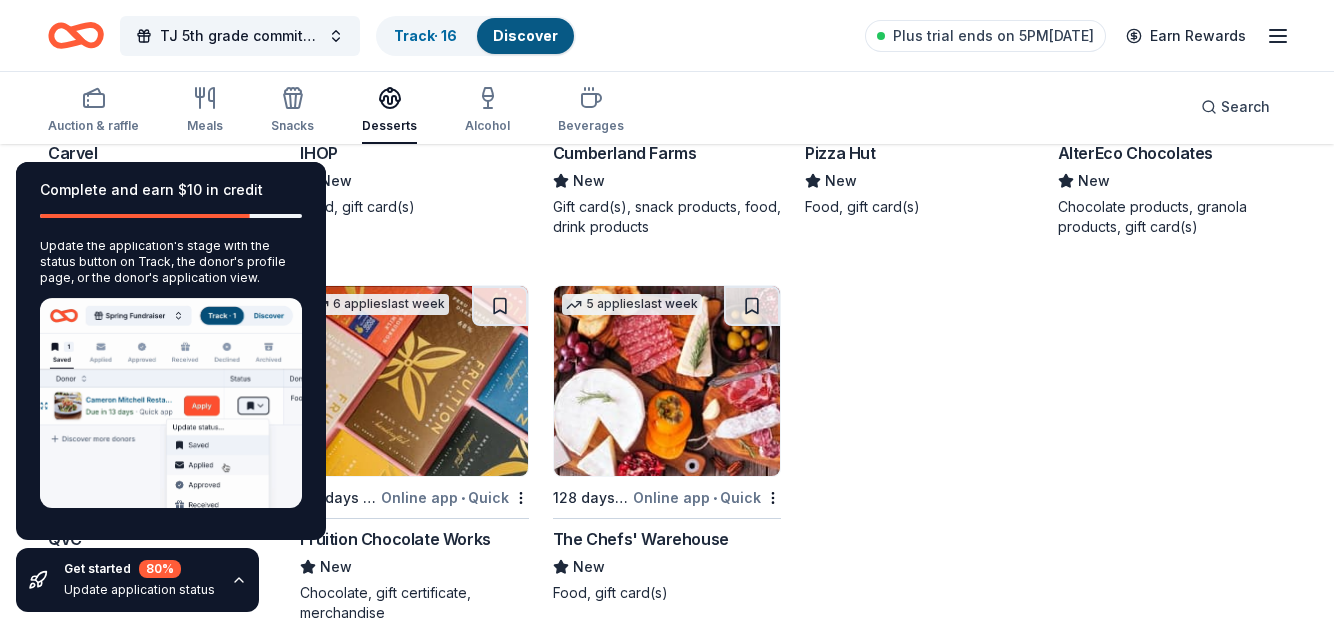 click on "5   applies  last week 128 days left Online app • Quick The Chefs' Warehouse New Food, gift card(s)" at bounding box center [667, 444] 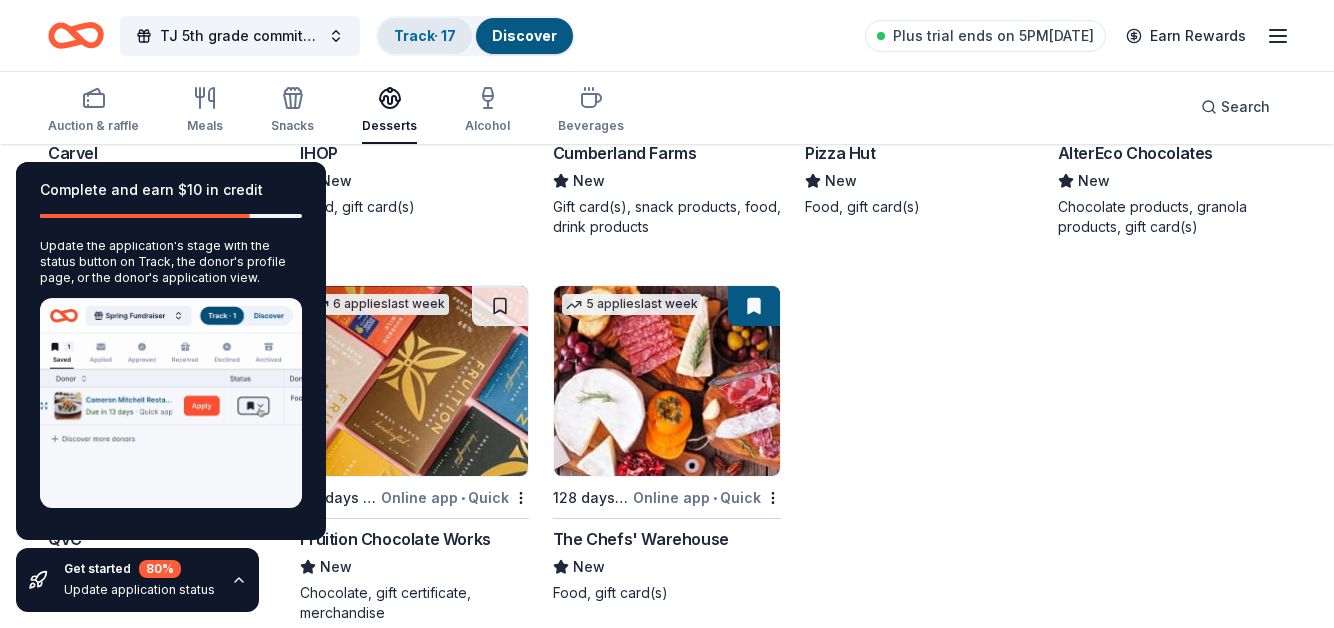 click on "Track  · 17" at bounding box center [425, 35] 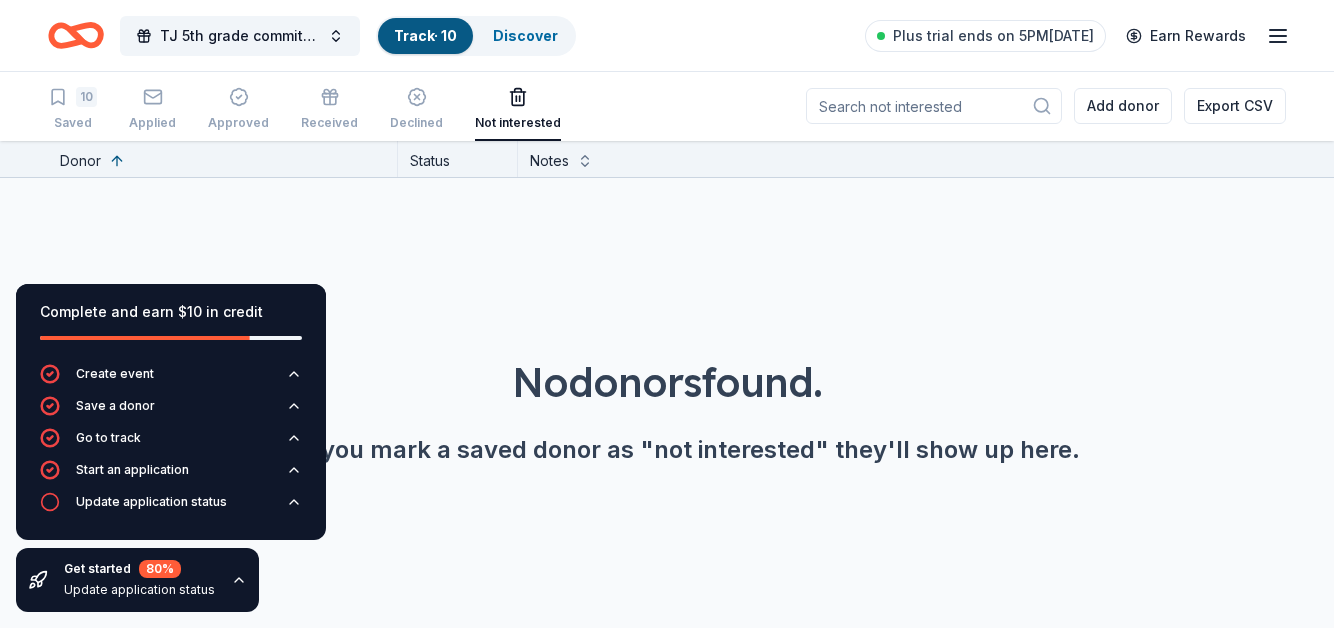 scroll, scrollTop: 1, scrollLeft: 0, axis: vertical 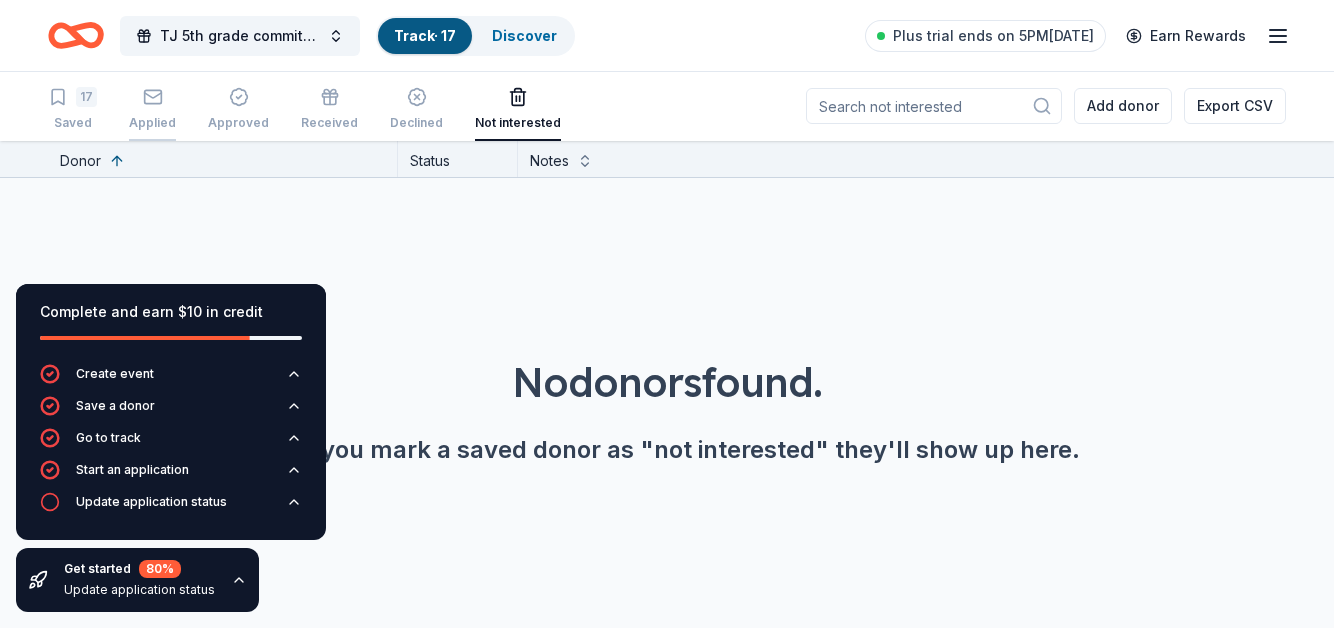 click 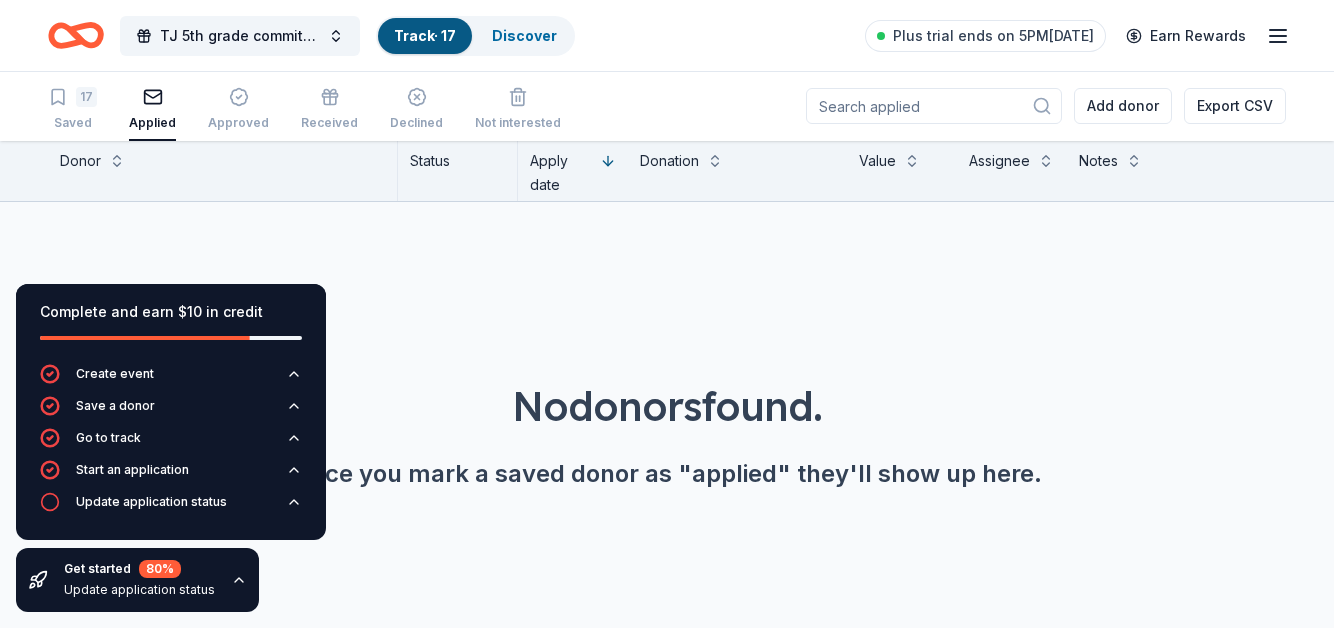 scroll, scrollTop: 0, scrollLeft: 0, axis: both 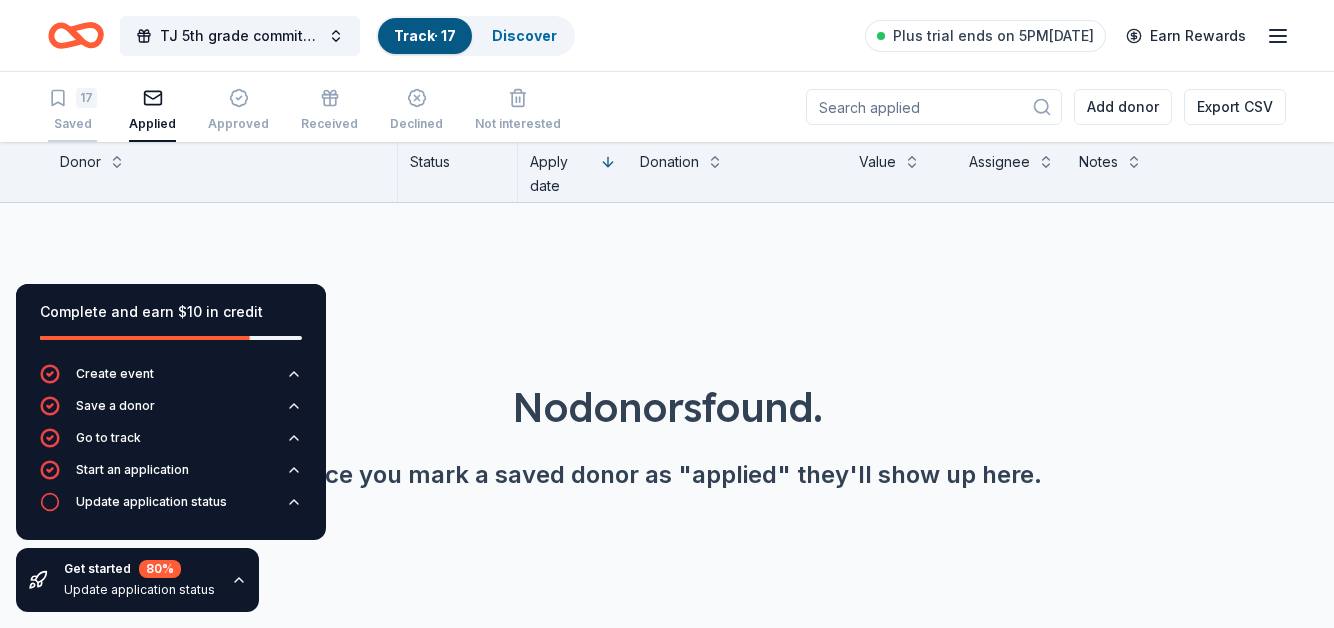 click on "17" at bounding box center (86, 98) 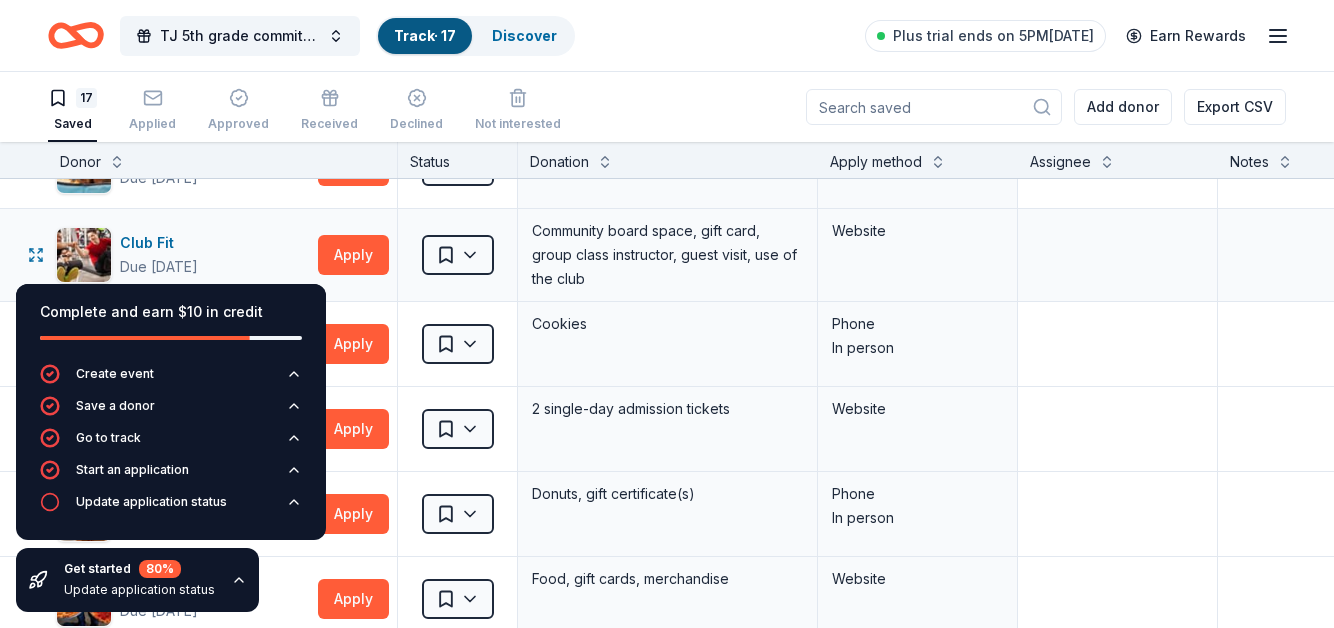 scroll, scrollTop: 0, scrollLeft: 0, axis: both 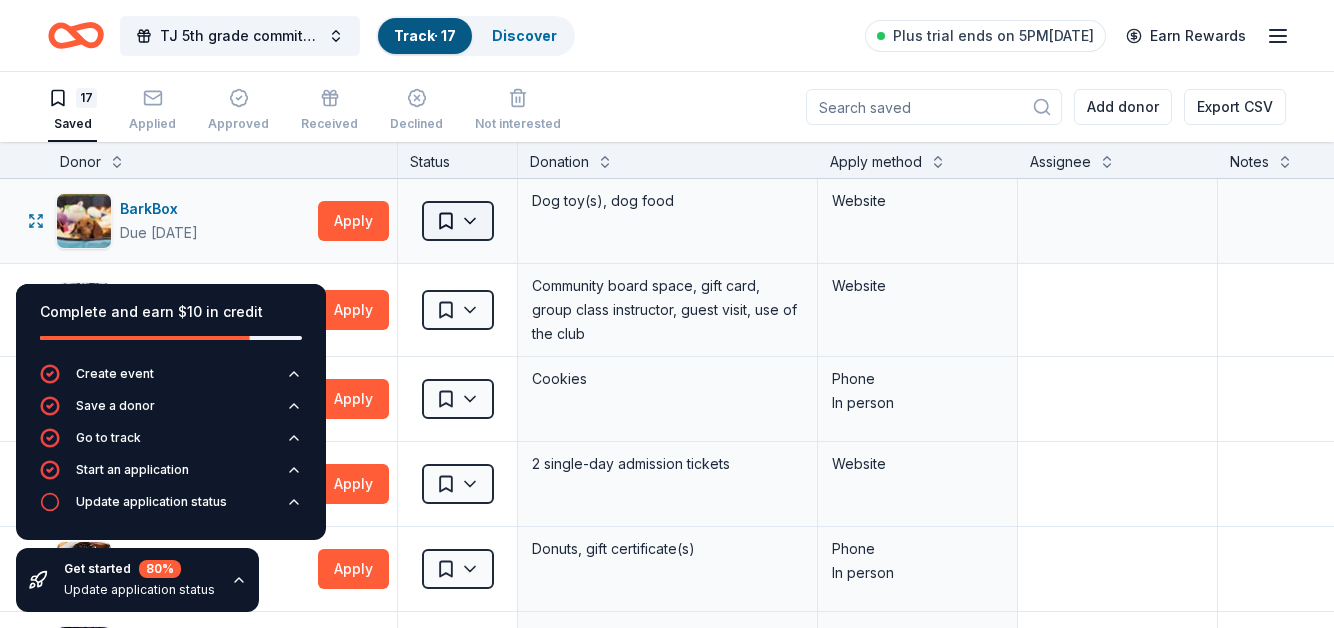 click on "TJ 5th grade committee - Support the 5th grade events Track  · 17 Discover Plus trial ends on 5PM, 7/17 Earn Rewards 17 Saved Applied Approved Received Declined Not interested Add donor Export CSV Complete and earn $10 in credit Create event Save a donor Go to track Start an application Update application status Get started 80 % Update application status Donor Status Donation Apply method Assignee Notes BarkBox Due in 112 days Apply Saved Dog toy(s), dog food Website Club Fit Due in 112 days Apply Saved Community board space, gift card, group class instructor, guest visit, use of the club Website Crumbl Cookies Due in 112 days Apply Saved Cookies Phone In person Dorney Park & Wildwater Kingdom Due in 112 days Apply Saved 2 single-day admission tickets Website Duck Donuts Due in 112 days Apply Saved Donuts, gift certificate(s) Phone In person Fortina Due in 112 days Apply Saved Food, gift cards, merchandise Website Gourmet Gift Baskets Due in 135 days Apply Saved Gift basket(s) Website Kendra Scott Apply Mail" at bounding box center [667, 314] 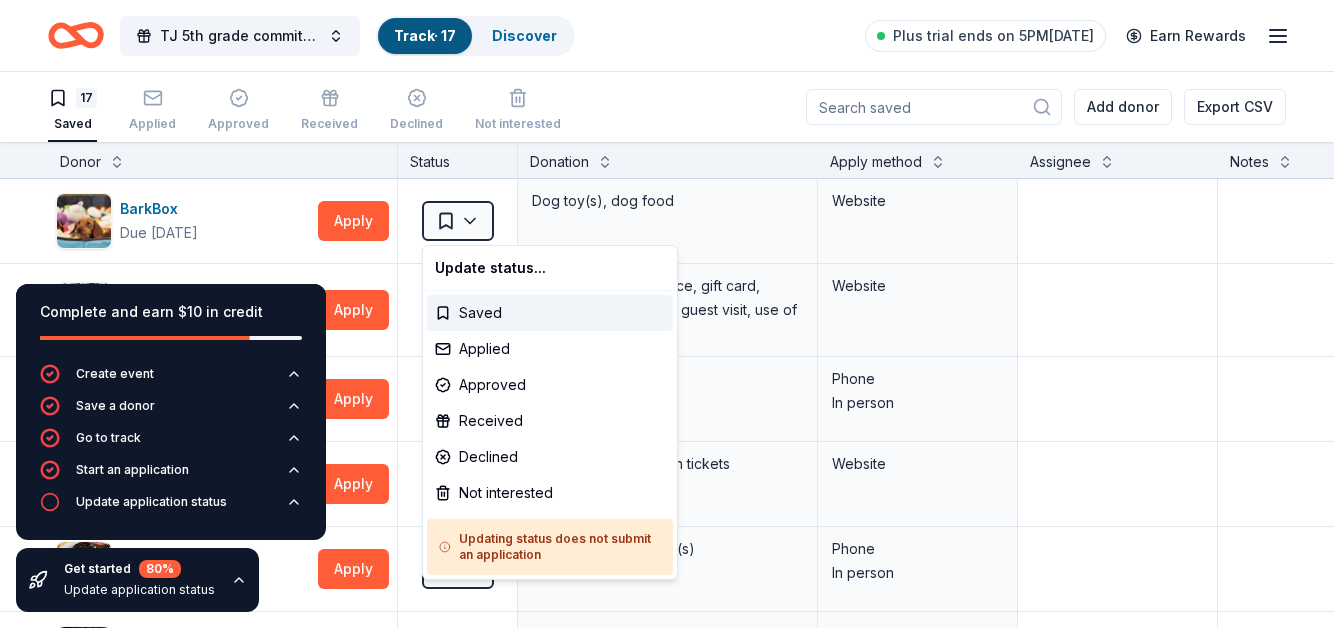 click on "TJ 5th grade committee - Support the 5th grade events Track  · 17 Discover Plus trial ends on 5PM, 7/17 Earn Rewards 17 Saved Applied Approved Received Declined Not interested Add donor Export CSV Complete and earn $10 in credit Create event Save a donor Go to track Start an application Update application status Get started 80 % Update application status Donor Status Donation Apply method Assignee Notes BarkBox Due in 112 days Apply Saved Dog toy(s), dog food Website Club Fit Due in 112 days Apply Saved Community board space, gift card, group class instructor, guest visit, use of the club Website Crumbl Cookies Due in 112 days Apply Saved Cookies Phone In person Dorney Park & Wildwater Kingdom Due in 112 days Apply Saved 2 single-day admission tickets Website Duck Donuts Due in 112 days Apply Saved Donuts, gift certificate(s) Phone In person Fortina Due in 112 days Apply Saved Food, gift cards, merchandise Website Gourmet Gift Baskets Due in 135 days Apply Saved Gift basket(s) Website Kendra Scott Apply Mail" at bounding box center [667, 314] 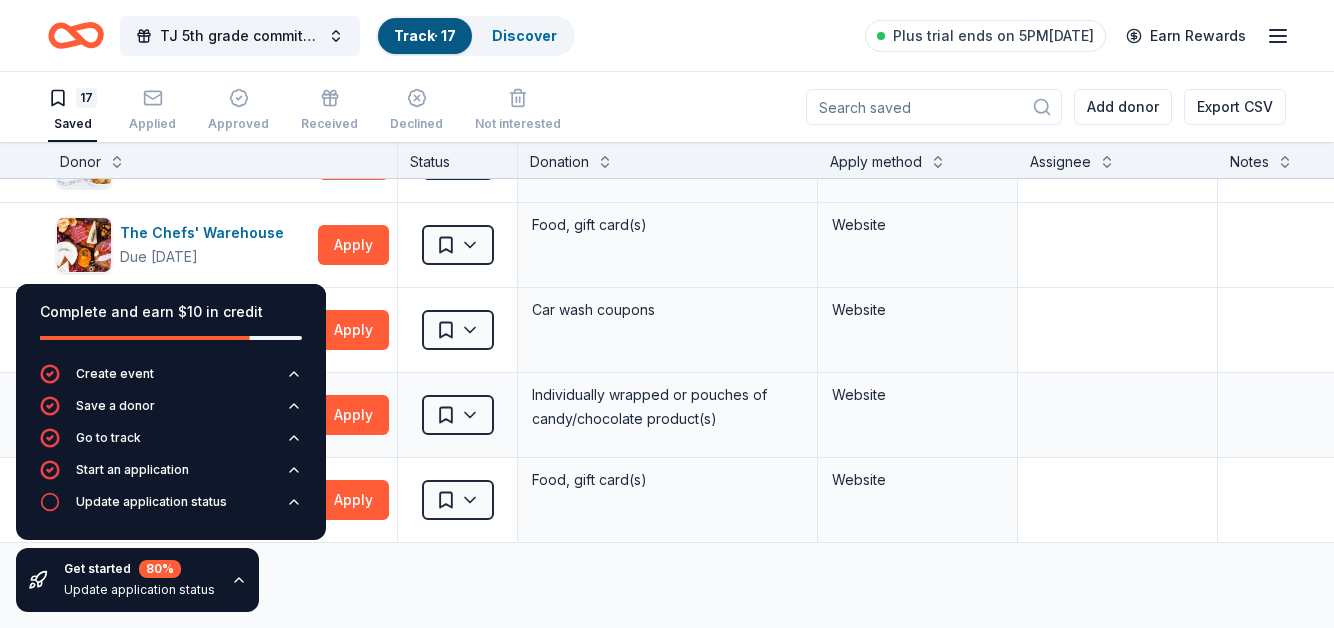 scroll, scrollTop: 1093, scrollLeft: 0, axis: vertical 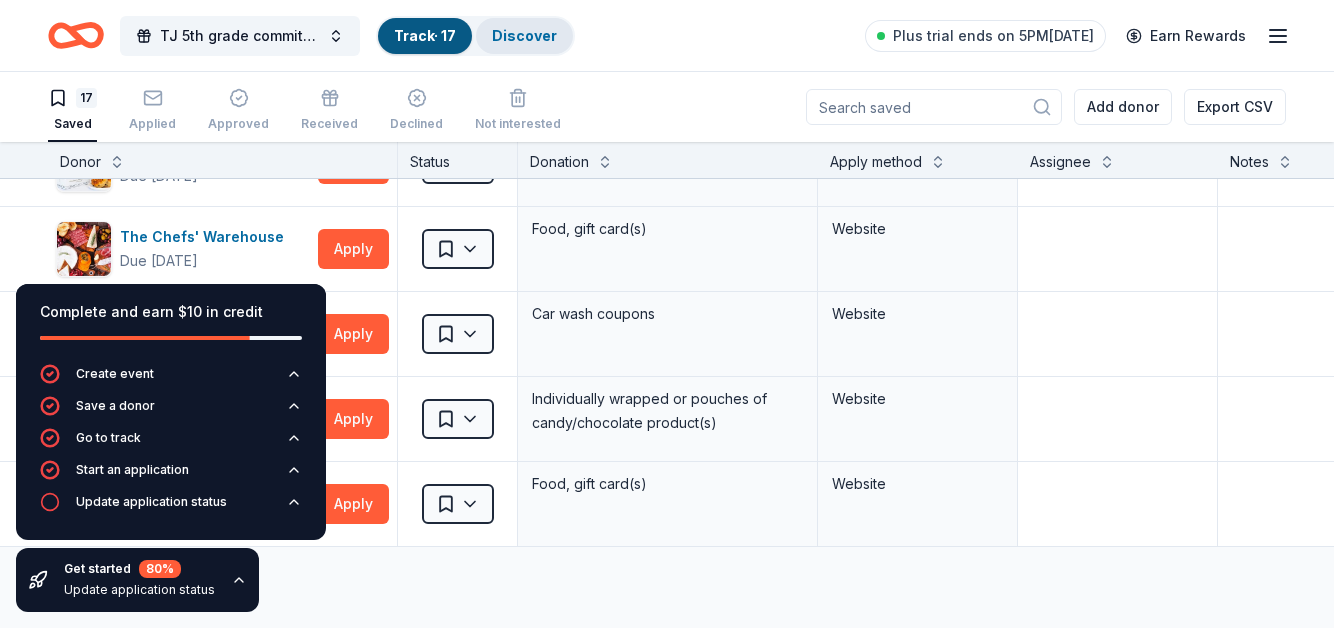 click on "Discover" at bounding box center [524, 35] 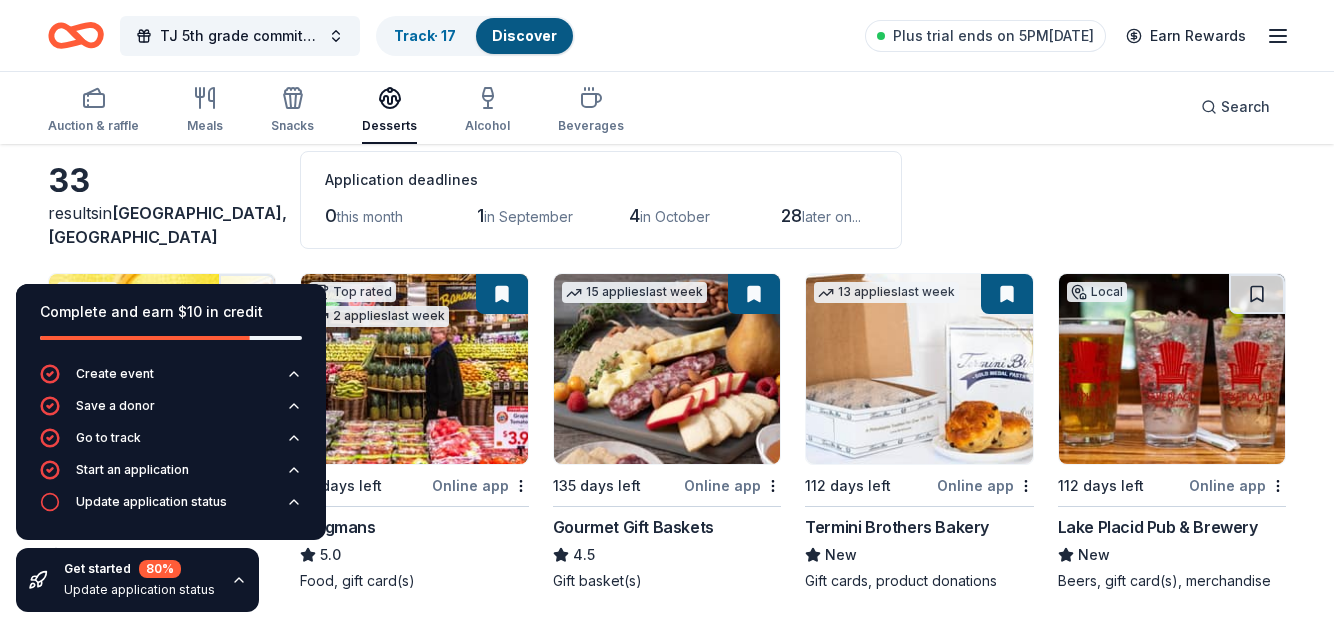 scroll, scrollTop: 0, scrollLeft: 0, axis: both 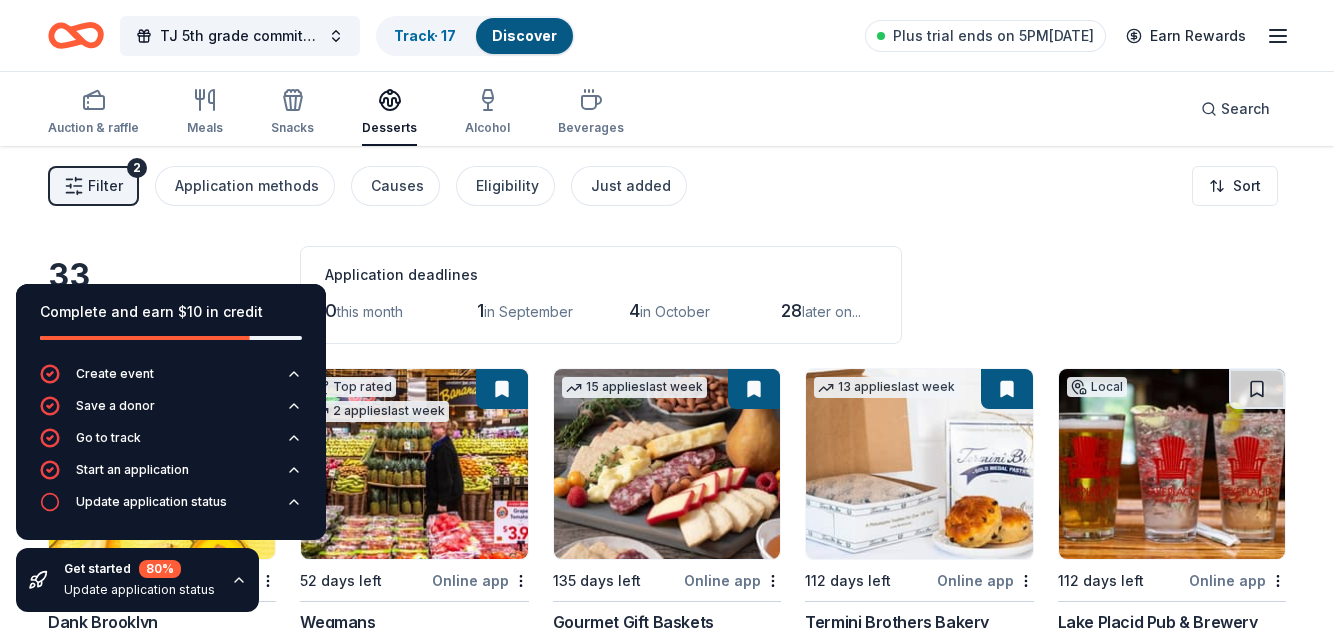 click on "in September" at bounding box center [528, 311] 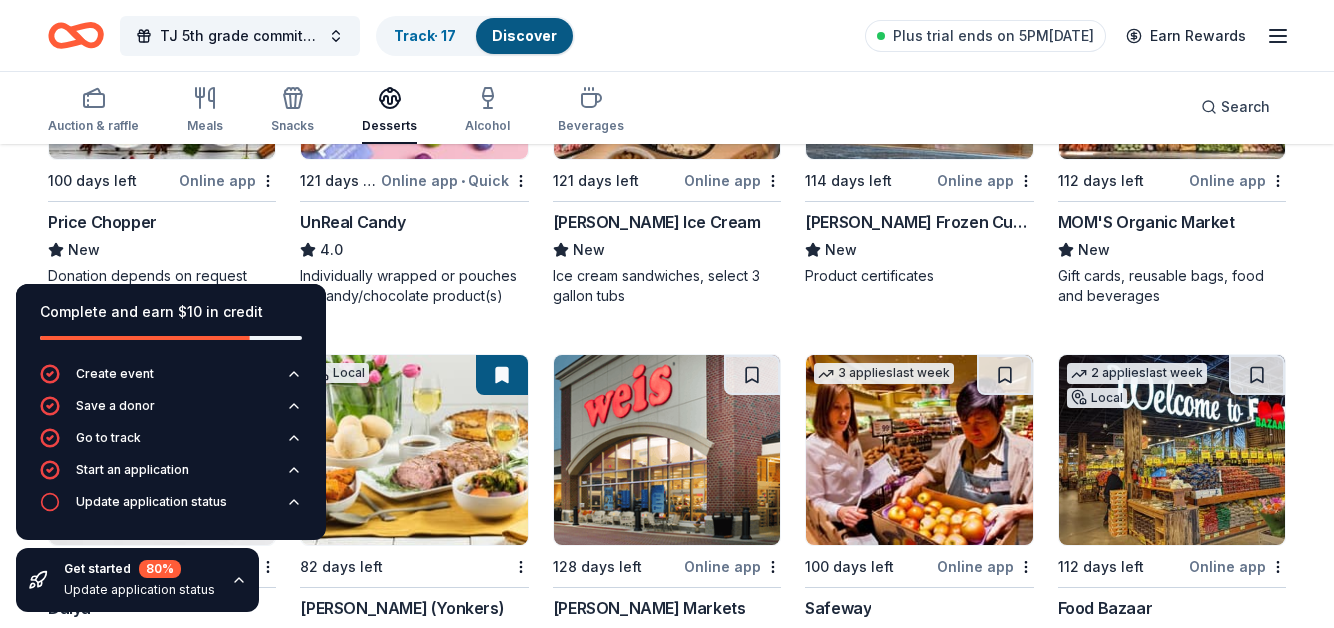 scroll, scrollTop: 840, scrollLeft: 0, axis: vertical 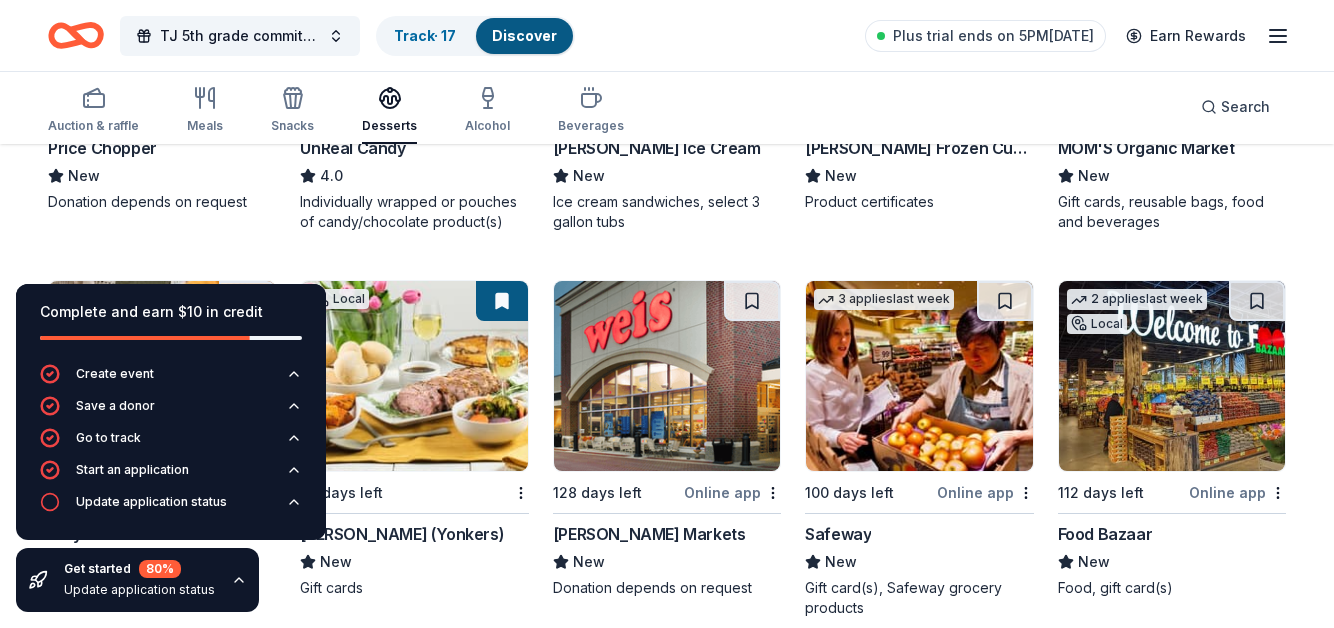 click at bounding box center (919, 376) 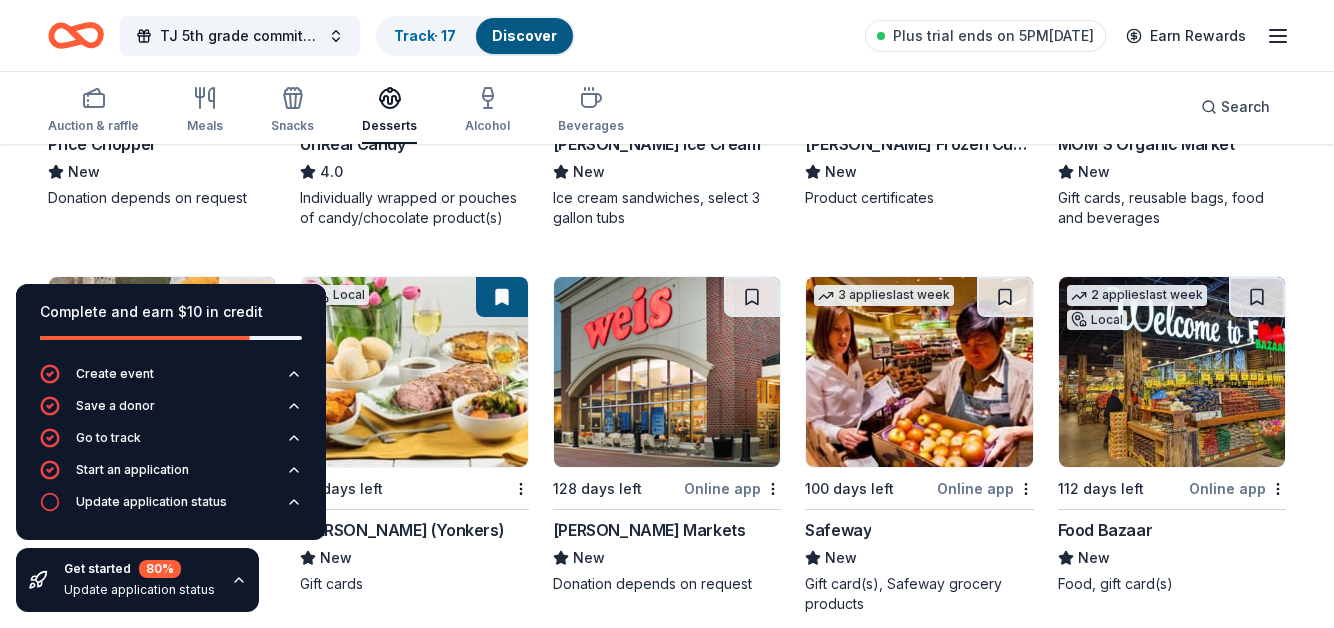 scroll, scrollTop: 877, scrollLeft: 0, axis: vertical 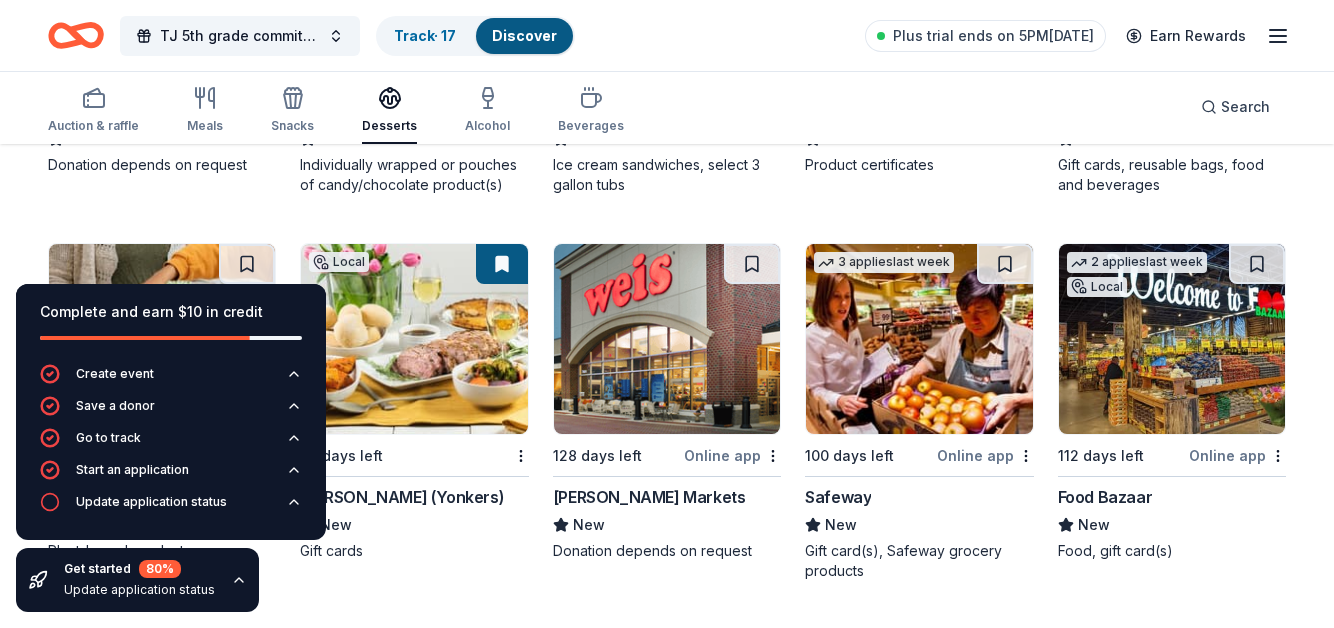 click at bounding box center (667, 339) 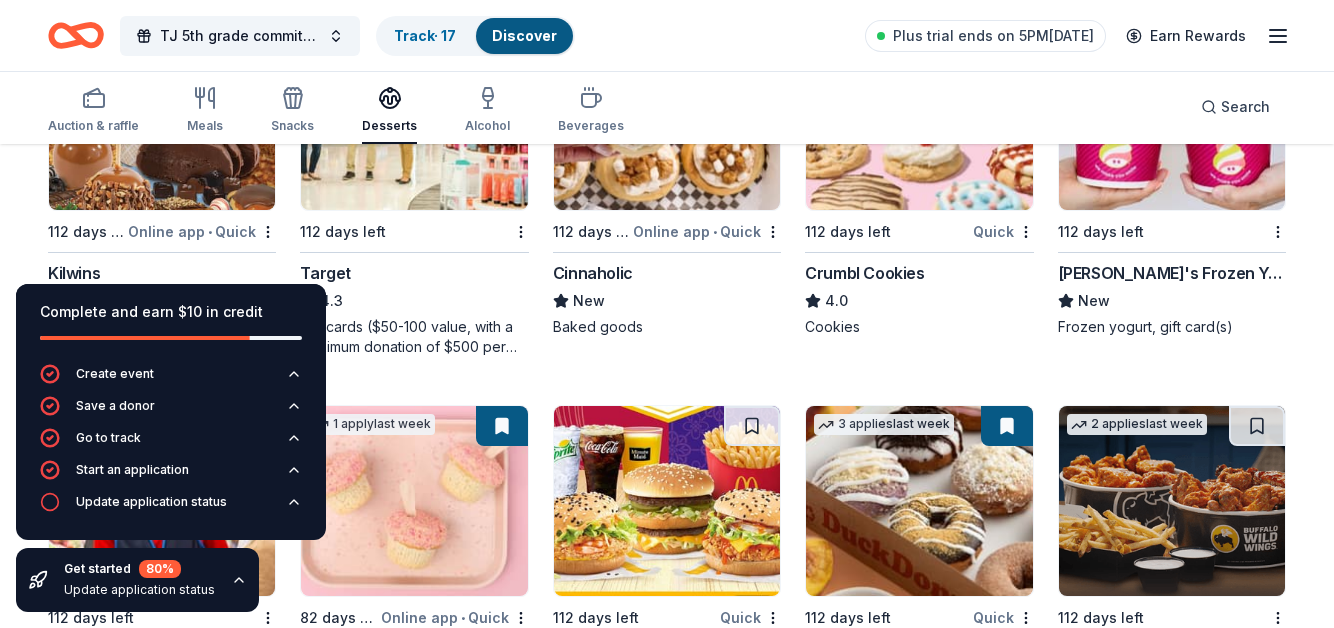 scroll, scrollTop: 1483, scrollLeft: 0, axis: vertical 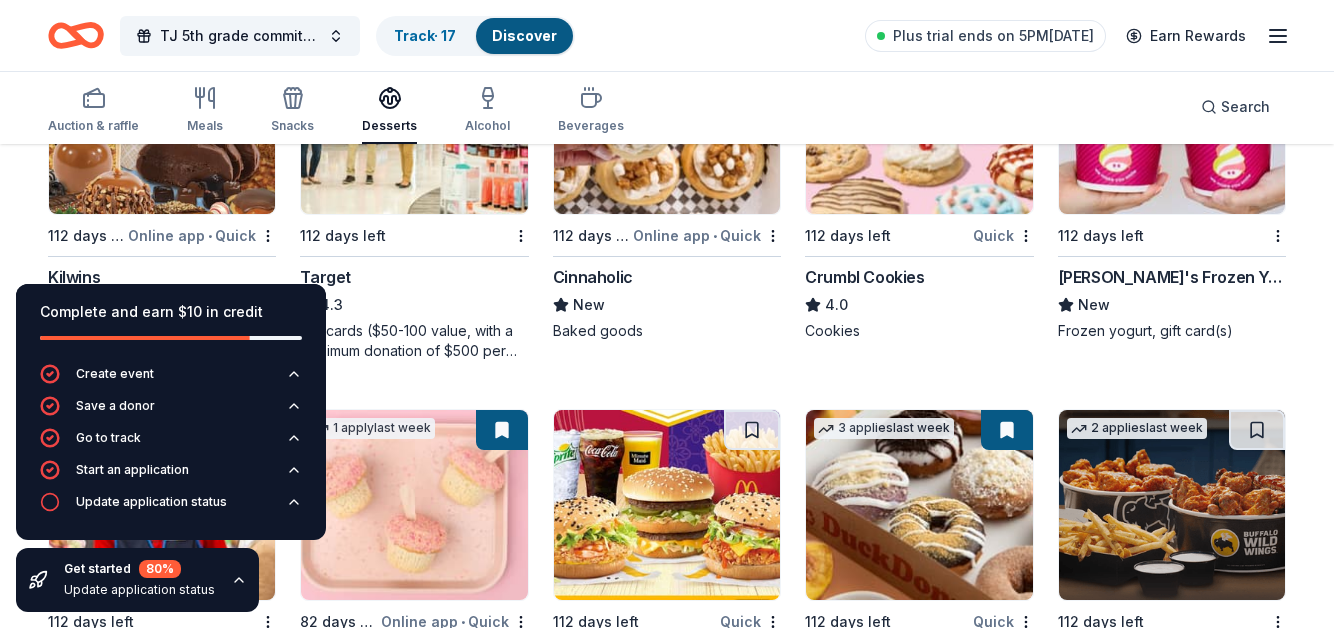 click at bounding box center (162, 119) 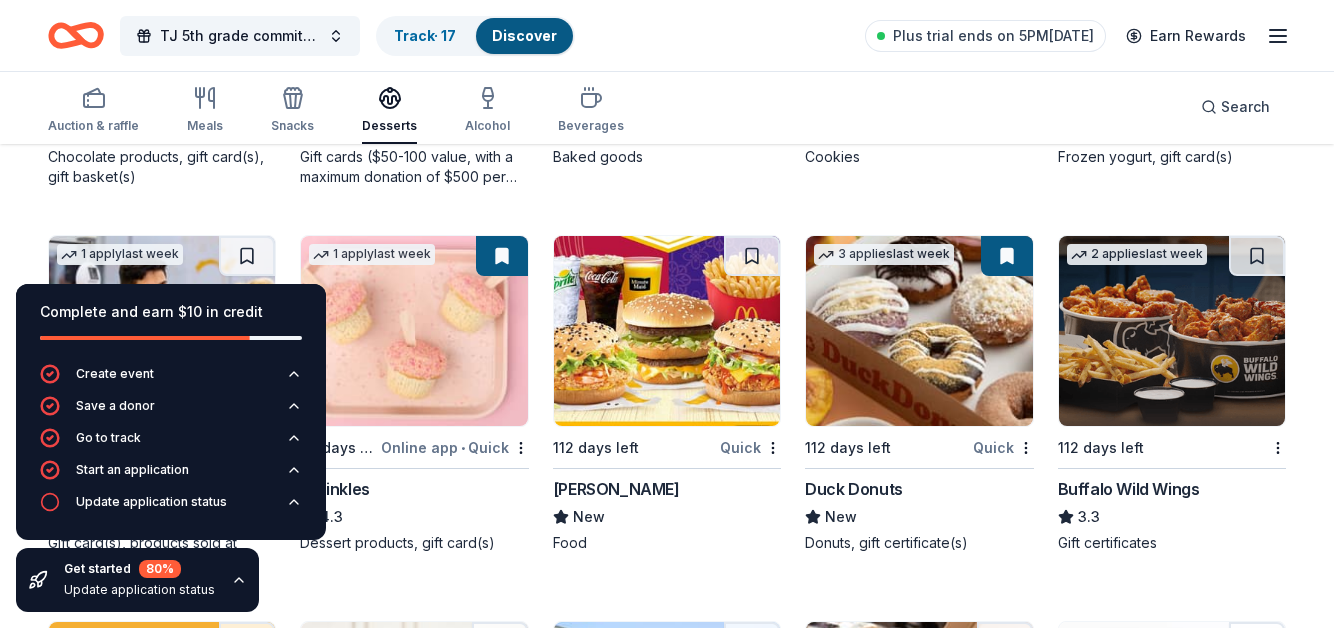 scroll, scrollTop: 1664, scrollLeft: 0, axis: vertical 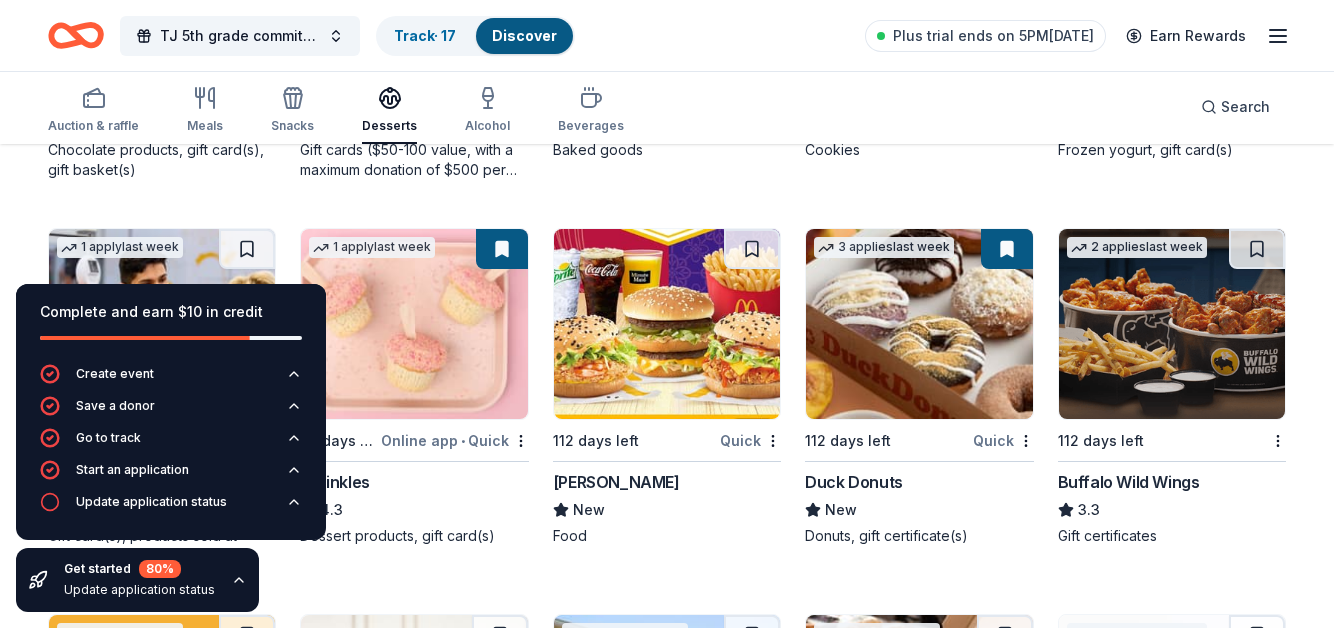 click at bounding box center (667, 324) 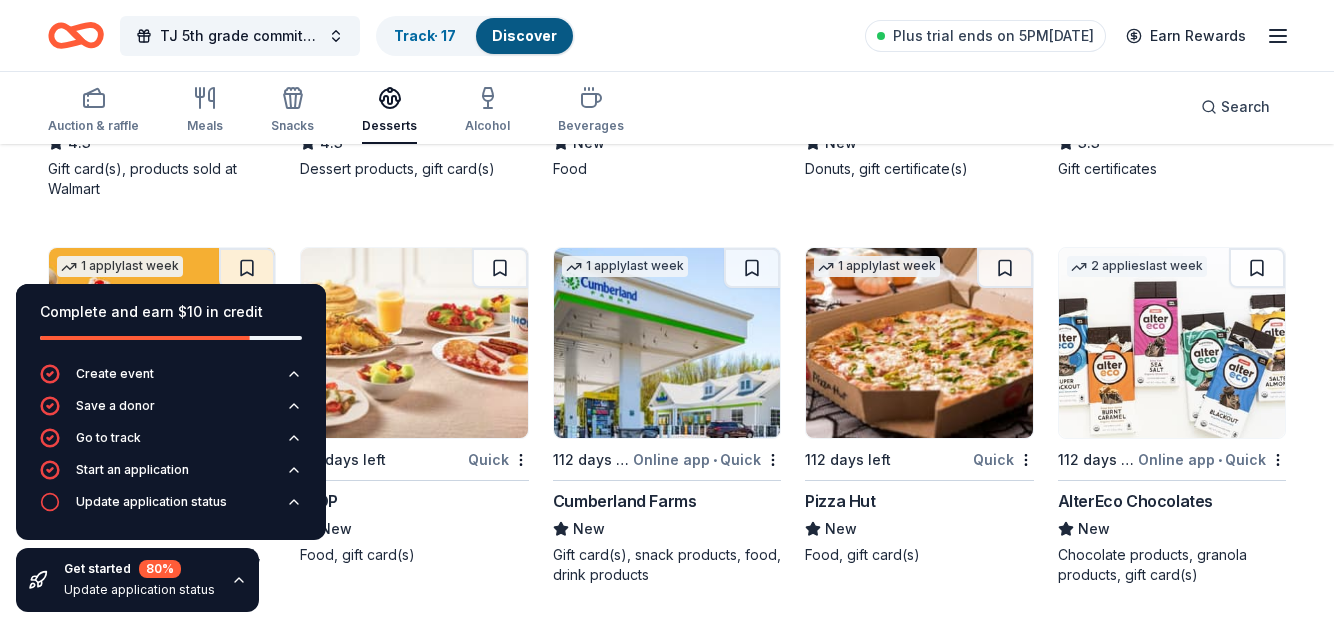 scroll, scrollTop: 2032, scrollLeft: 0, axis: vertical 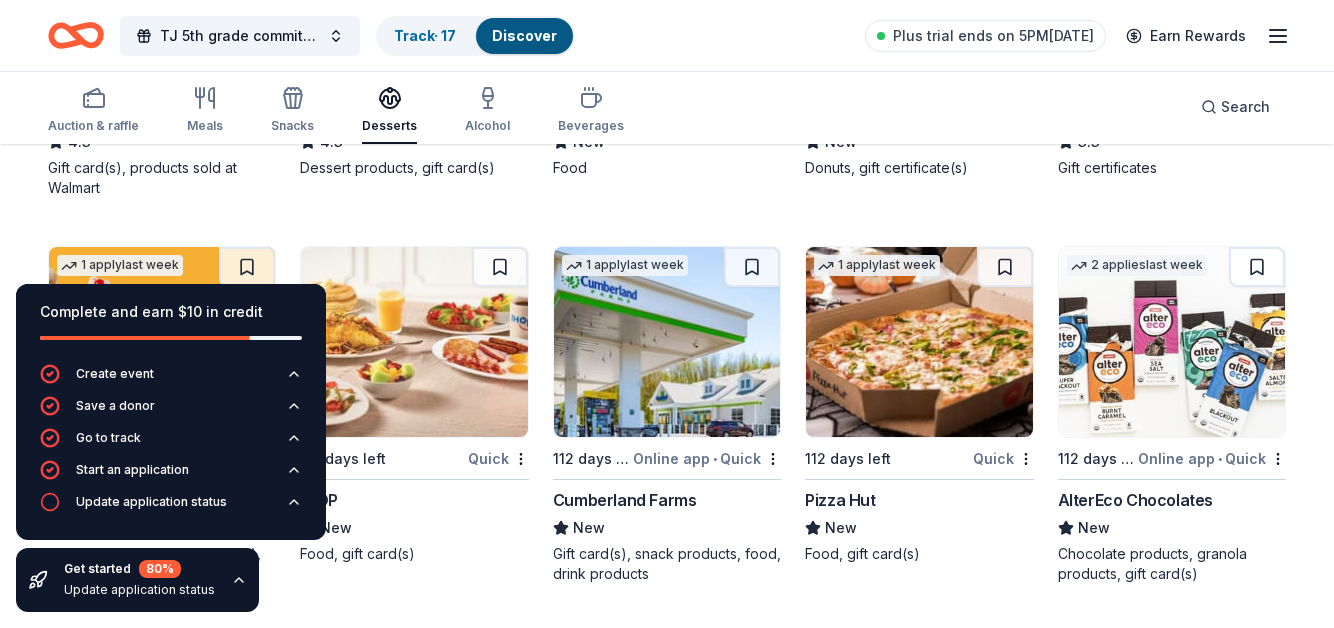 click at bounding box center [919, 342] 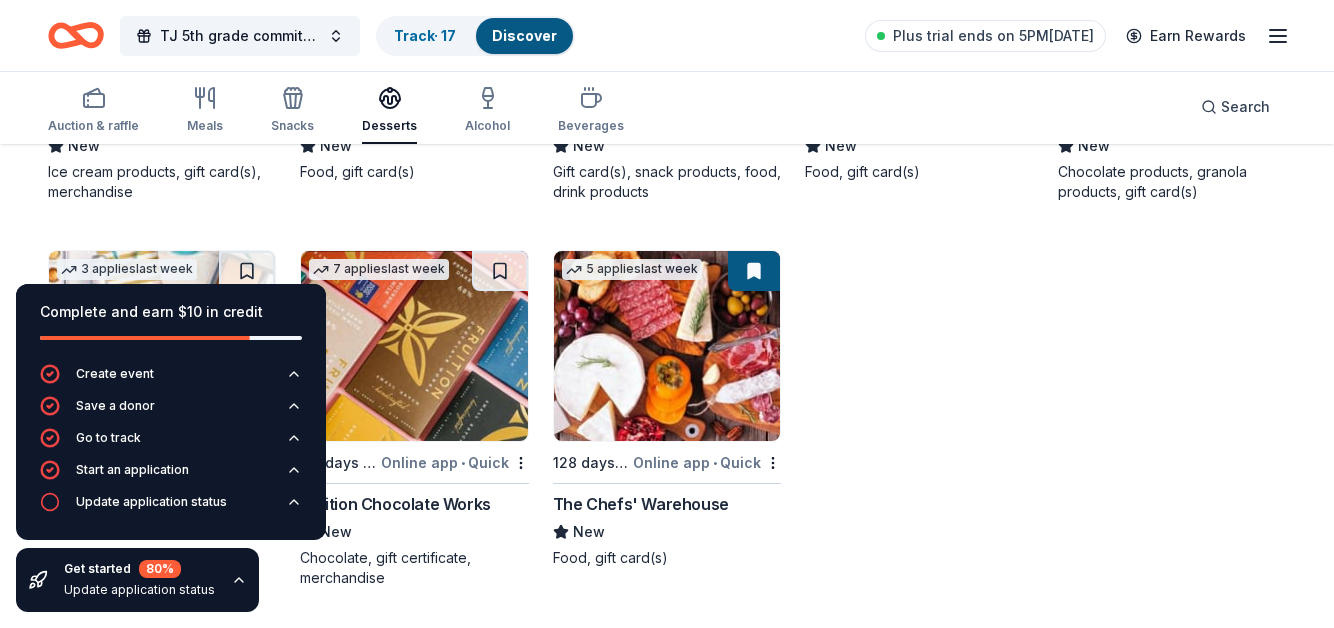 scroll, scrollTop: 2413, scrollLeft: 0, axis: vertical 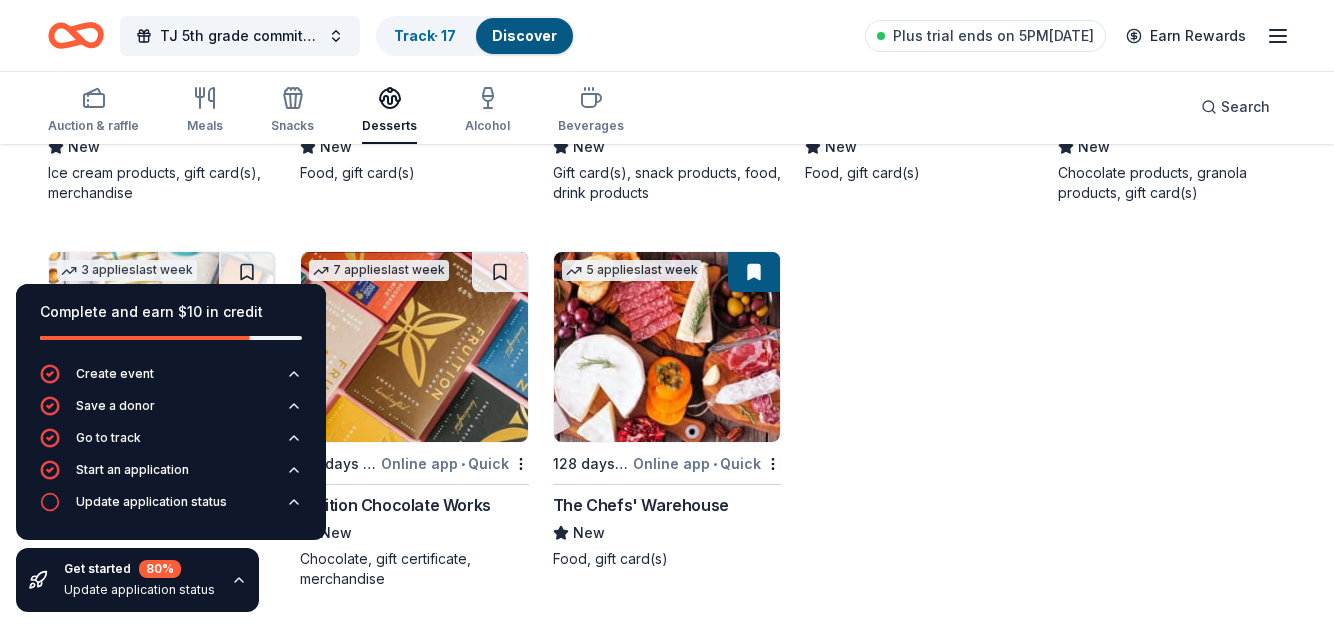 click on "Complete and earn $10 in credit Create event Save a donor Go to track Start an application Update application status Get started 80 % Update application status" at bounding box center [171, 448] 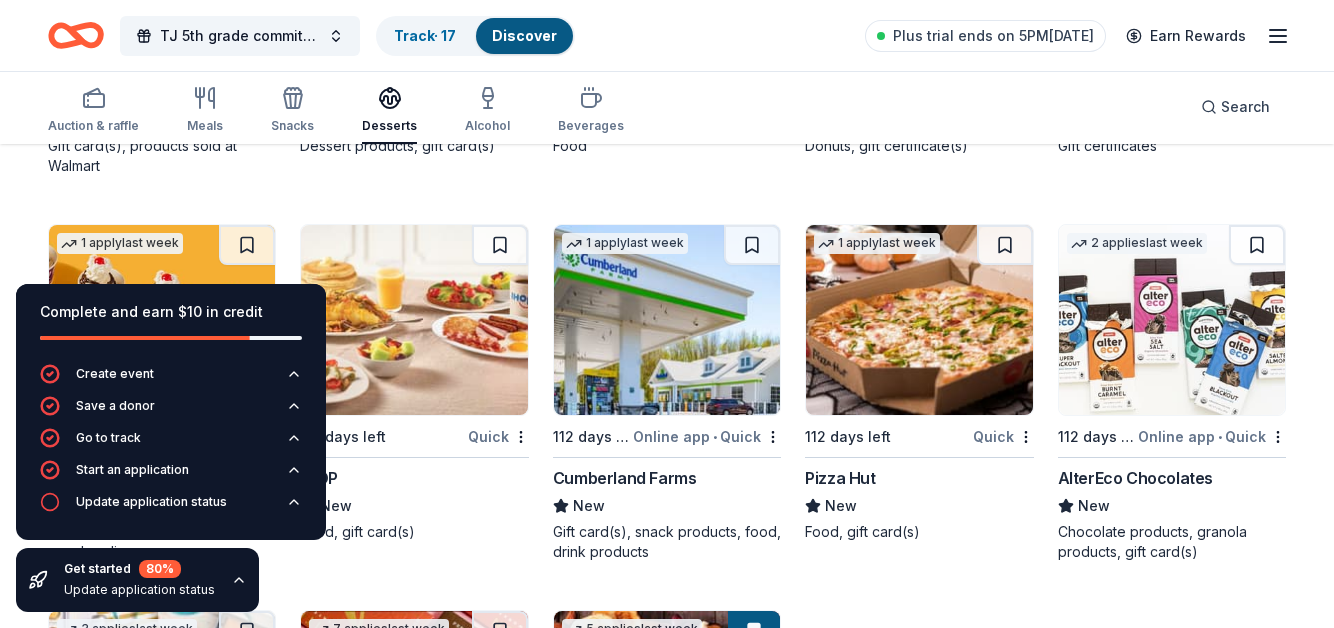 scroll, scrollTop: 2056, scrollLeft: 0, axis: vertical 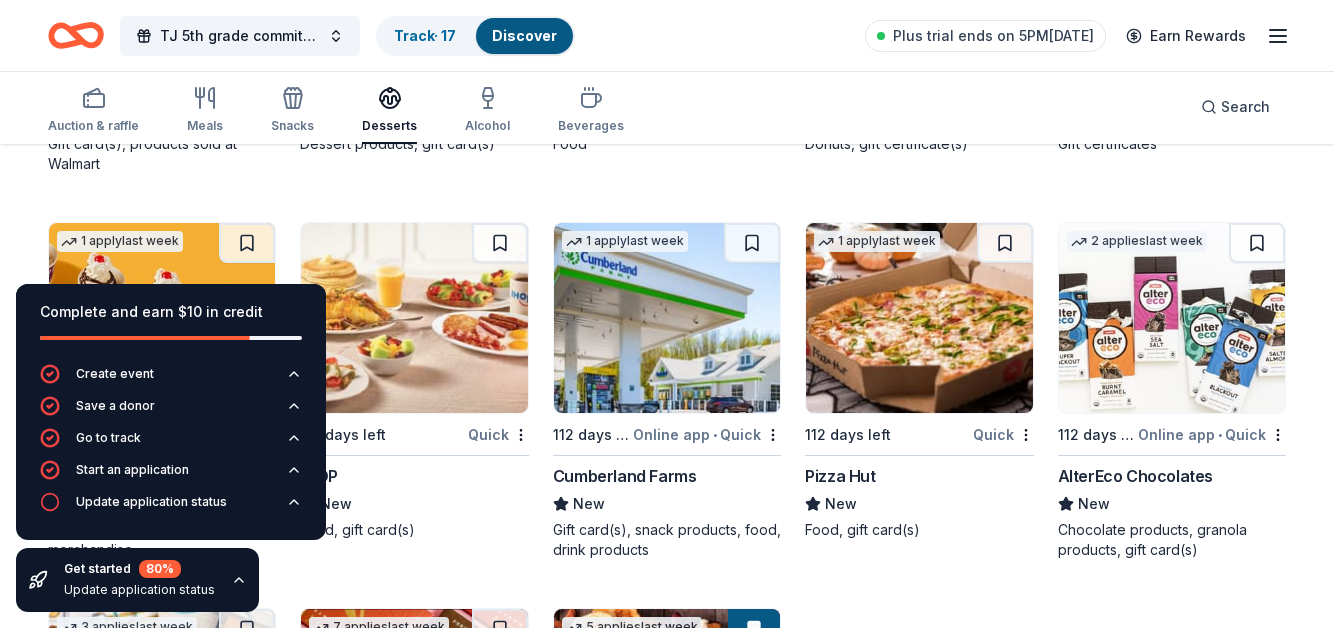 click at bounding box center [667, 318] 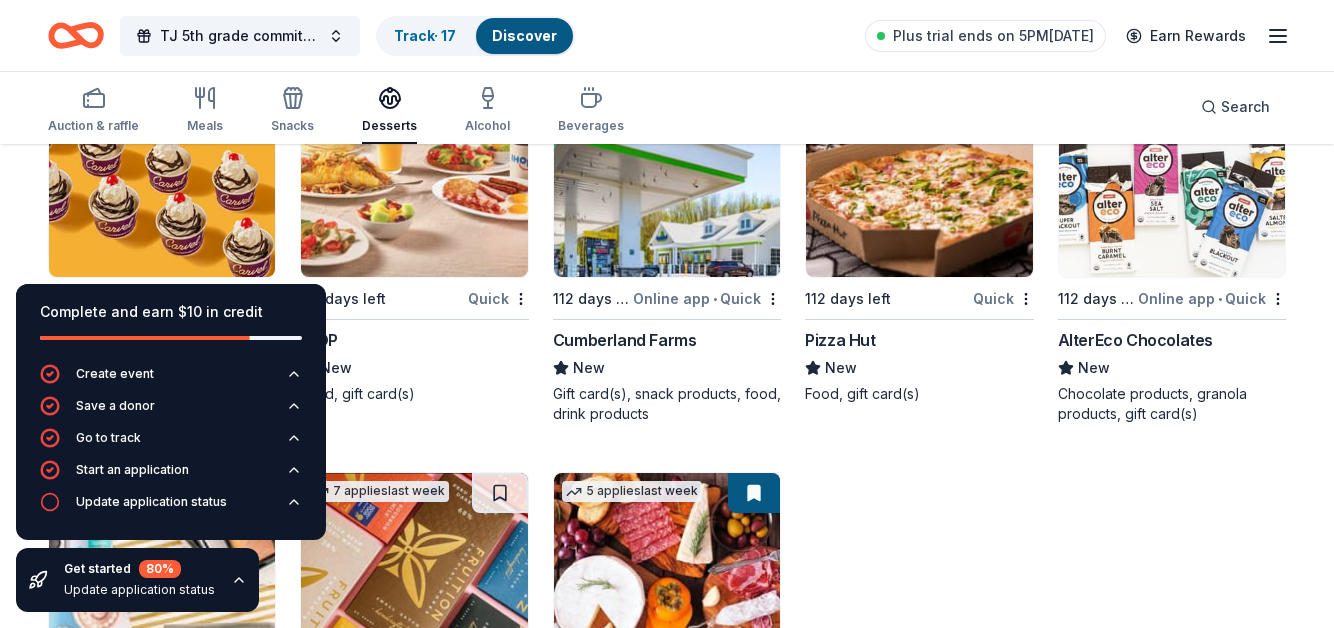 scroll, scrollTop: 2156, scrollLeft: 0, axis: vertical 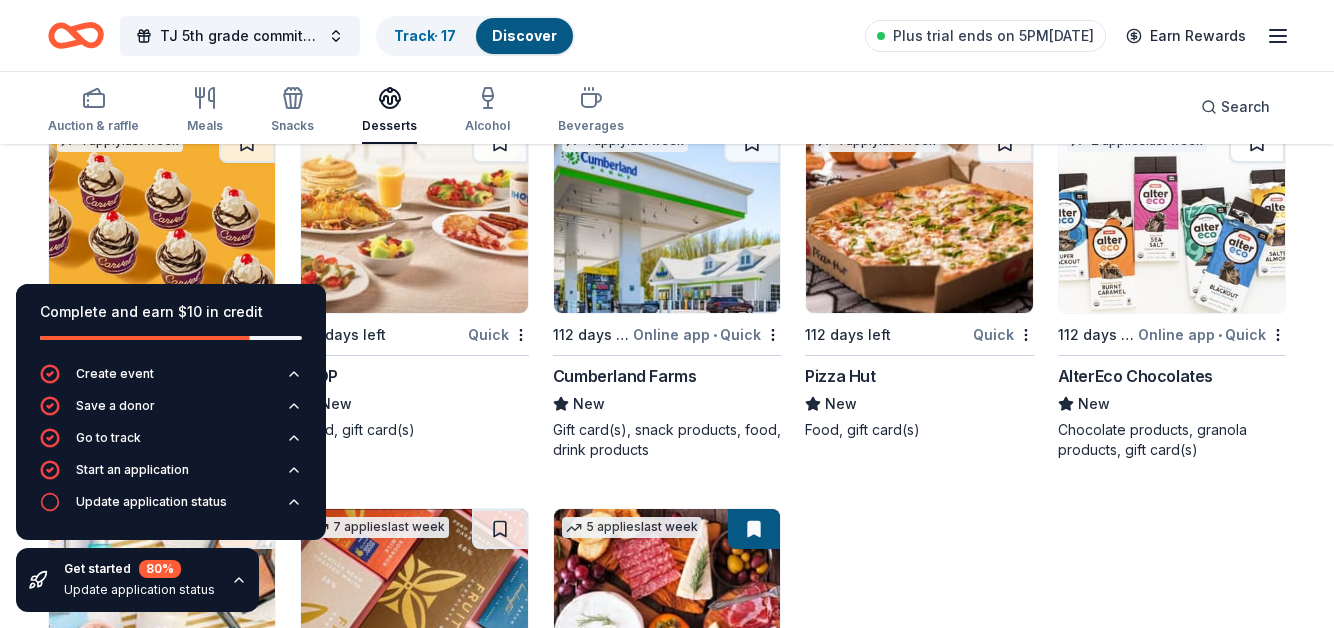 click at bounding box center [1172, 218] 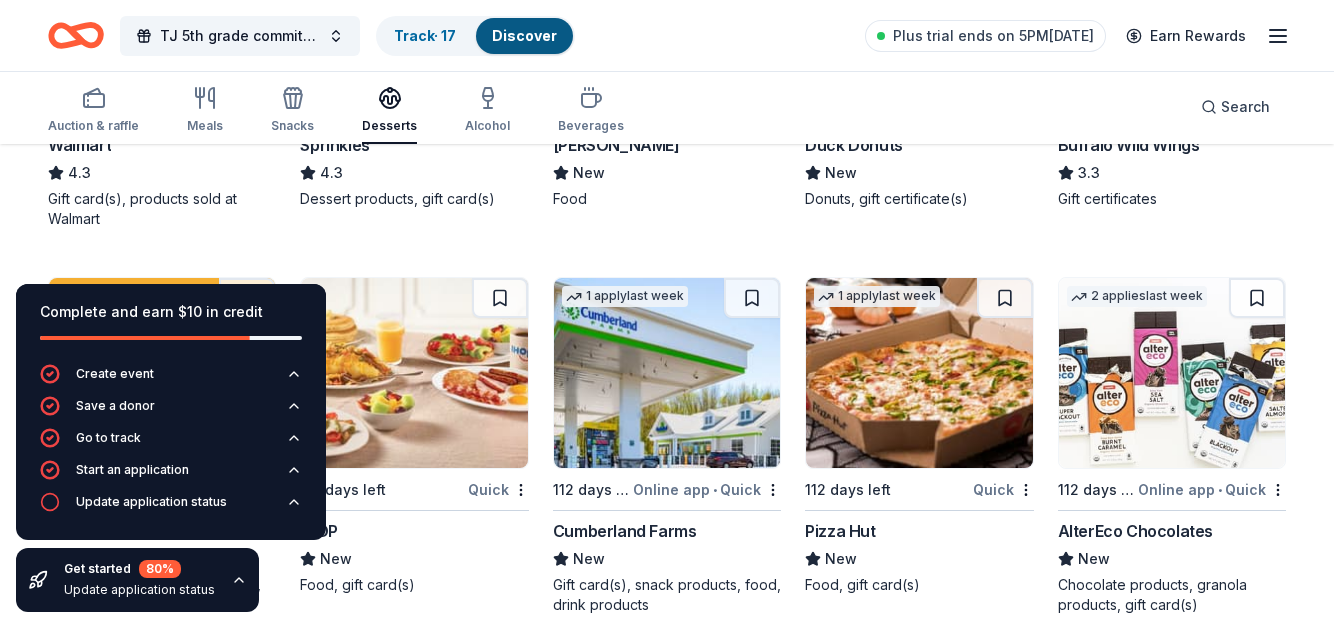scroll, scrollTop: 2000, scrollLeft: 0, axis: vertical 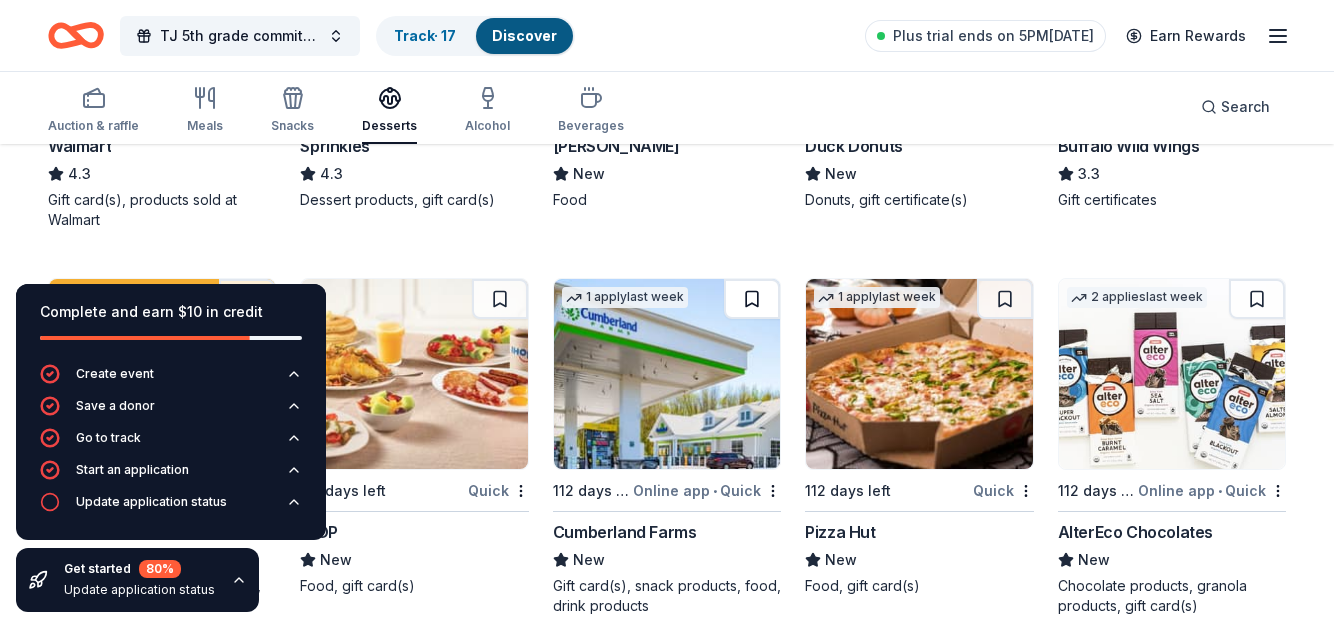 click at bounding box center [752, 299] 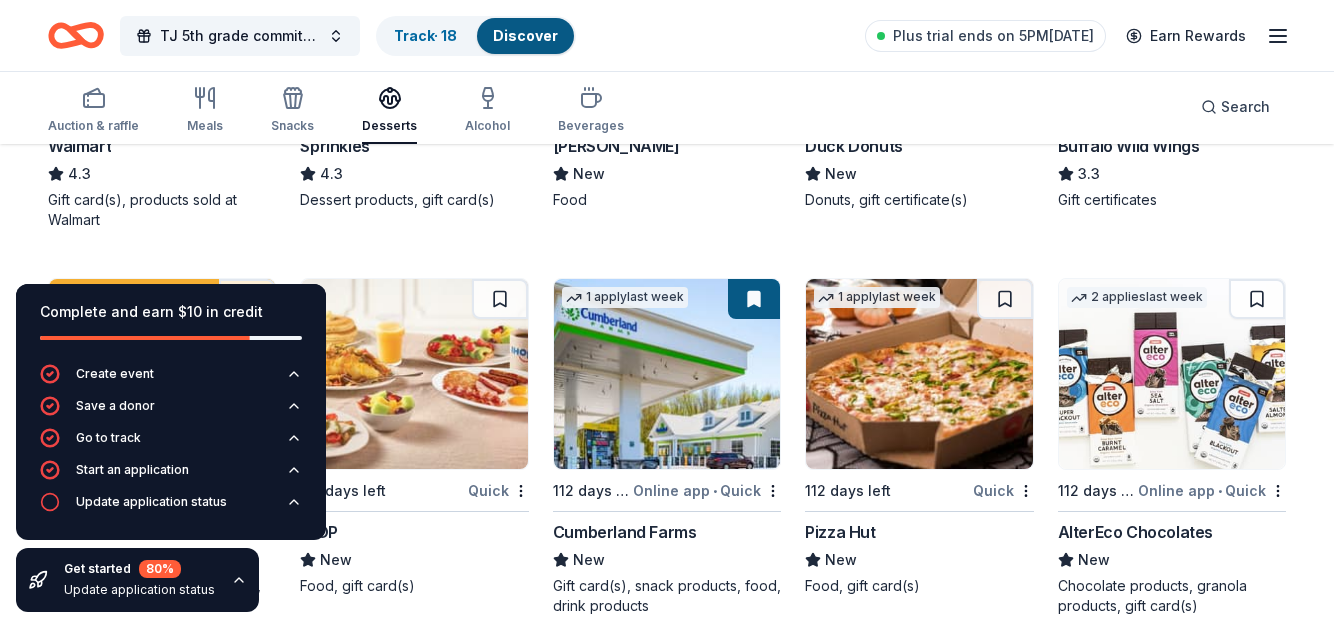 click at bounding box center [1172, 374] 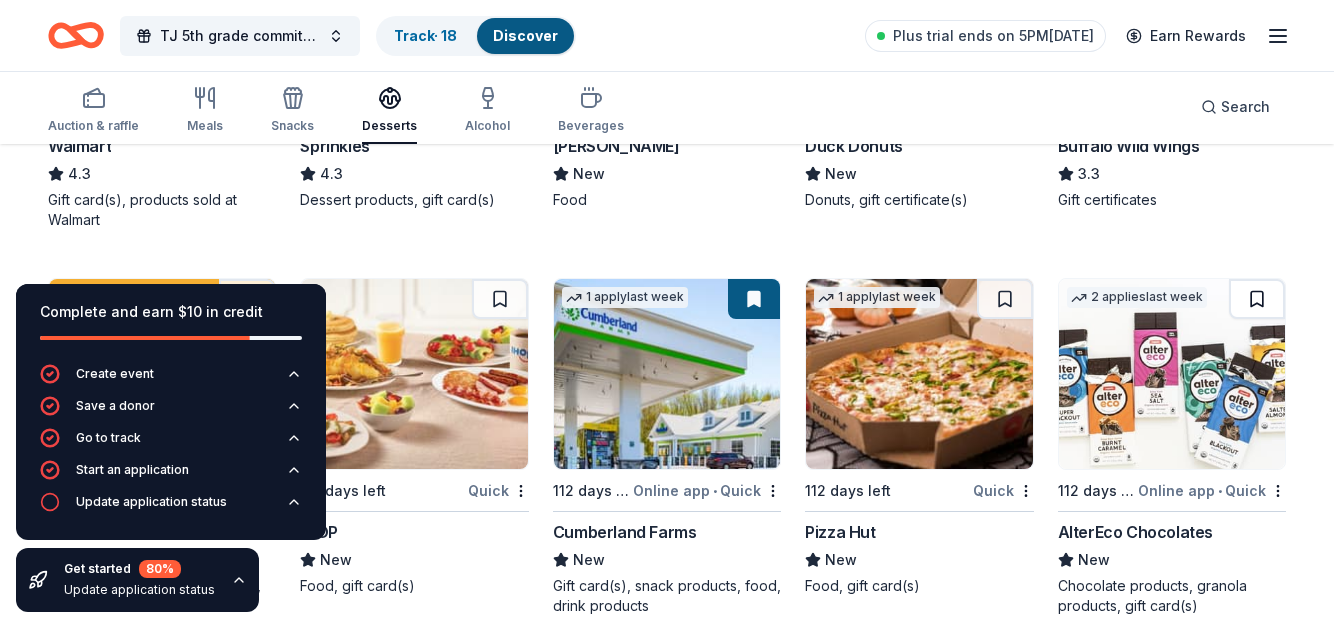 click at bounding box center (1257, 299) 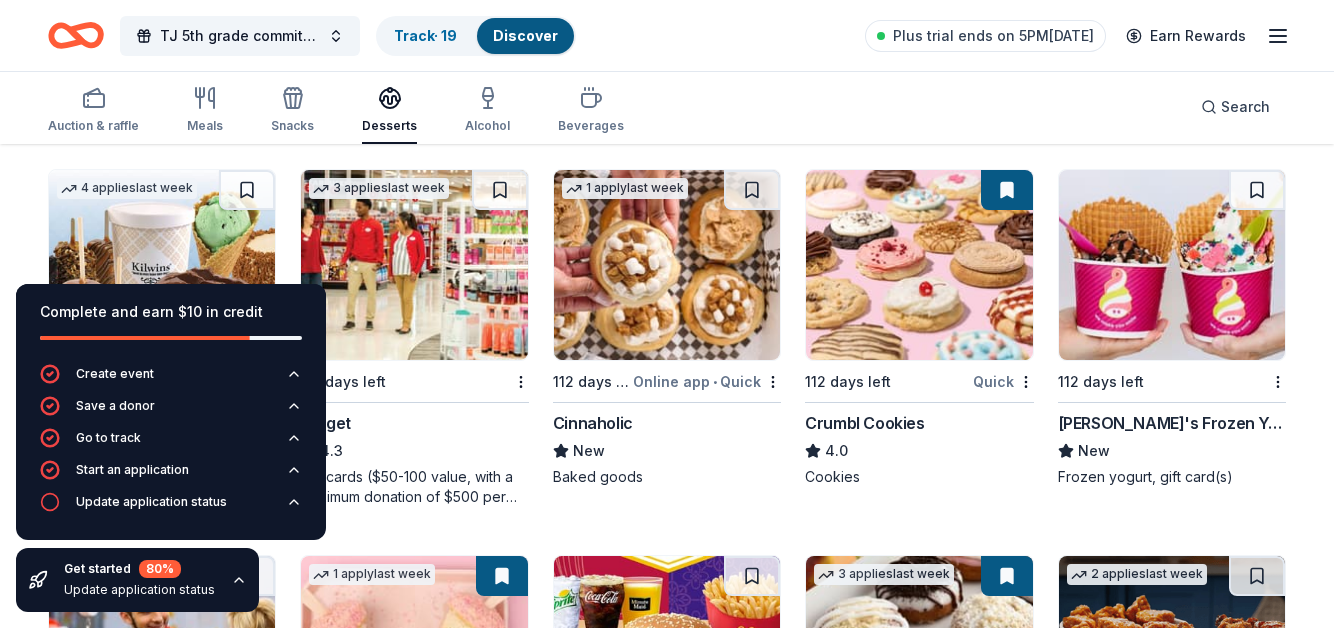scroll, scrollTop: 1304, scrollLeft: 0, axis: vertical 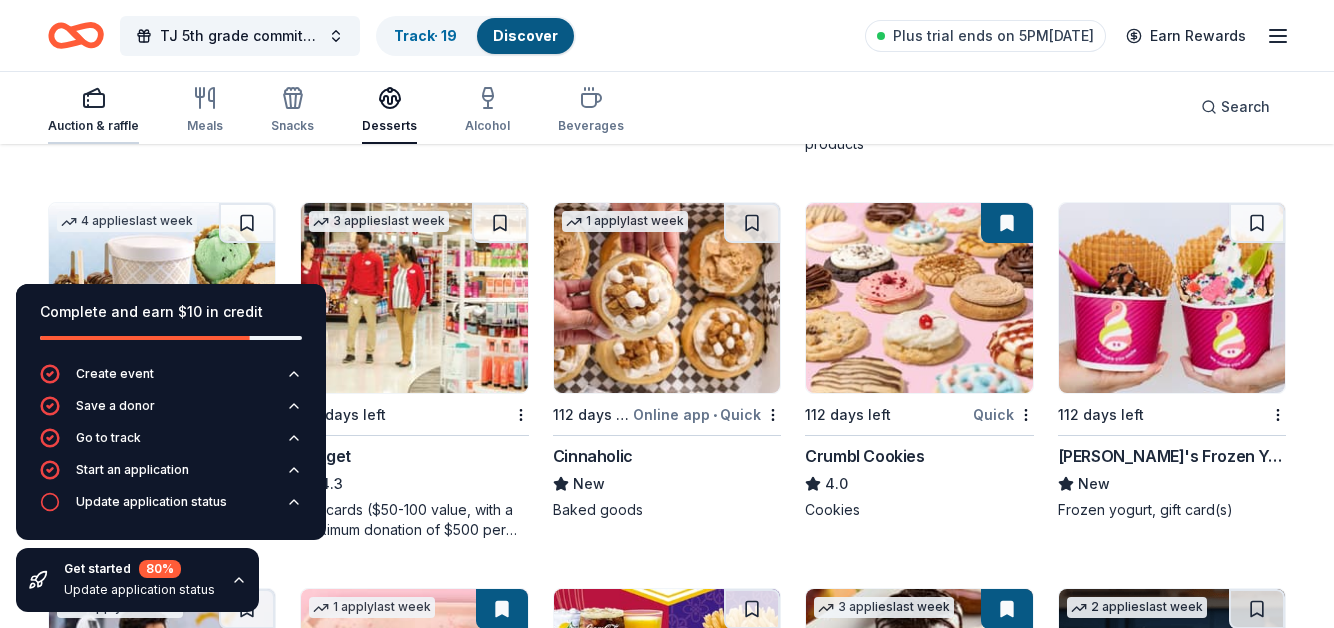 click on "Auction & raffle" at bounding box center (93, 126) 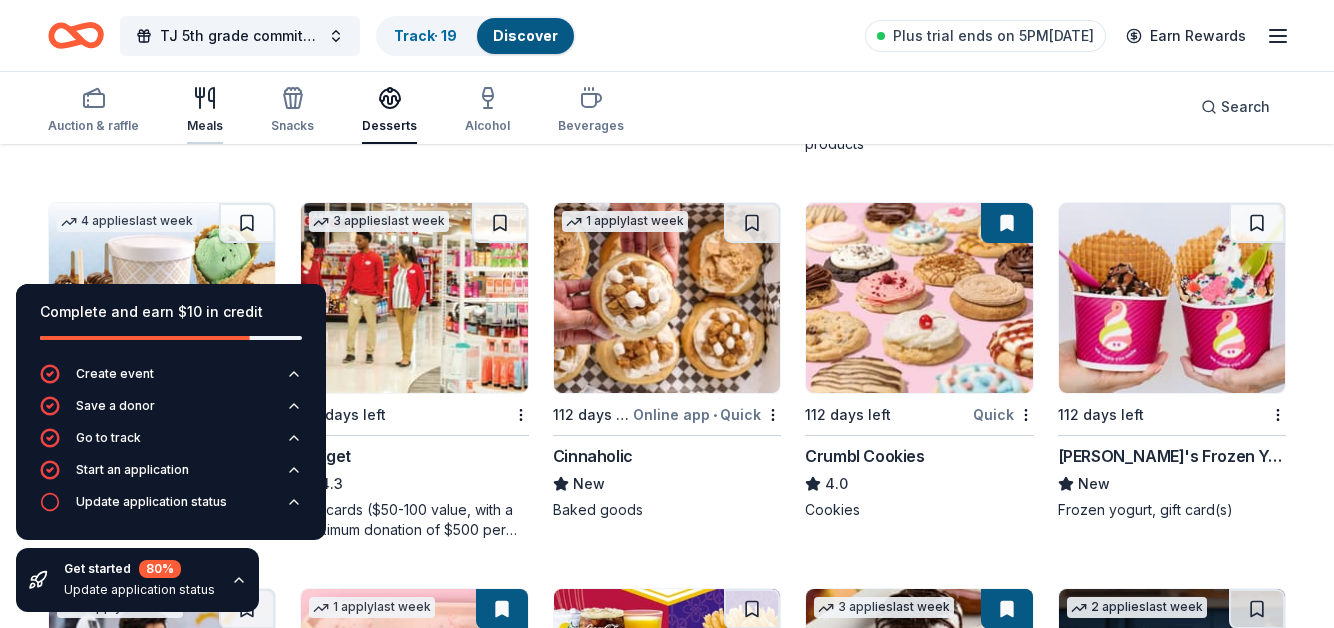 click 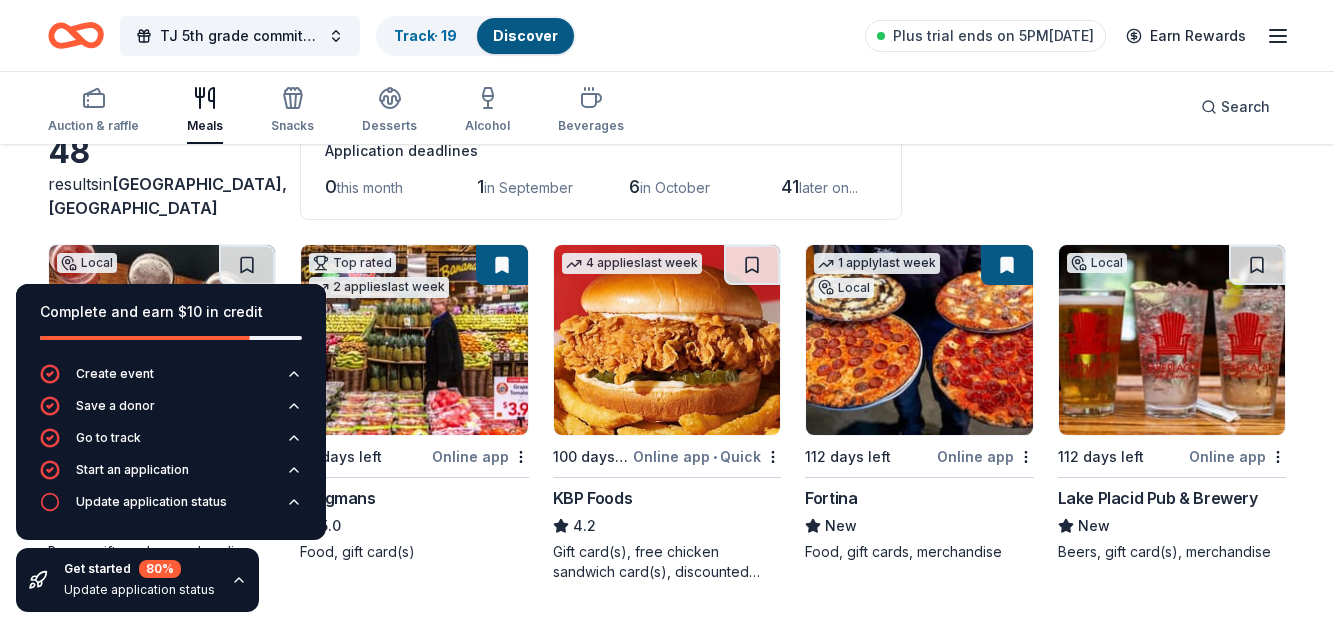 scroll, scrollTop: 149, scrollLeft: 0, axis: vertical 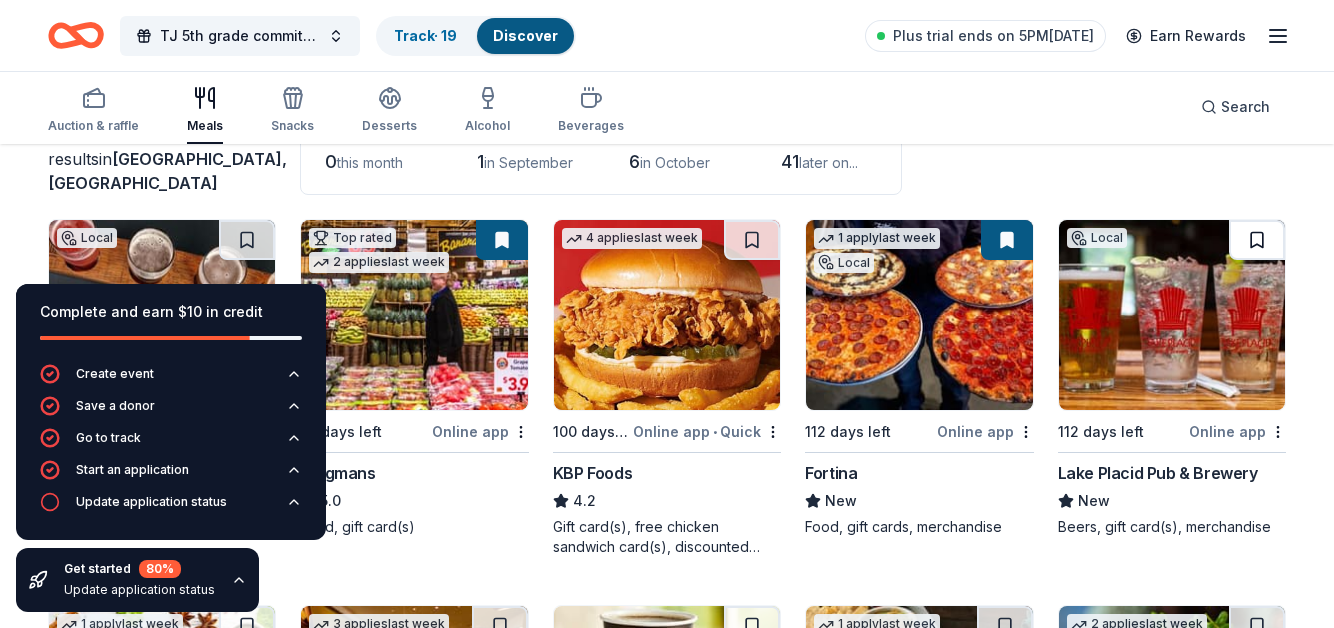 click at bounding box center [1257, 240] 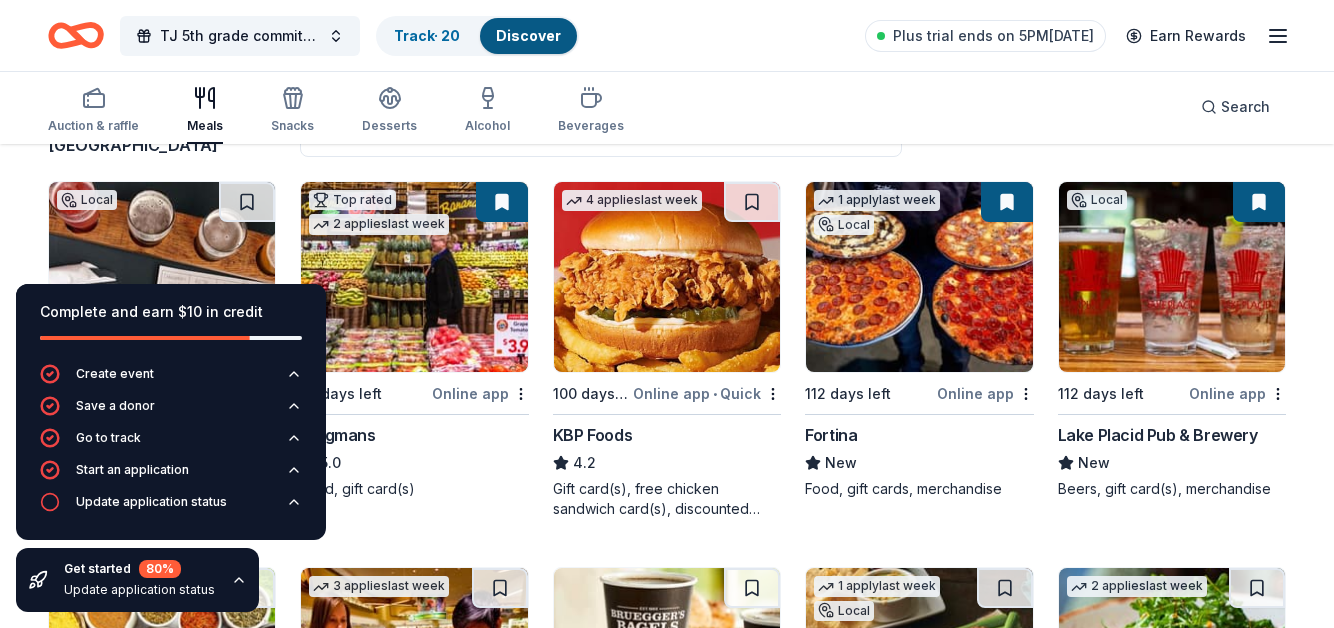 scroll, scrollTop: 186, scrollLeft: 0, axis: vertical 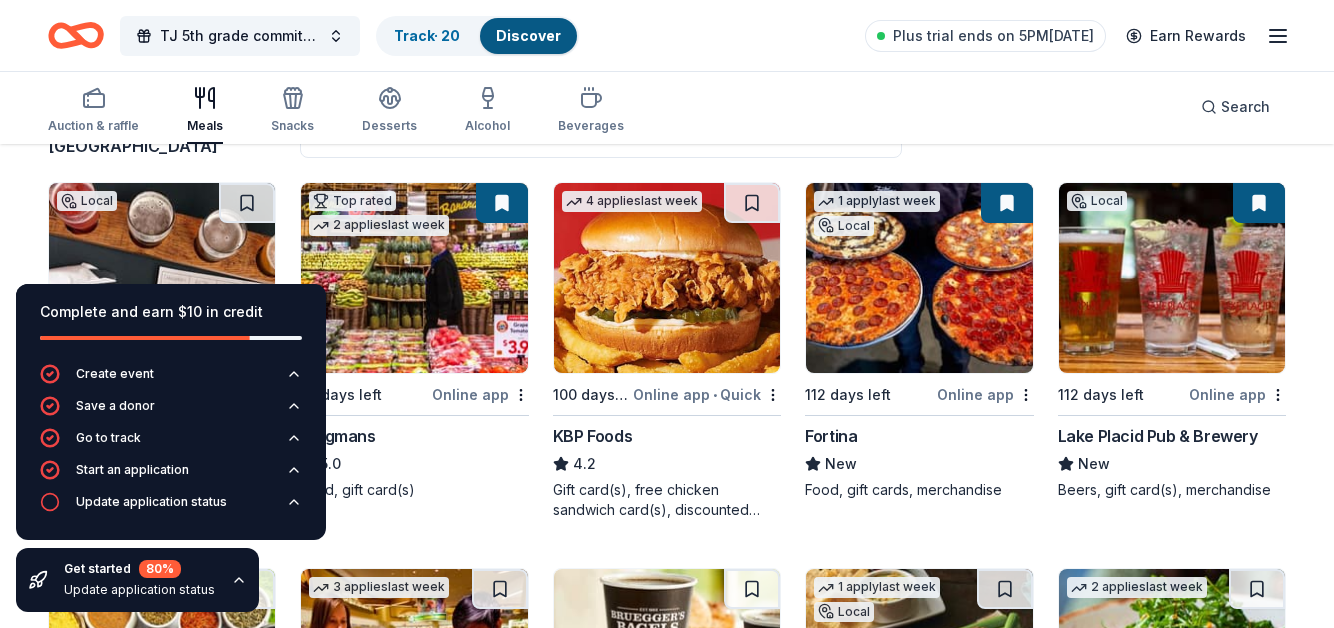 click at bounding box center [414, 278] 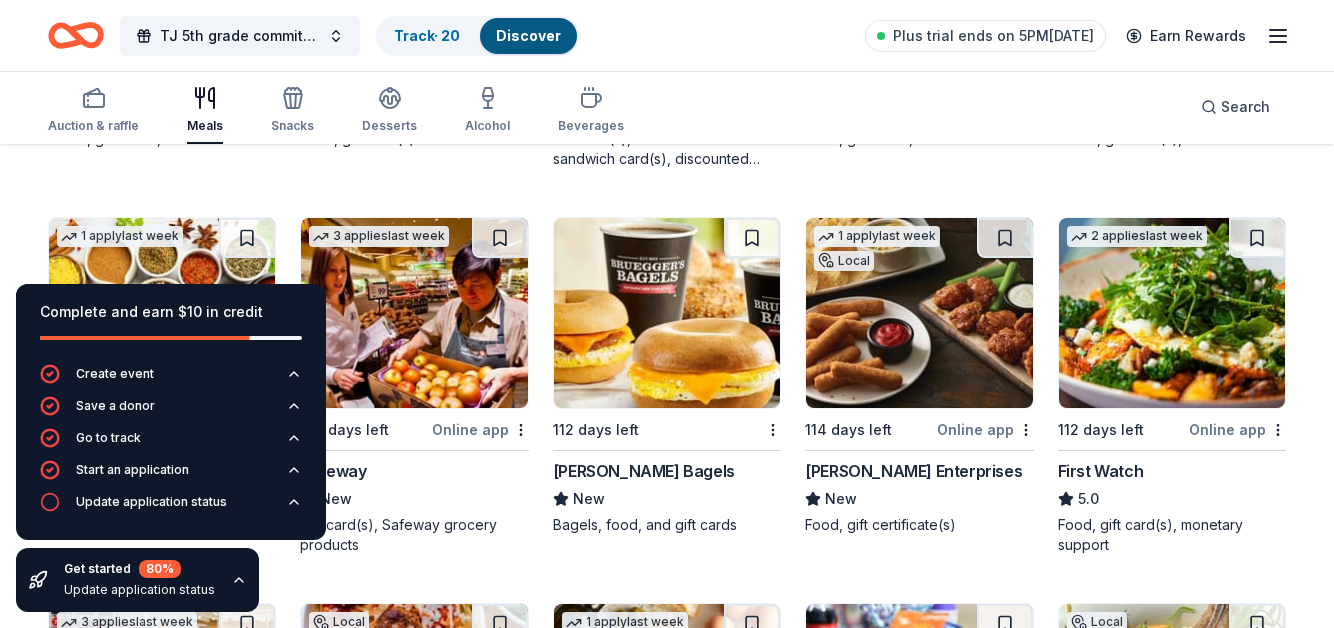 scroll, scrollTop: 539, scrollLeft: 0, axis: vertical 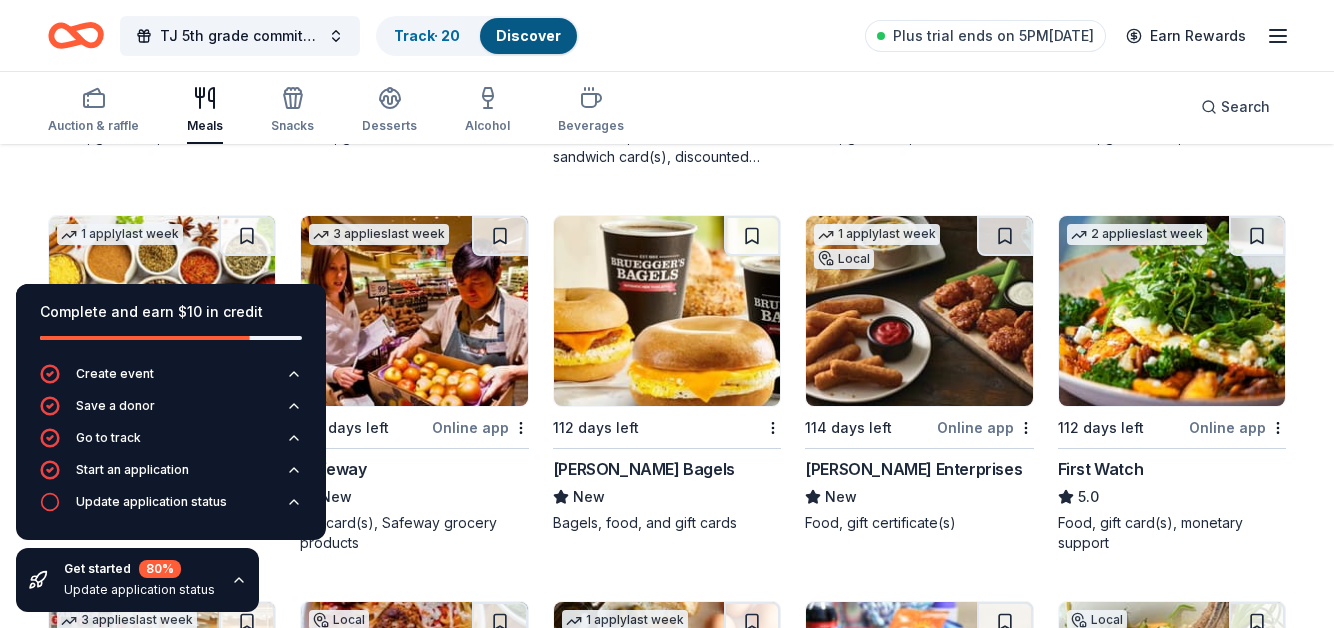 click at bounding box center [667, 311] 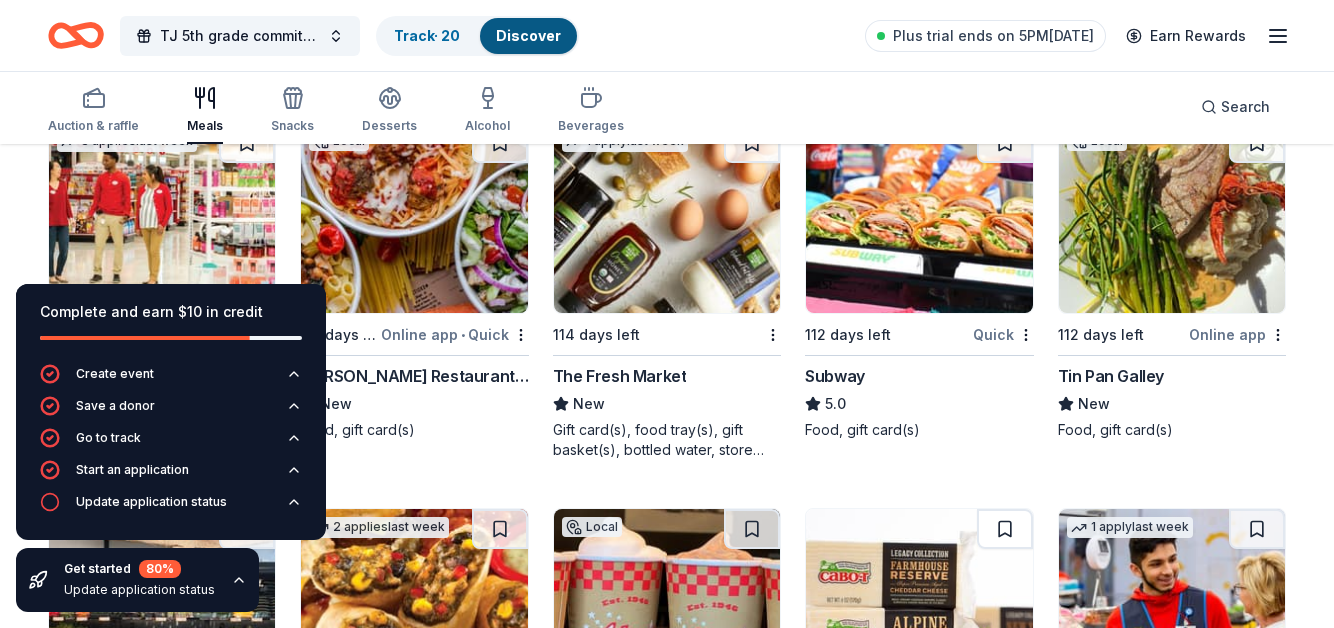 scroll, scrollTop: 1022, scrollLeft: 0, axis: vertical 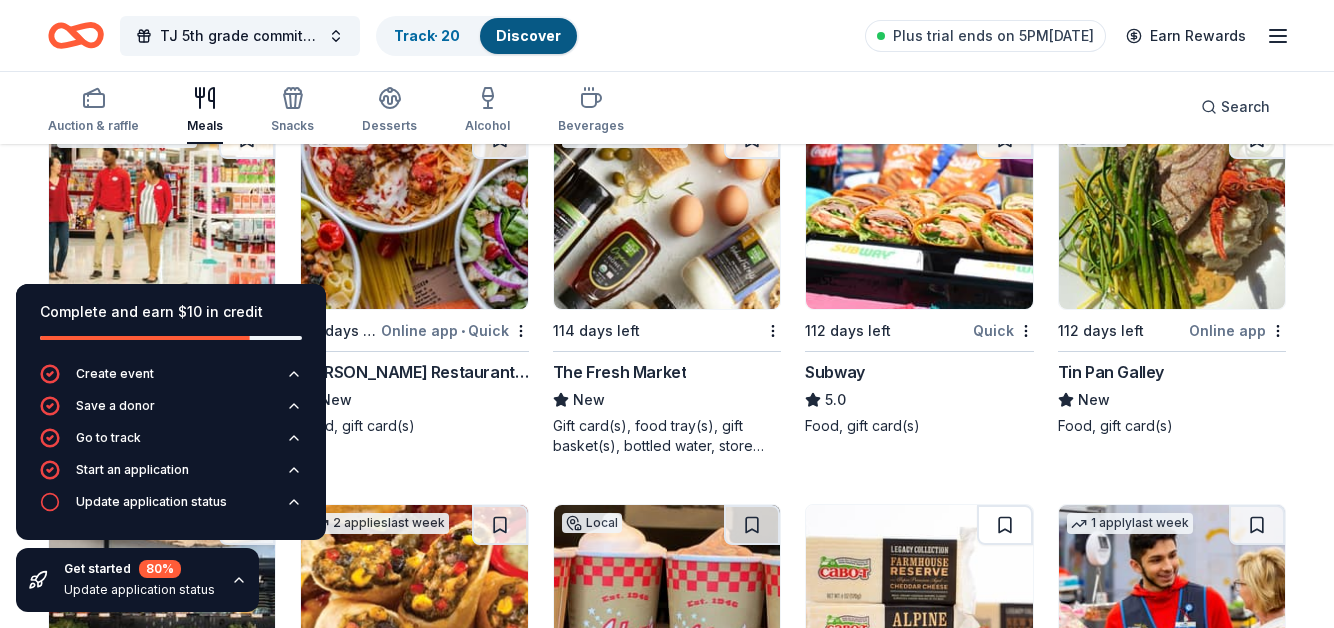 click at bounding box center [667, 214] 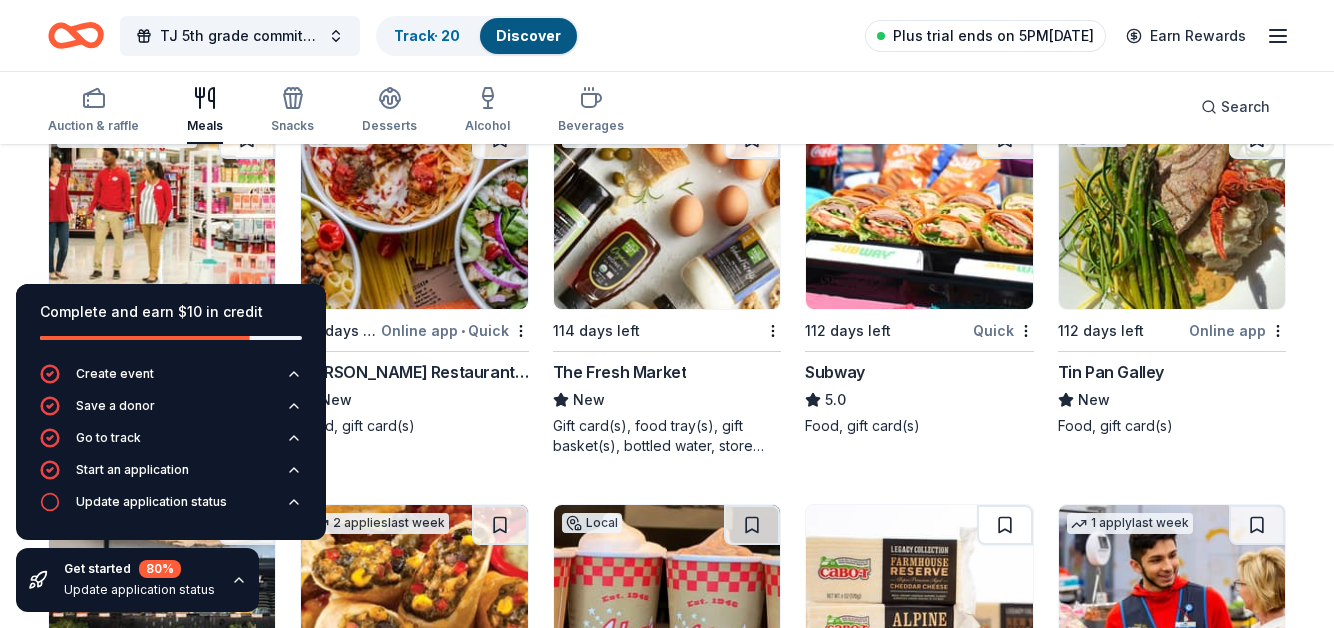 click on "Plus trial ends on 5PM[DATE]" at bounding box center (993, 36) 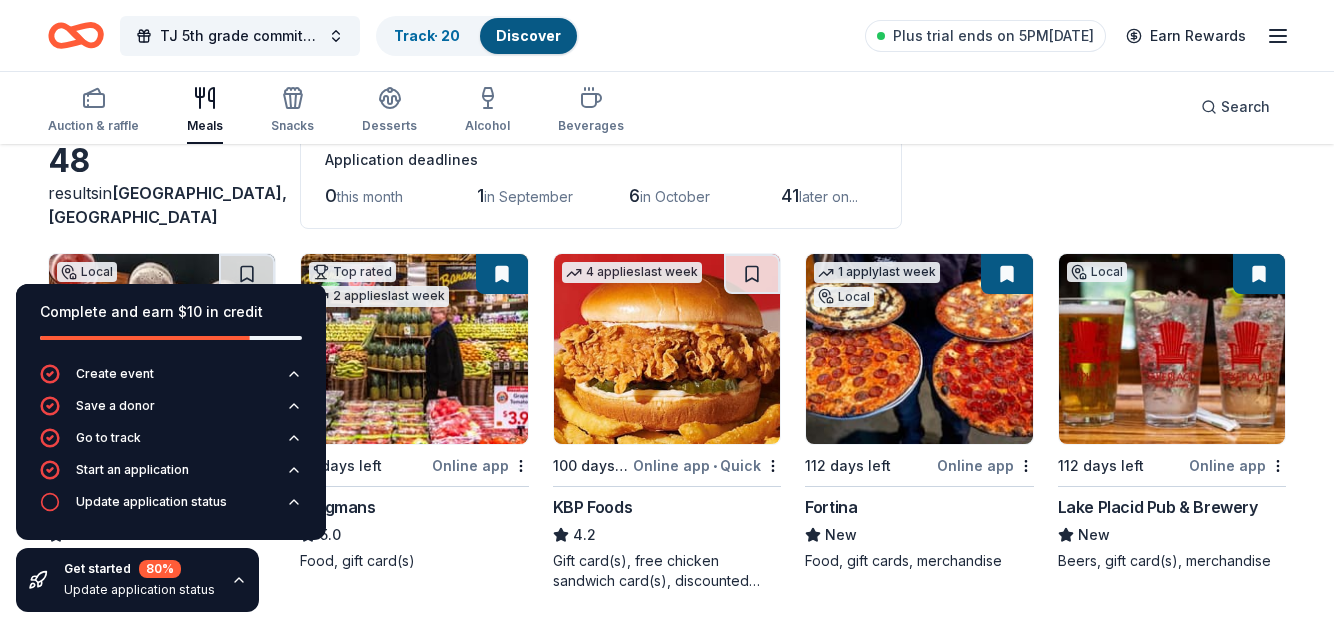 scroll, scrollTop: 0, scrollLeft: 0, axis: both 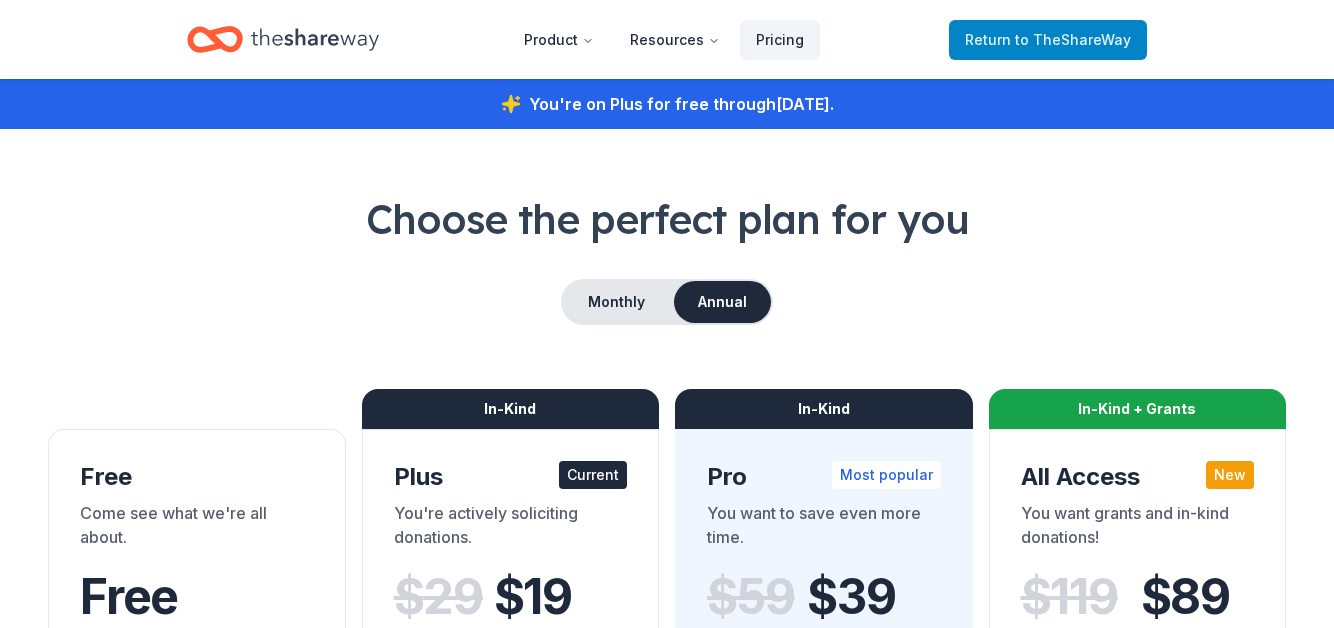 click on "Return to TheShareWay" at bounding box center (1048, 40) 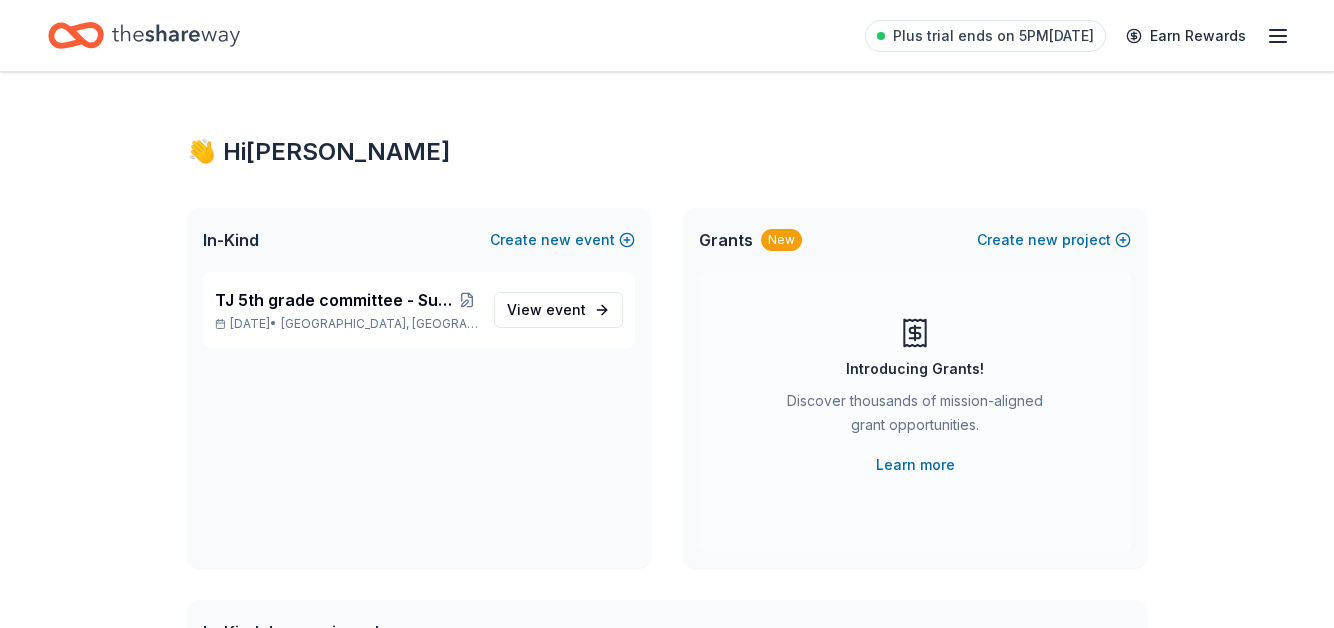 click 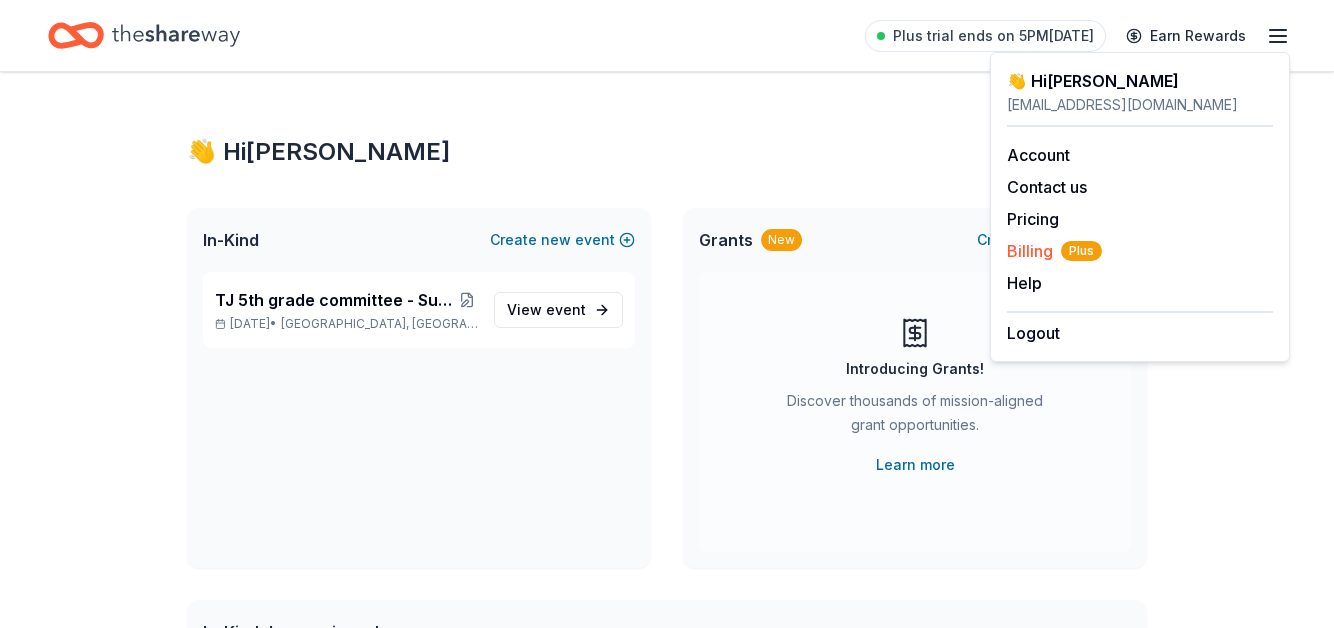 click on "Billing Plus" at bounding box center (1054, 251) 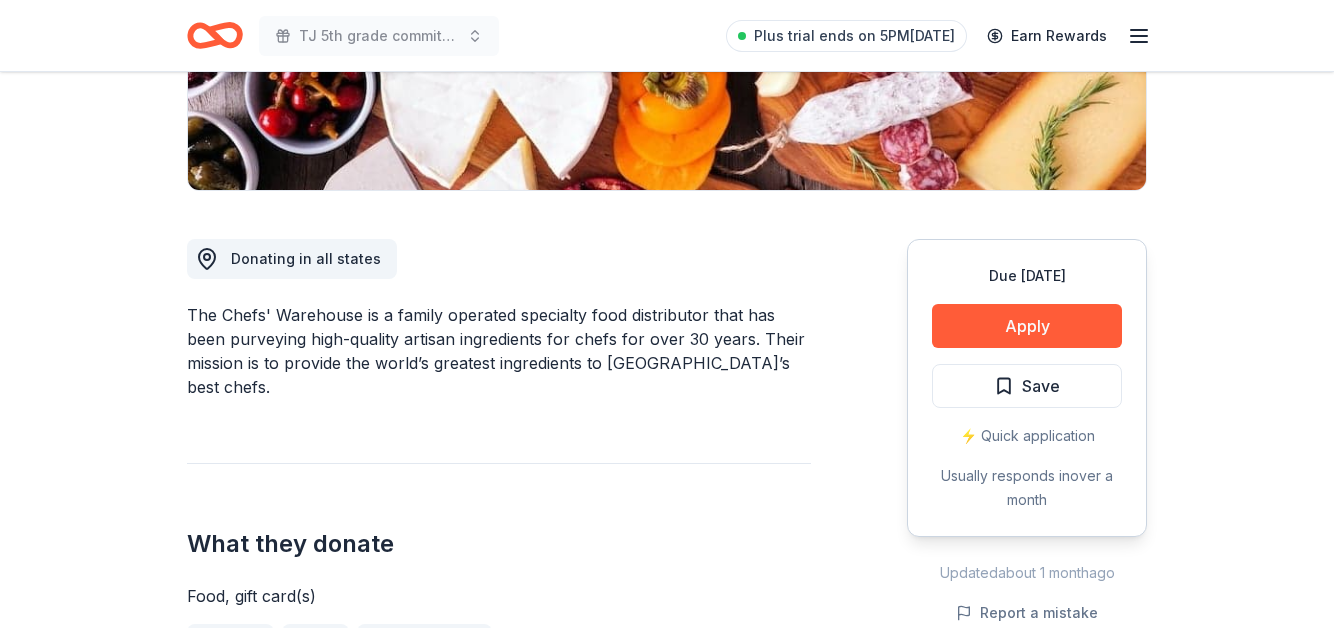 scroll, scrollTop: 418, scrollLeft: 0, axis: vertical 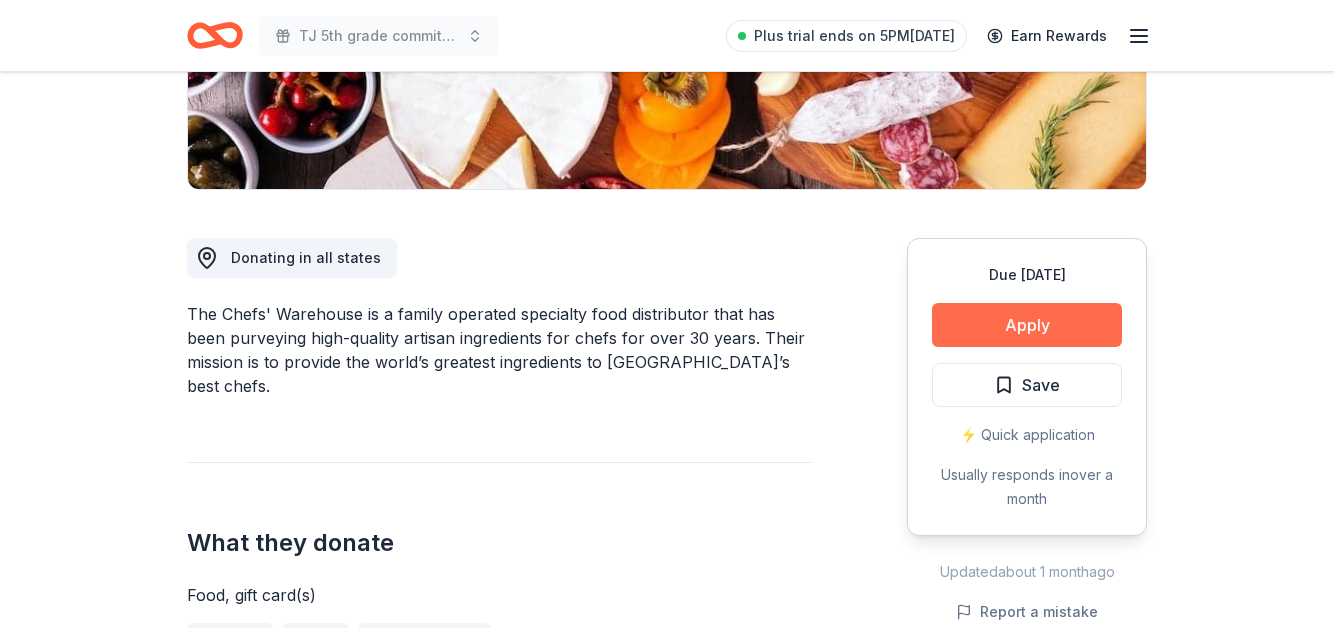 click on "Apply" at bounding box center [1027, 325] 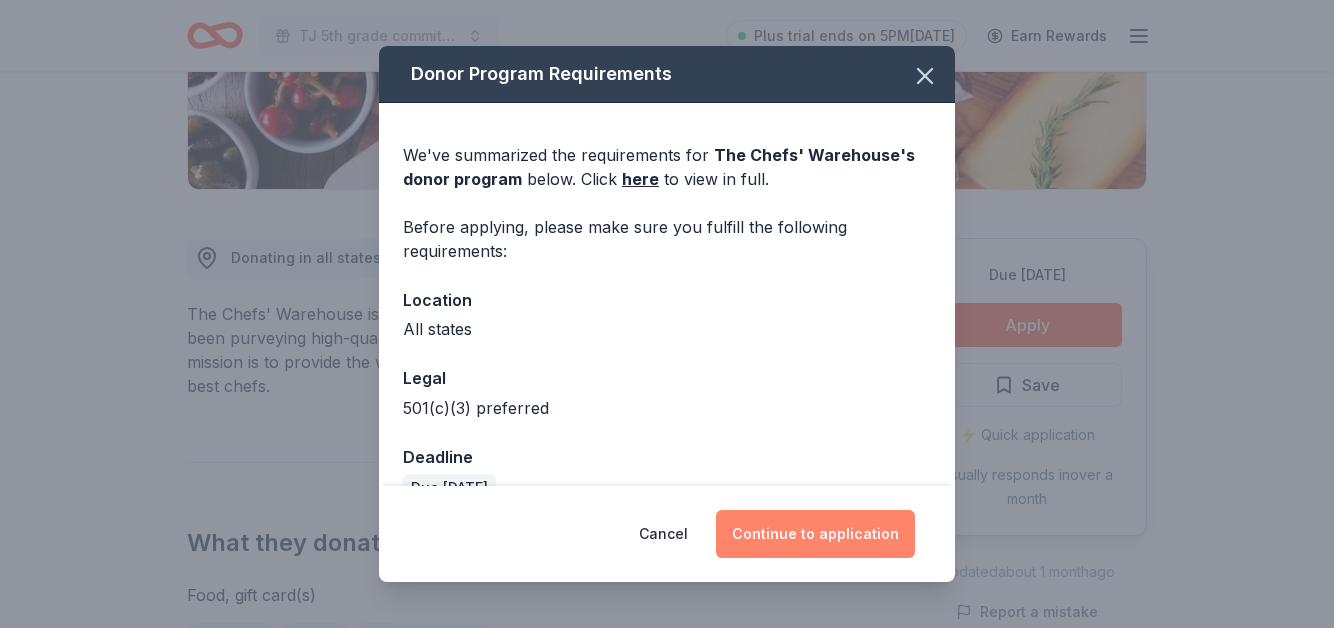 click on "Continue to application" at bounding box center [815, 534] 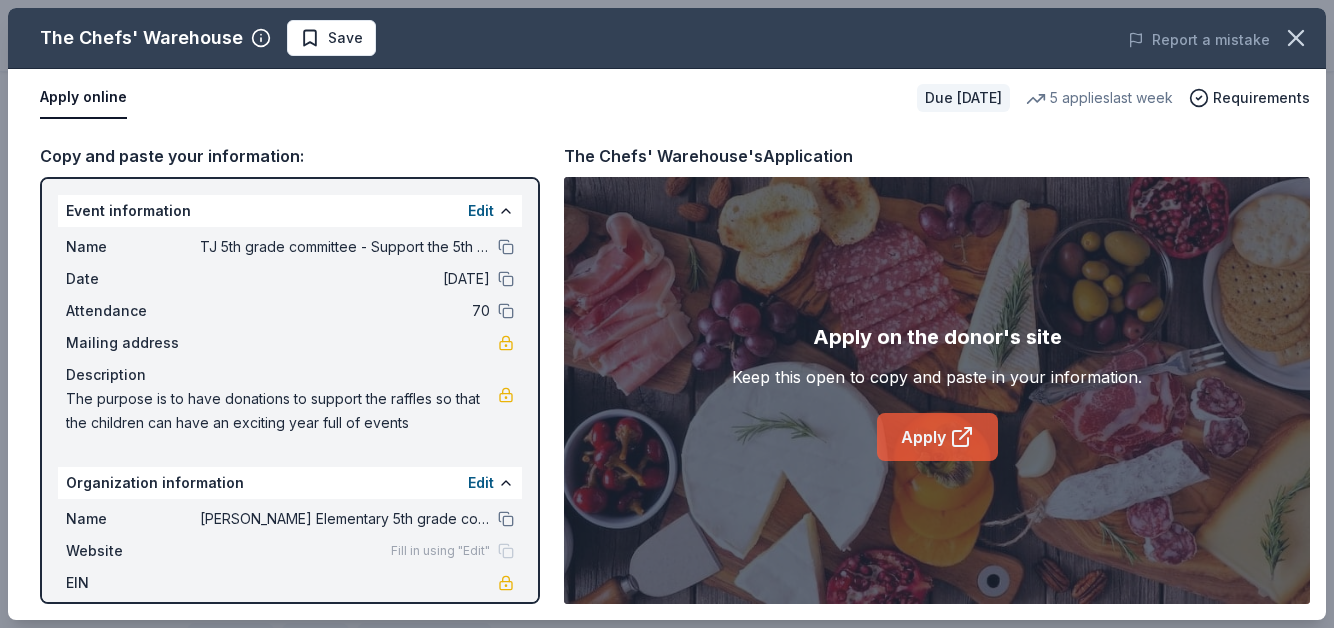click on "Apply" at bounding box center [937, 437] 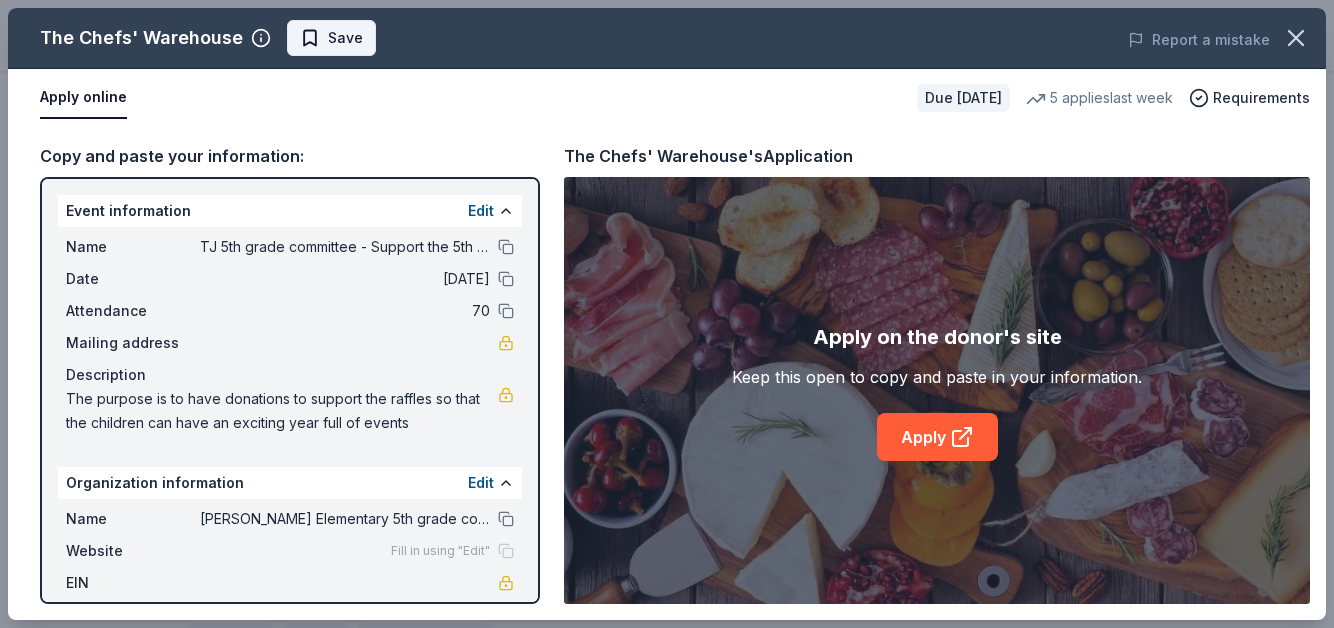 click on "Save" at bounding box center [331, 38] 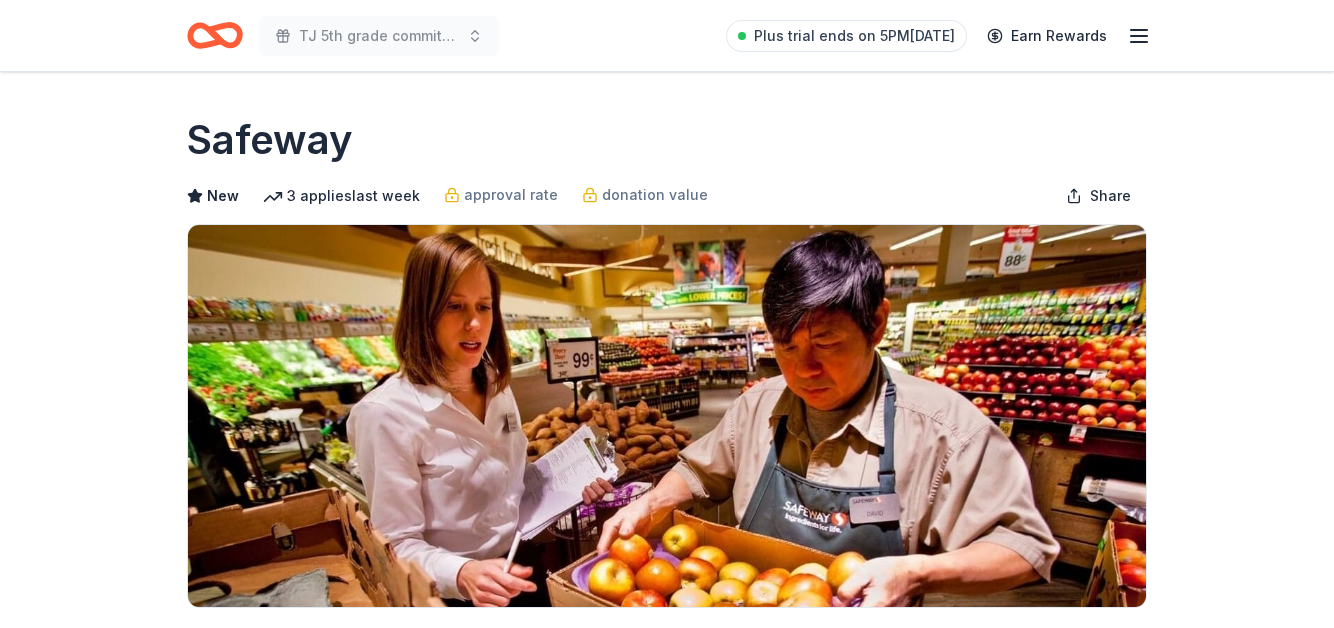 scroll, scrollTop: 296, scrollLeft: 0, axis: vertical 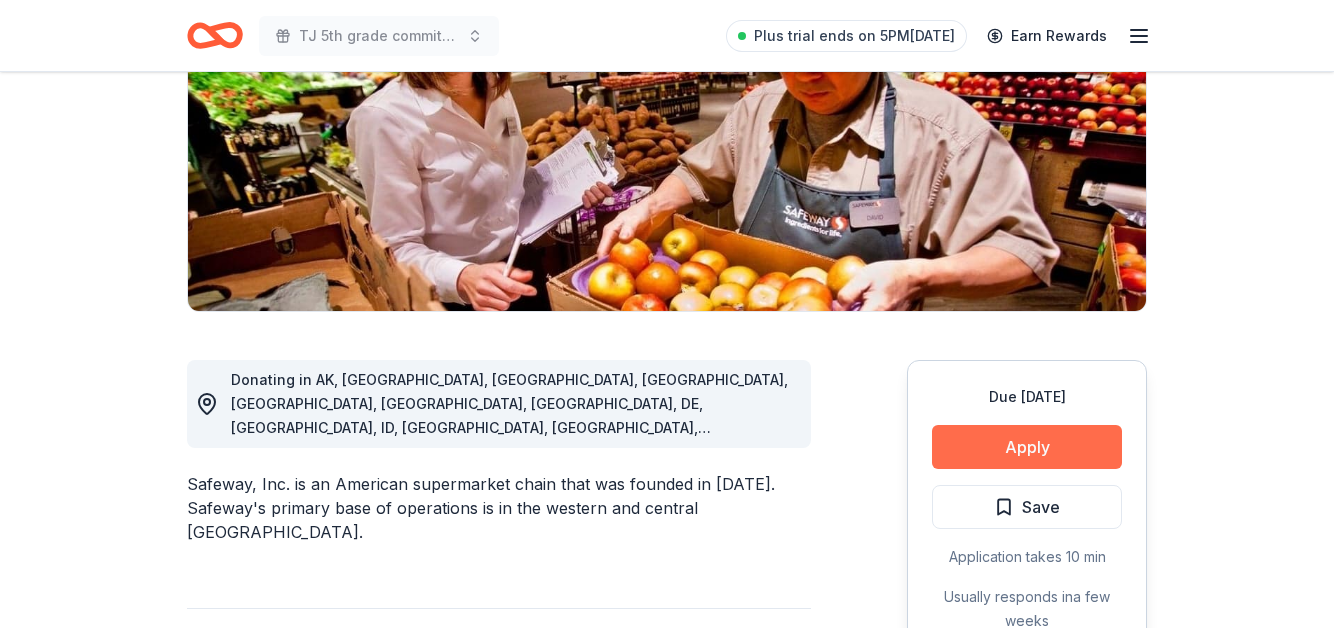 click on "Apply" at bounding box center (1027, 447) 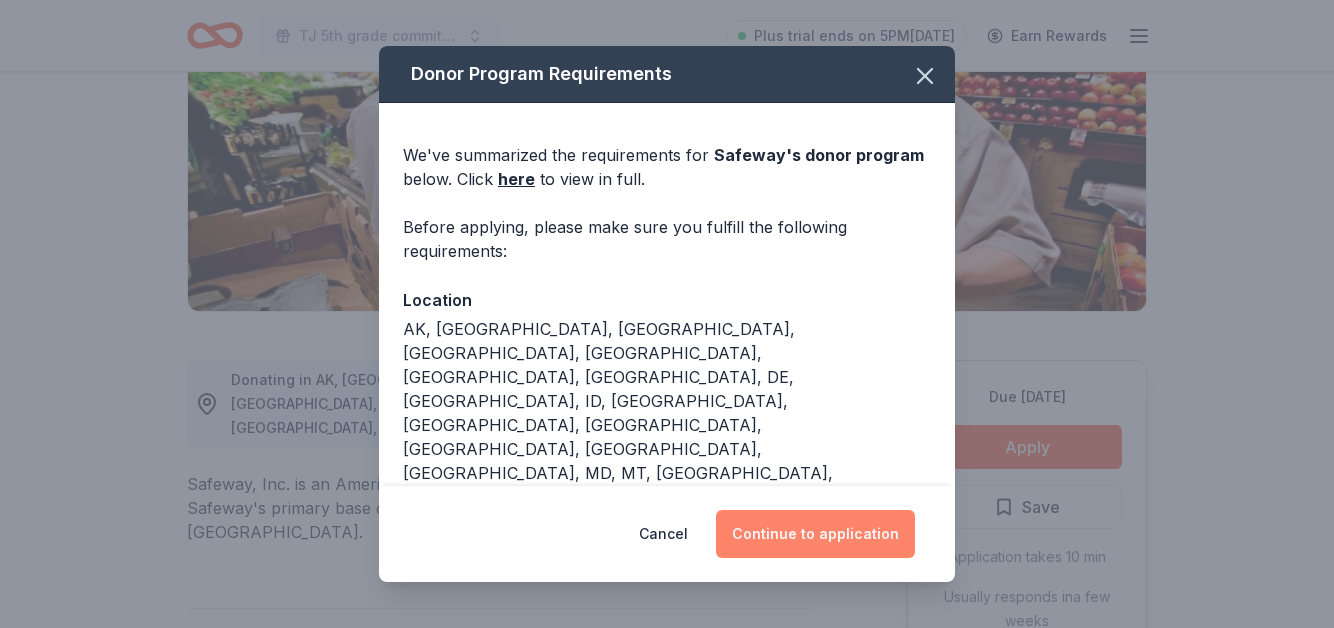 click on "Continue to application" at bounding box center (815, 534) 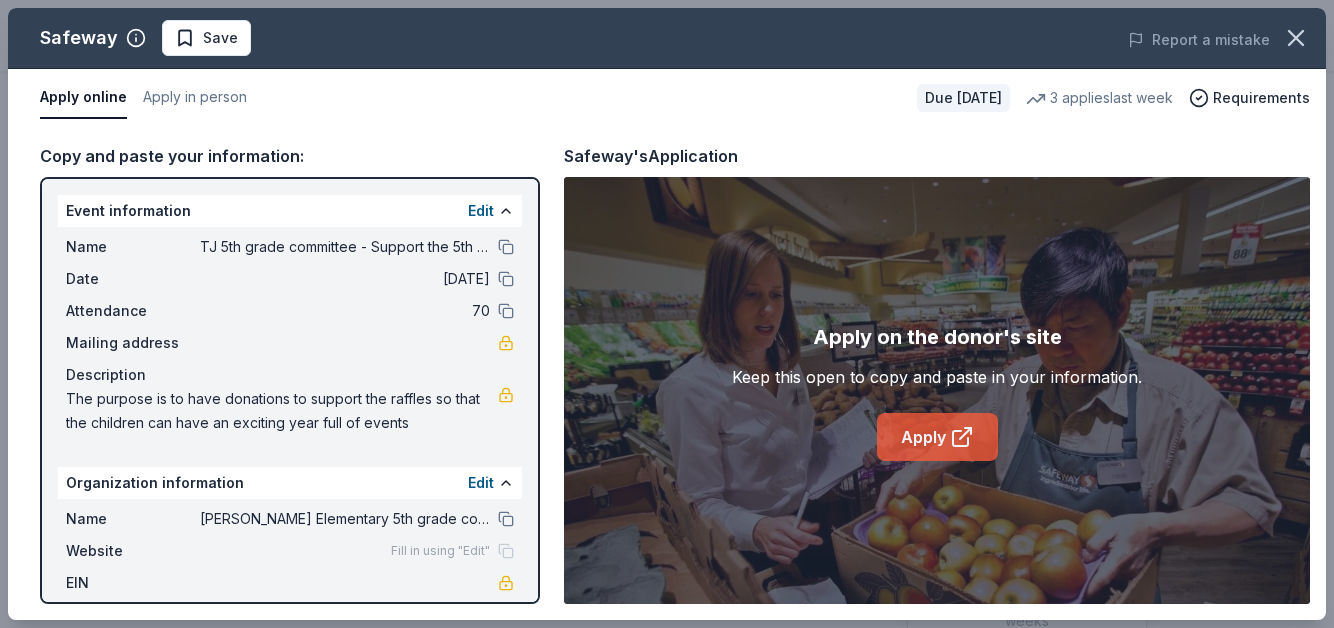click on "Apply" at bounding box center [937, 437] 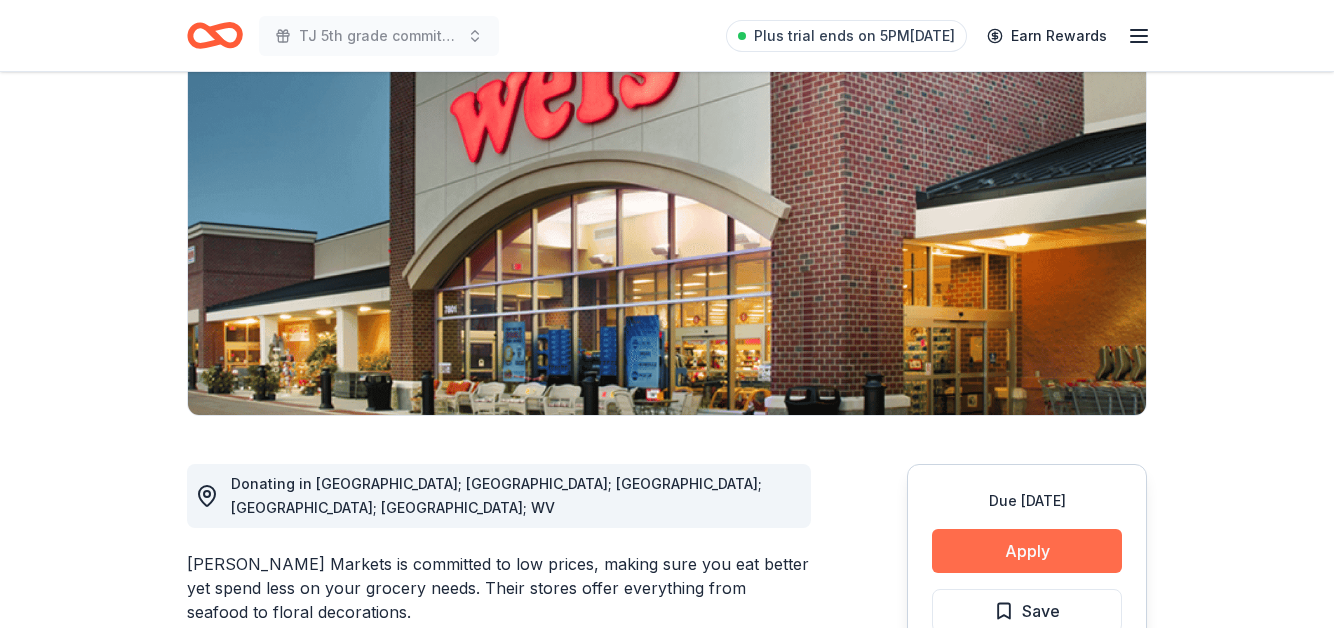 scroll, scrollTop: 192, scrollLeft: 0, axis: vertical 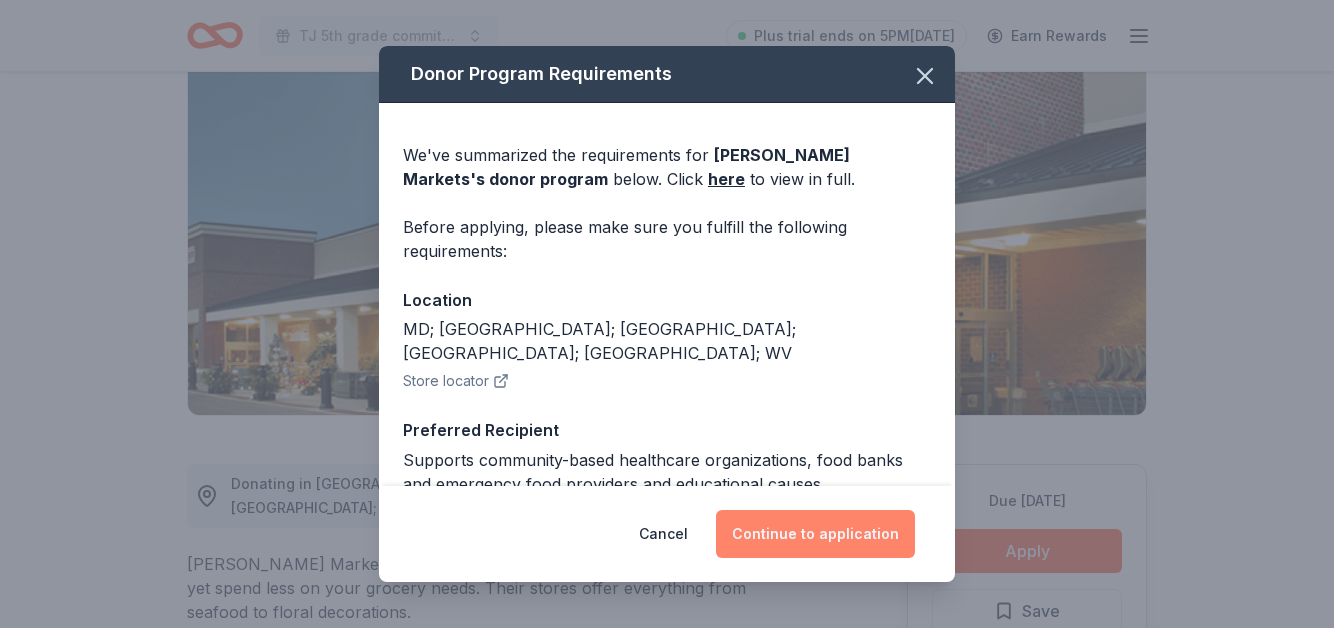 click on "Continue to application" at bounding box center [815, 534] 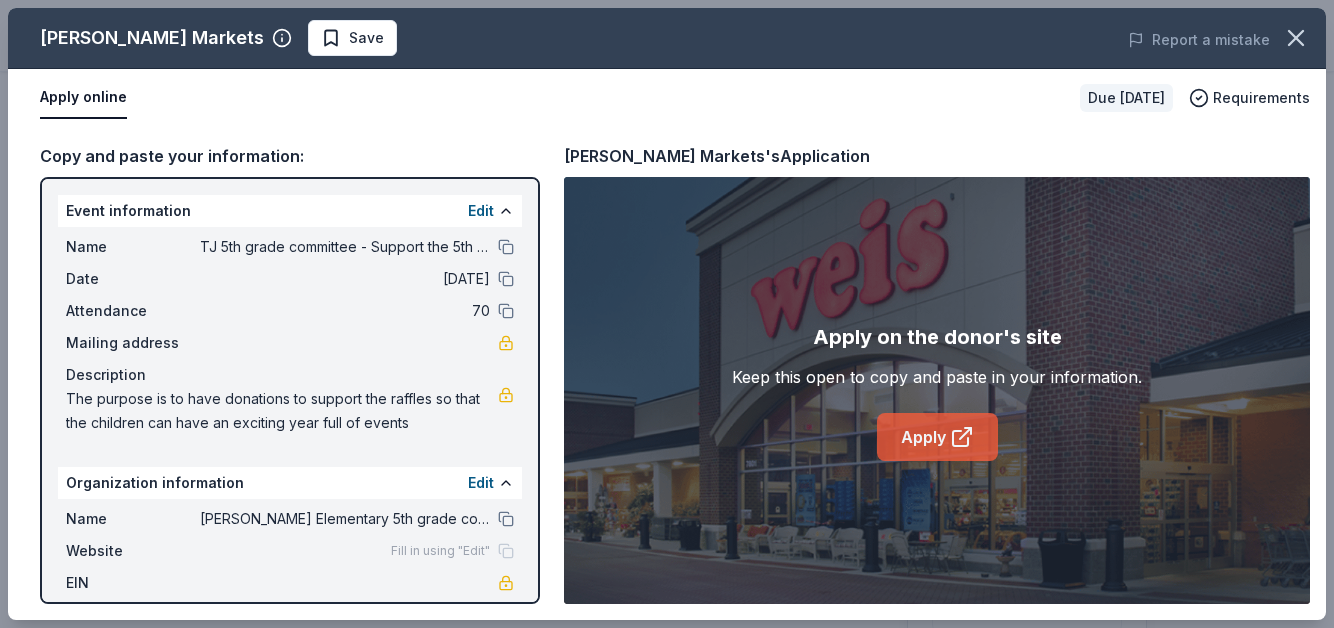click on "Apply" at bounding box center [937, 437] 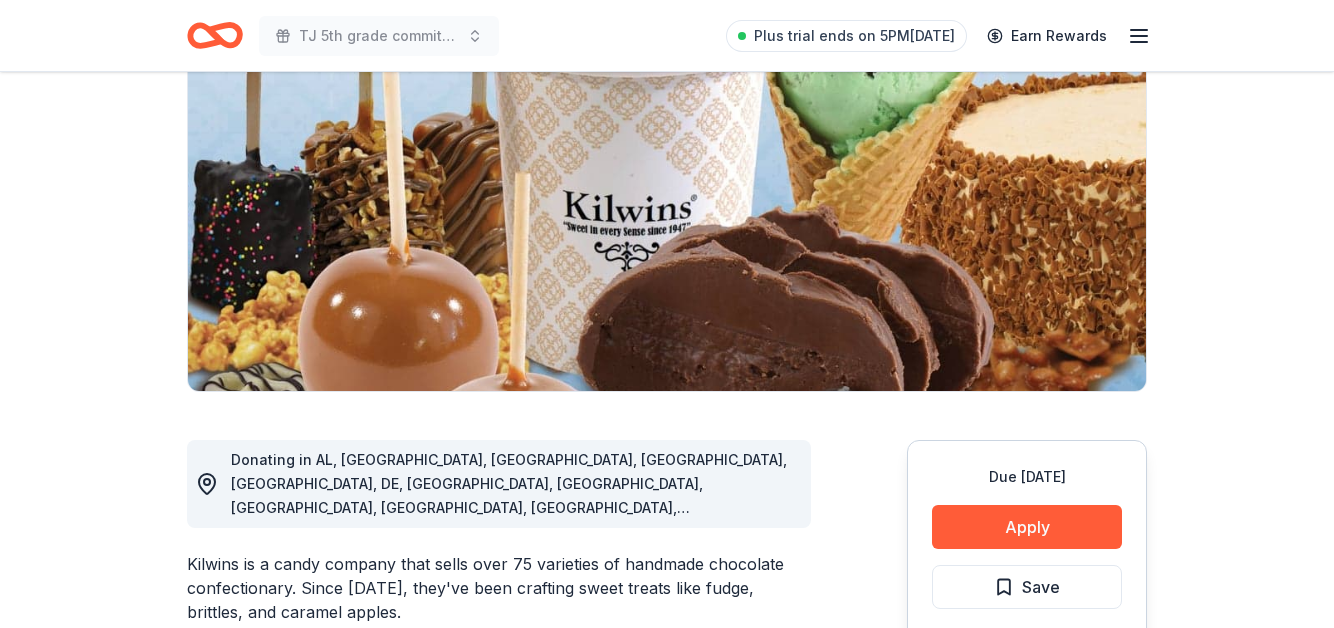 scroll, scrollTop: 218, scrollLeft: 0, axis: vertical 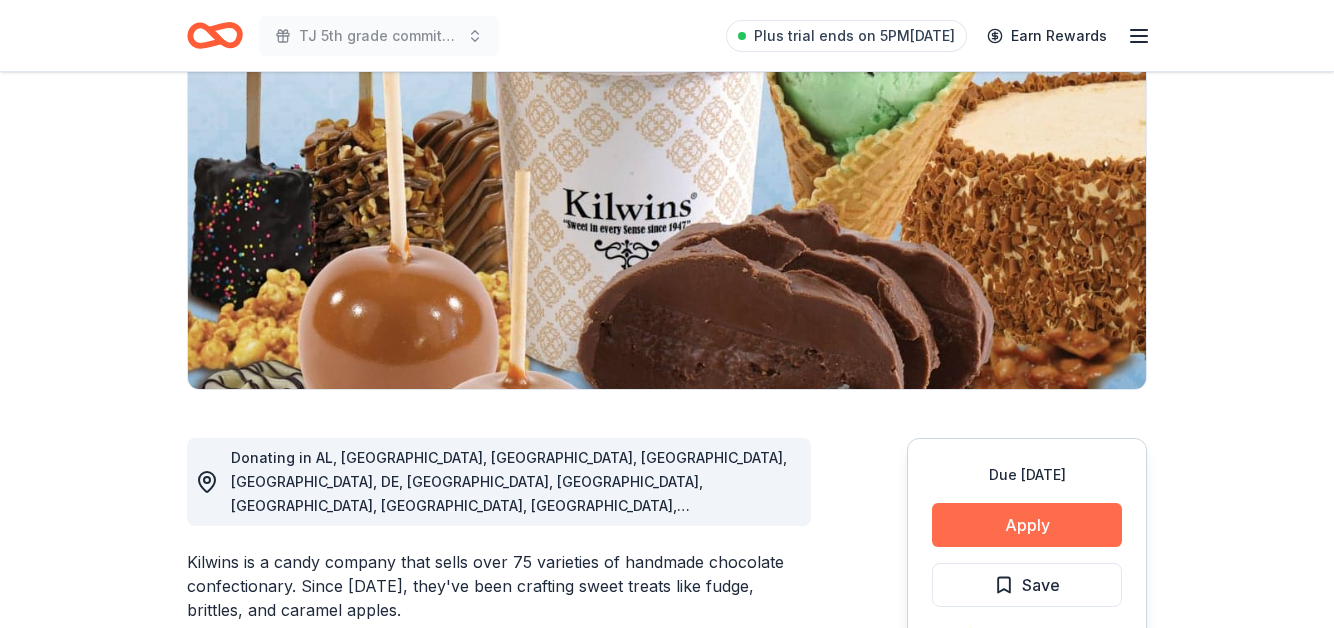 click on "Apply" at bounding box center [1027, 525] 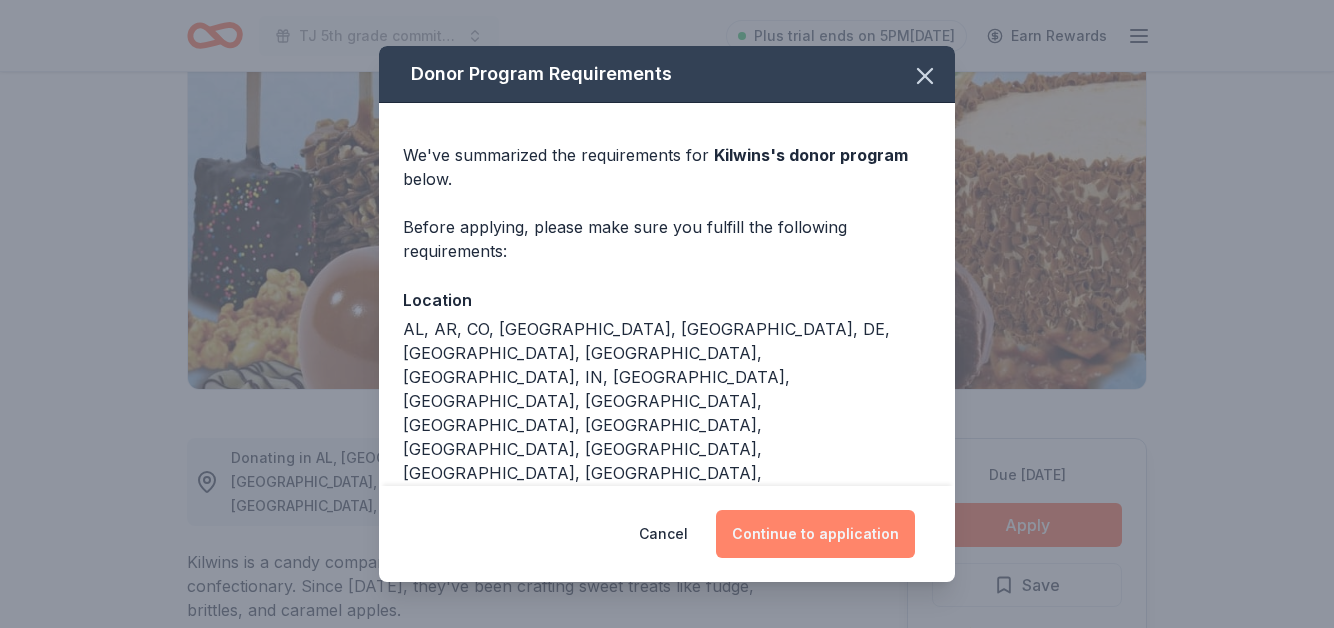 click on "Continue to application" at bounding box center [815, 534] 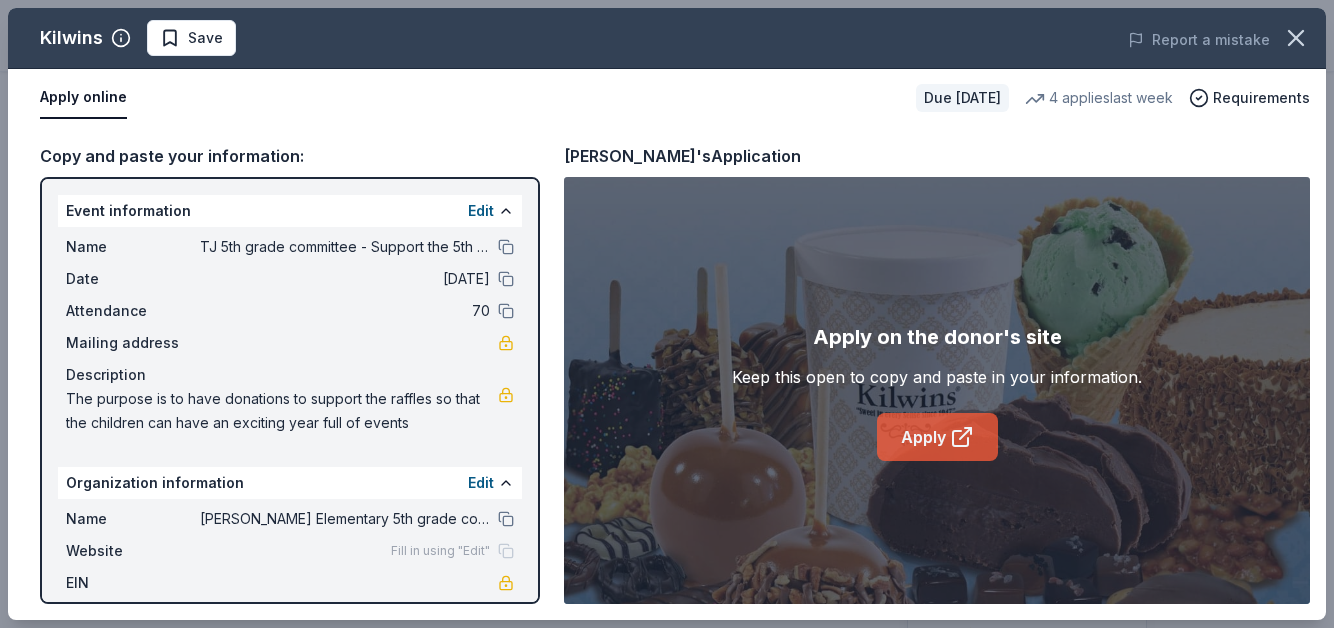 click 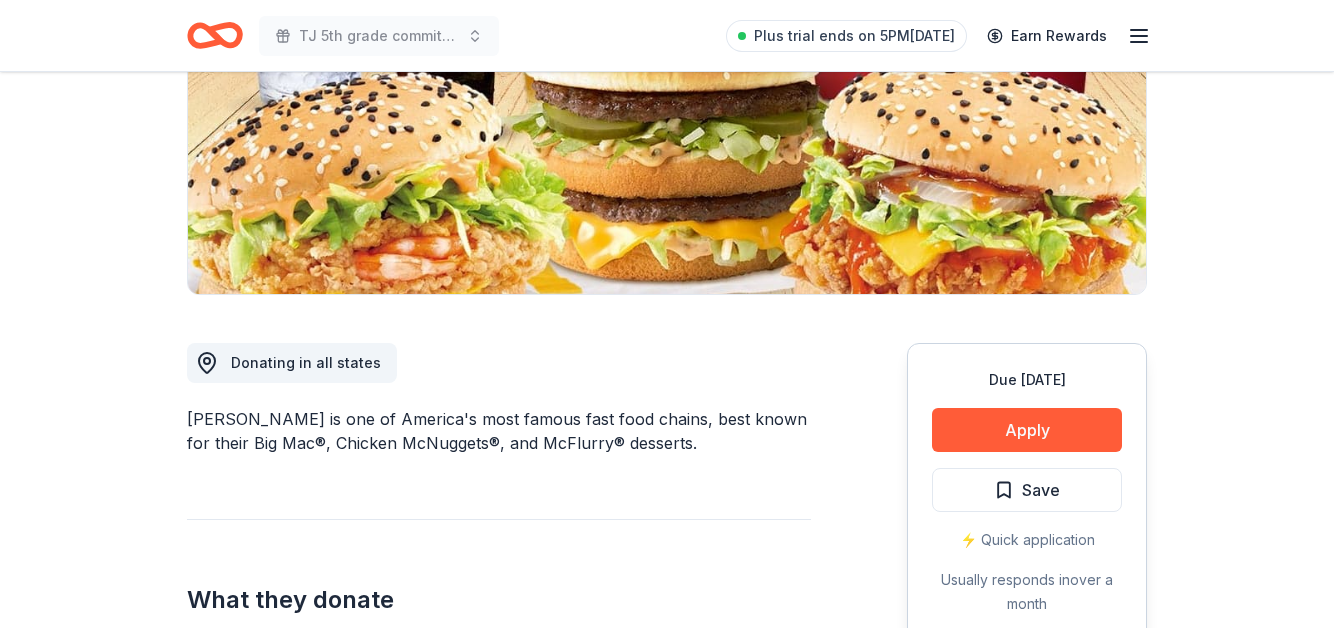 scroll, scrollTop: 330, scrollLeft: 0, axis: vertical 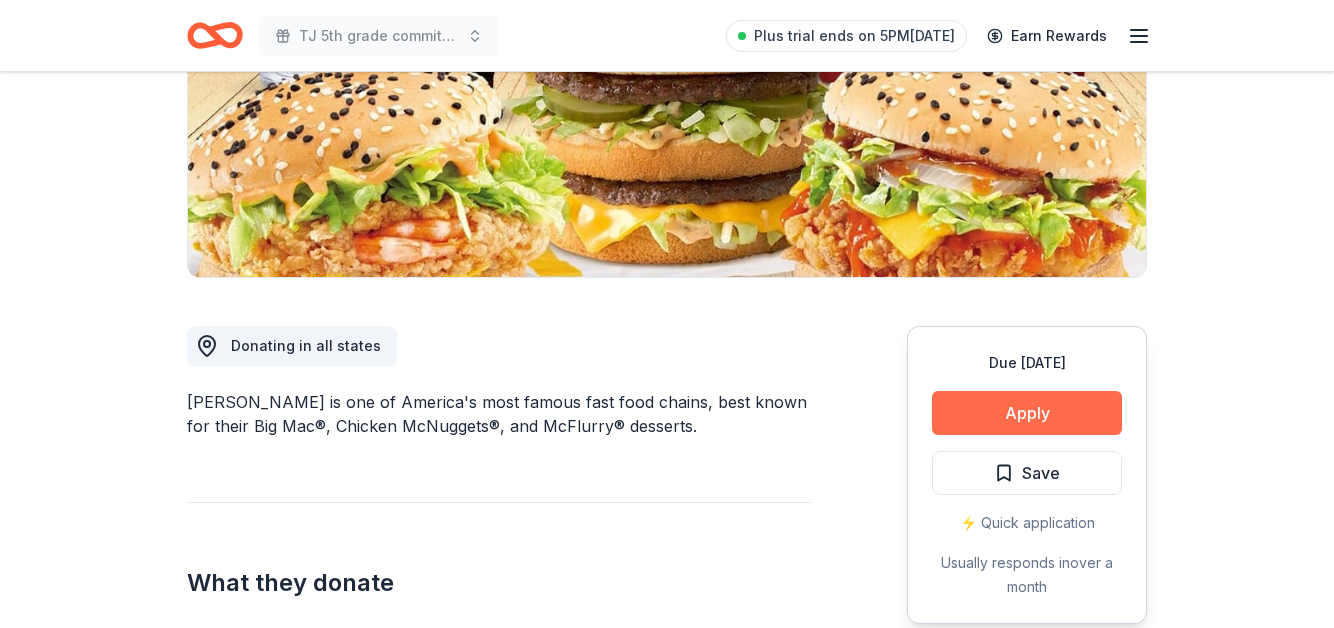 click on "Apply" at bounding box center (1027, 413) 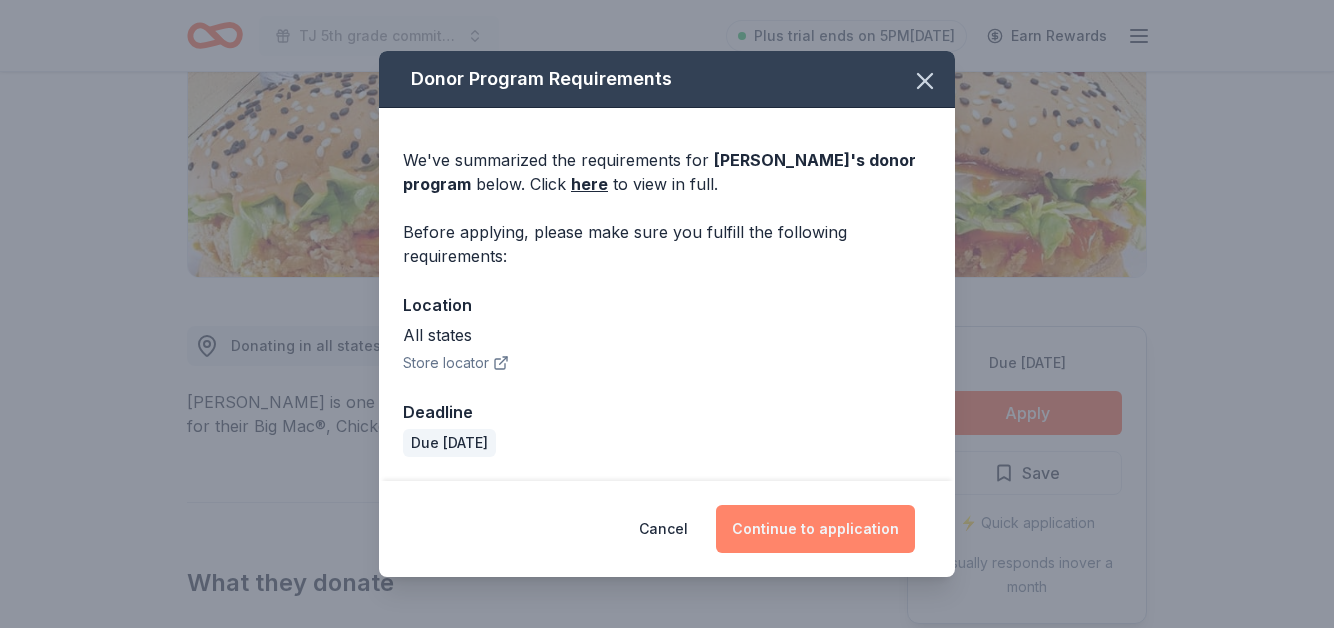 click on "Continue to application" at bounding box center (815, 529) 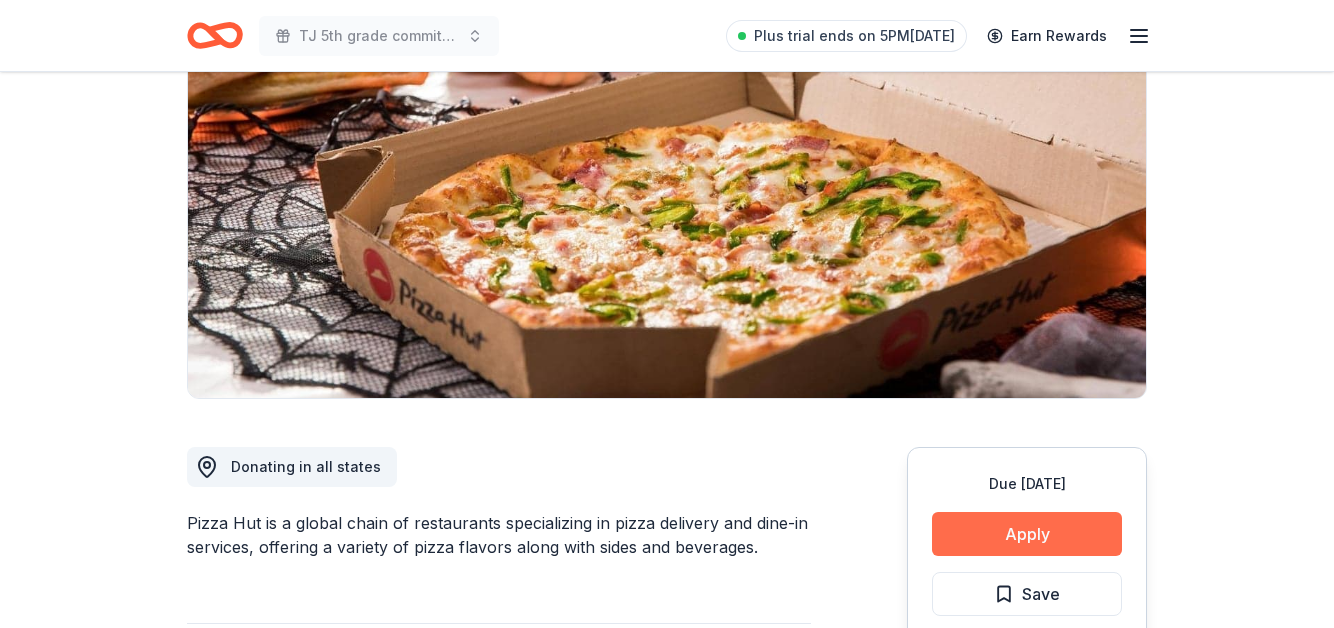 scroll, scrollTop: 209, scrollLeft: 0, axis: vertical 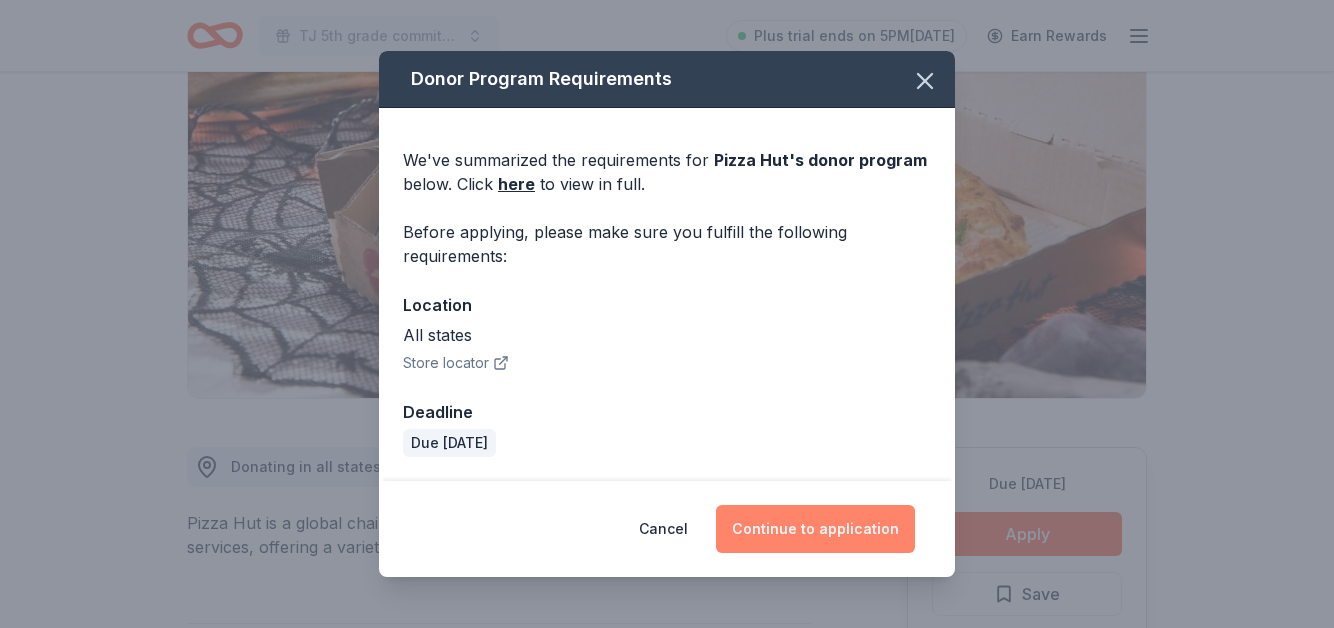 click on "Continue to application" at bounding box center [815, 529] 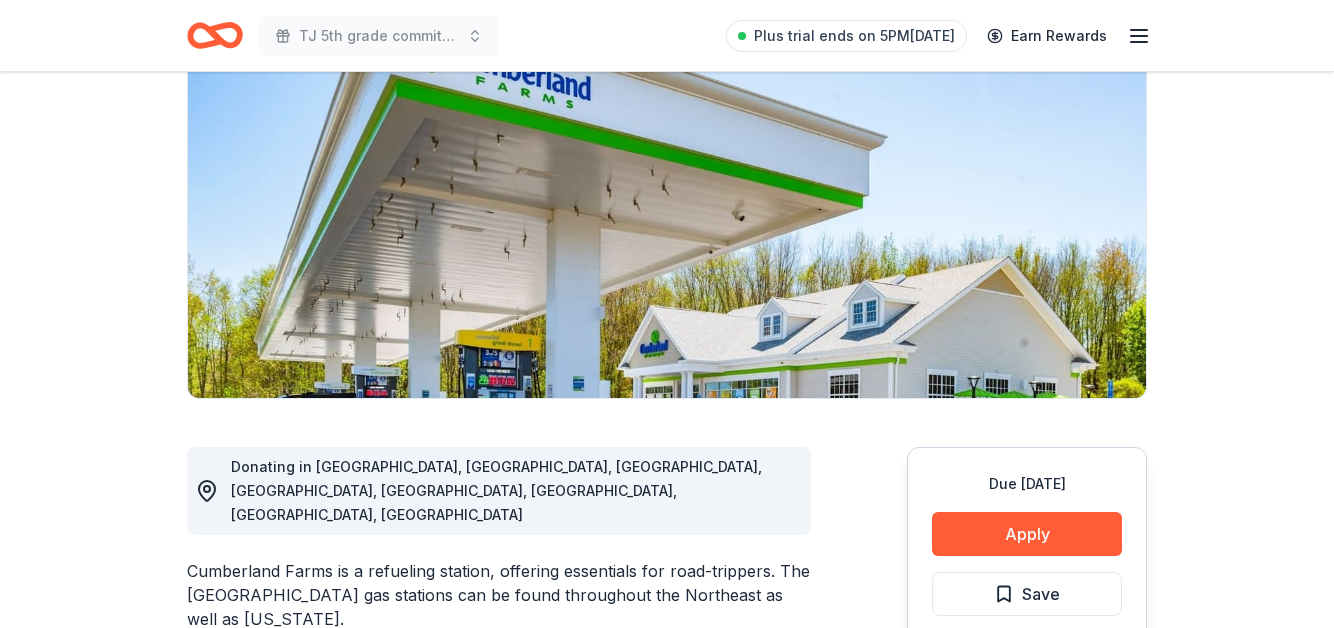 scroll, scrollTop: 210, scrollLeft: 0, axis: vertical 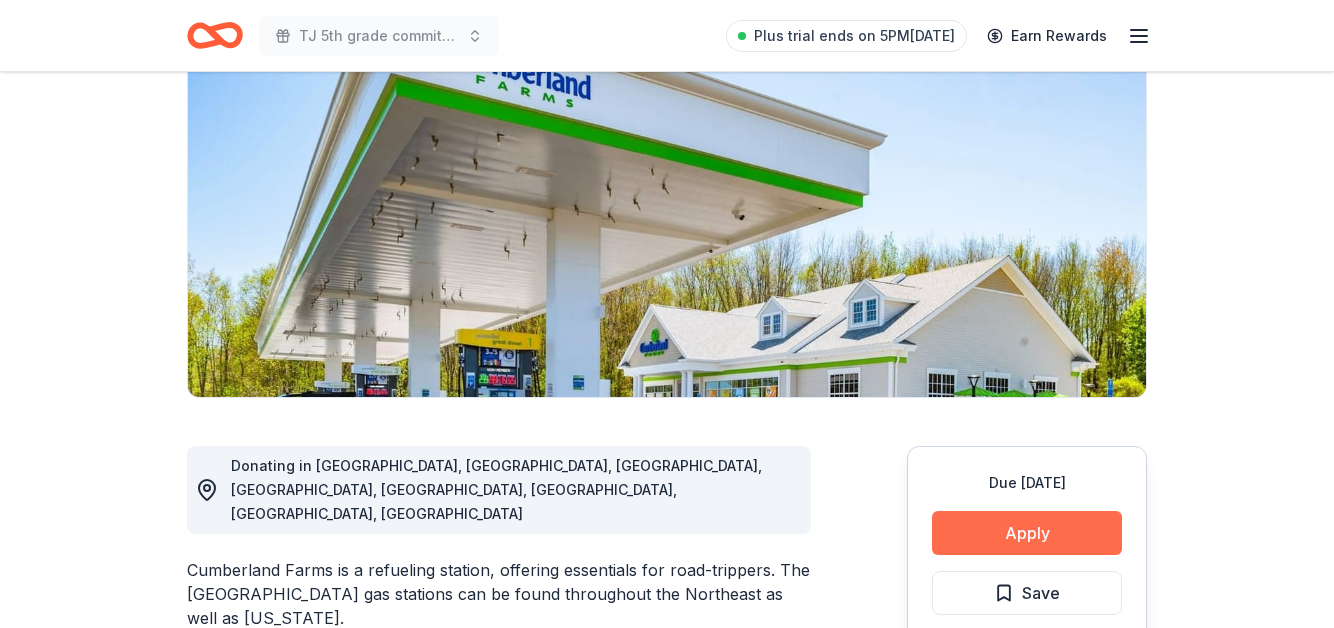 click on "Apply" at bounding box center [1027, 533] 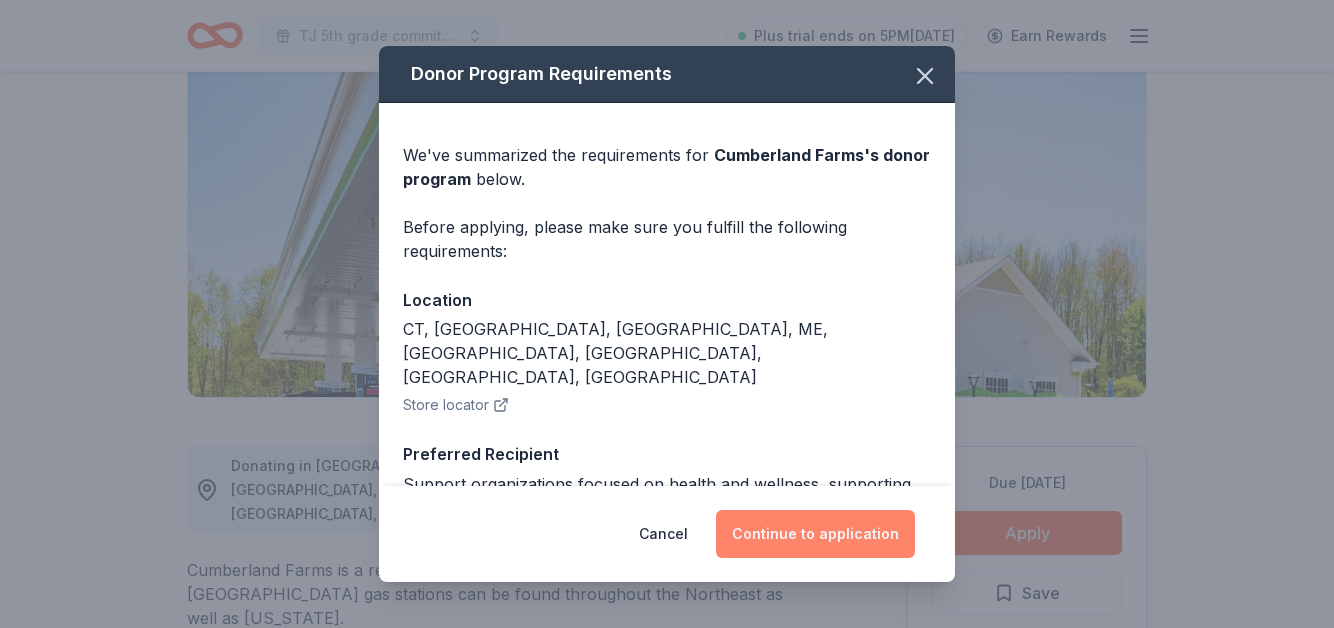 click on "Continue to application" at bounding box center (815, 534) 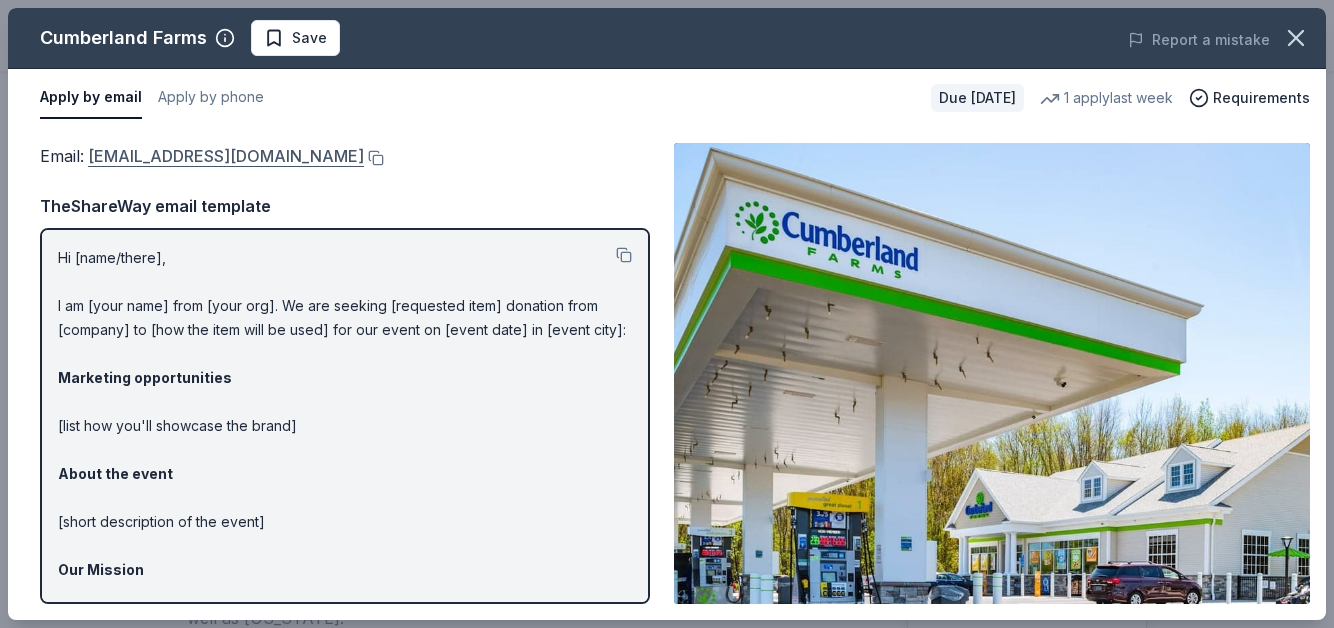click on "GuestServices@eg-america.com" at bounding box center [226, 156] 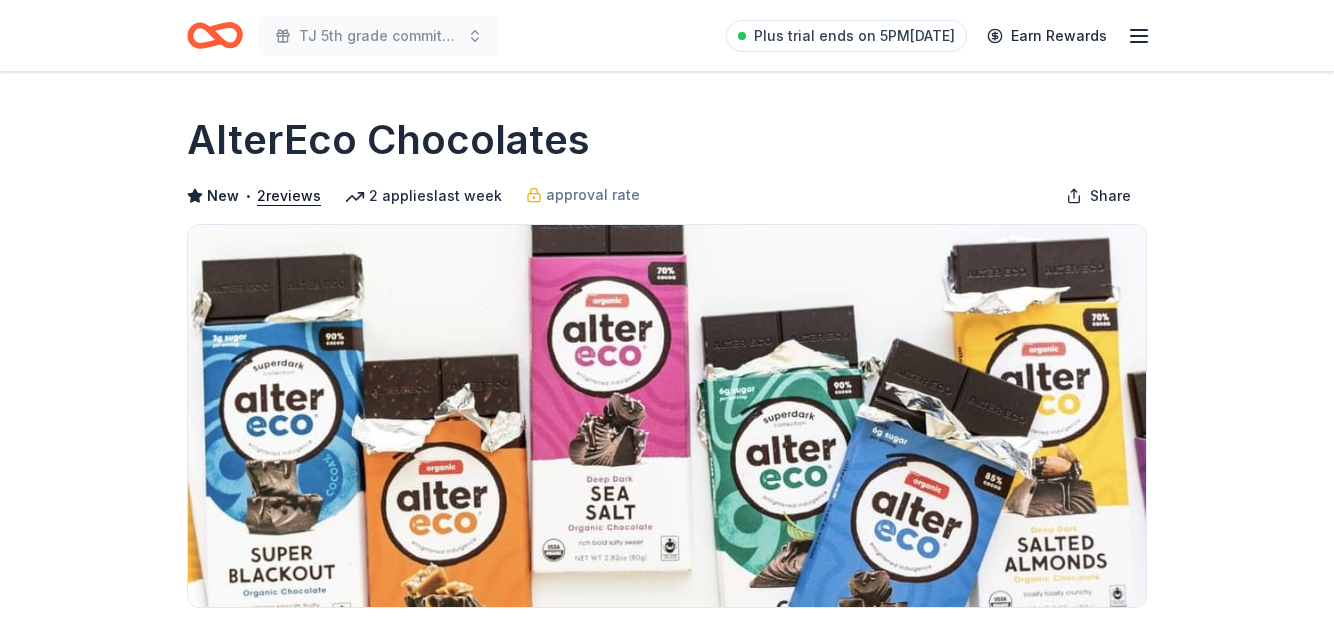 scroll, scrollTop: 0, scrollLeft: 0, axis: both 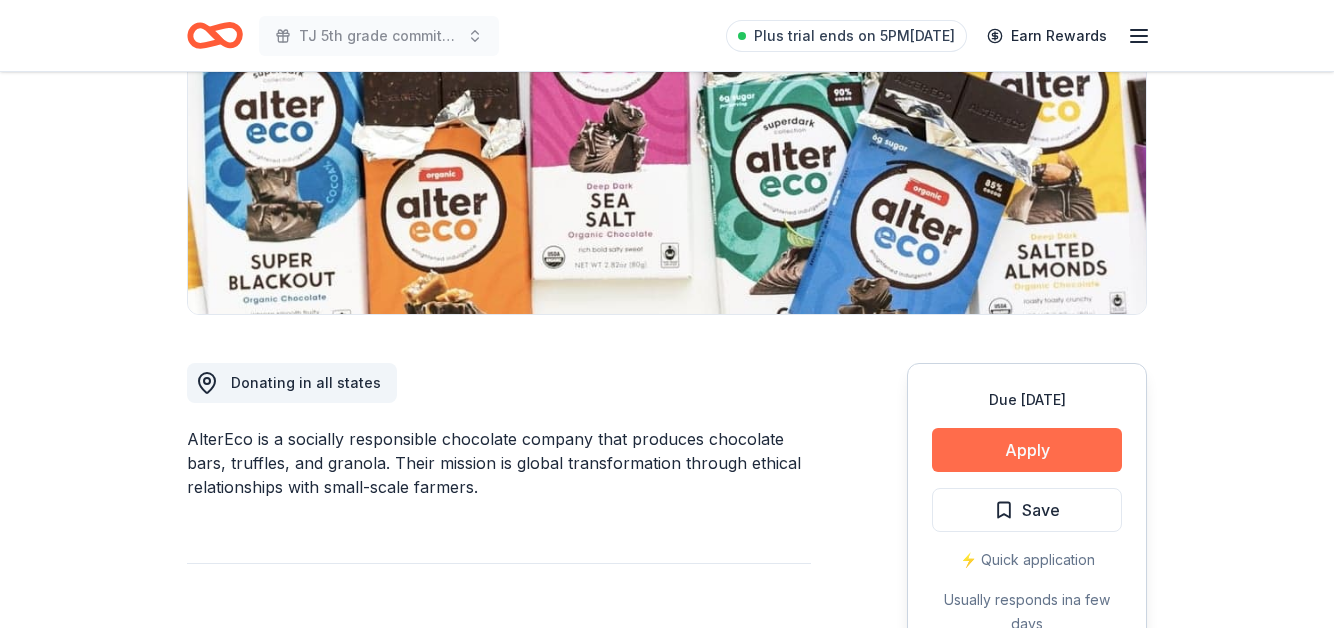 click on "Apply" at bounding box center [1027, 450] 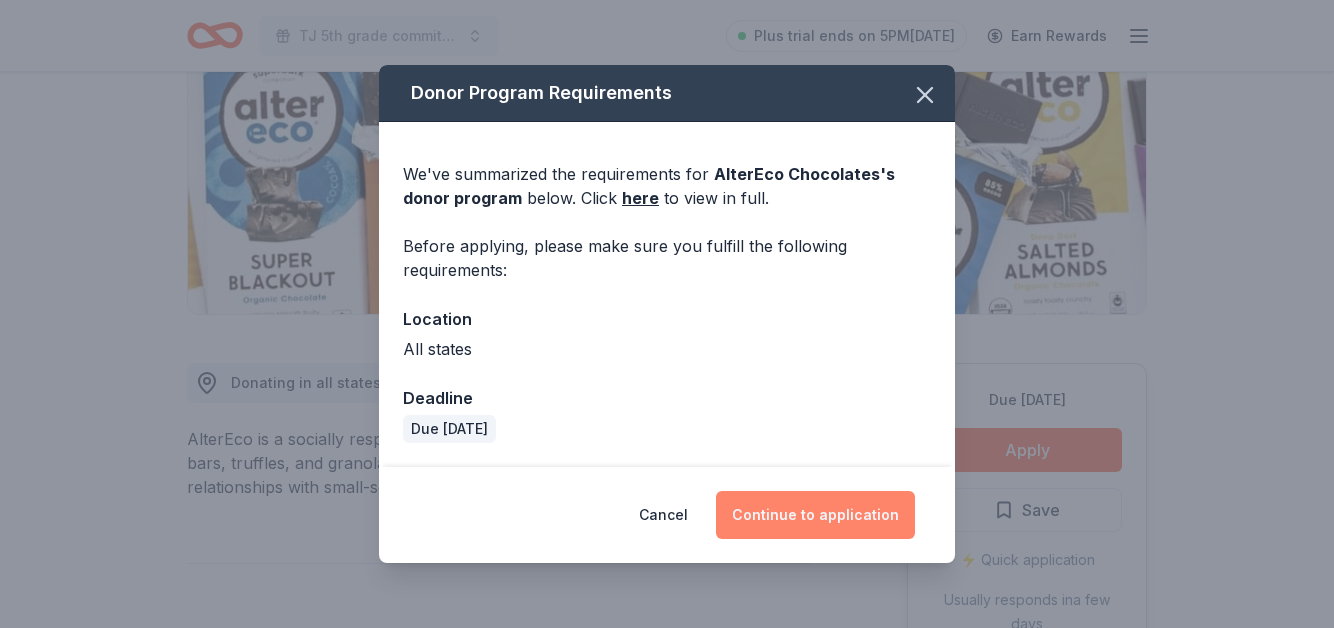 click on "Continue to application" at bounding box center (815, 515) 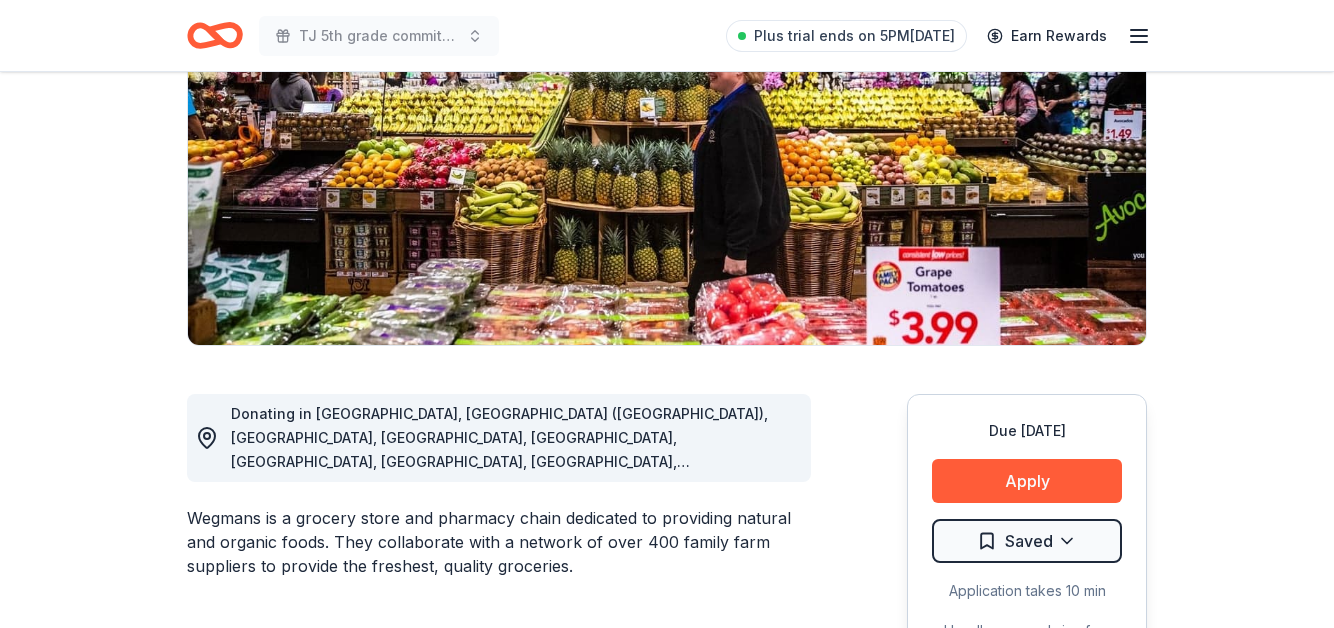 scroll, scrollTop: 275, scrollLeft: 0, axis: vertical 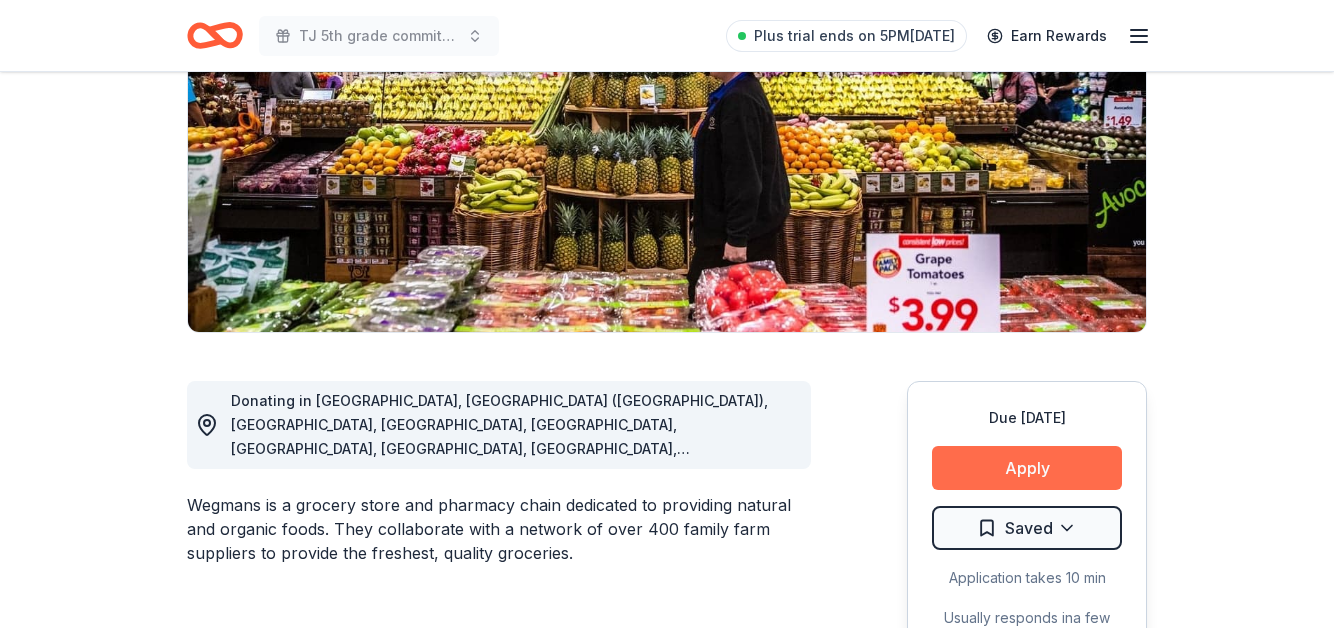 click on "Apply" at bounding box center [1027, 468] 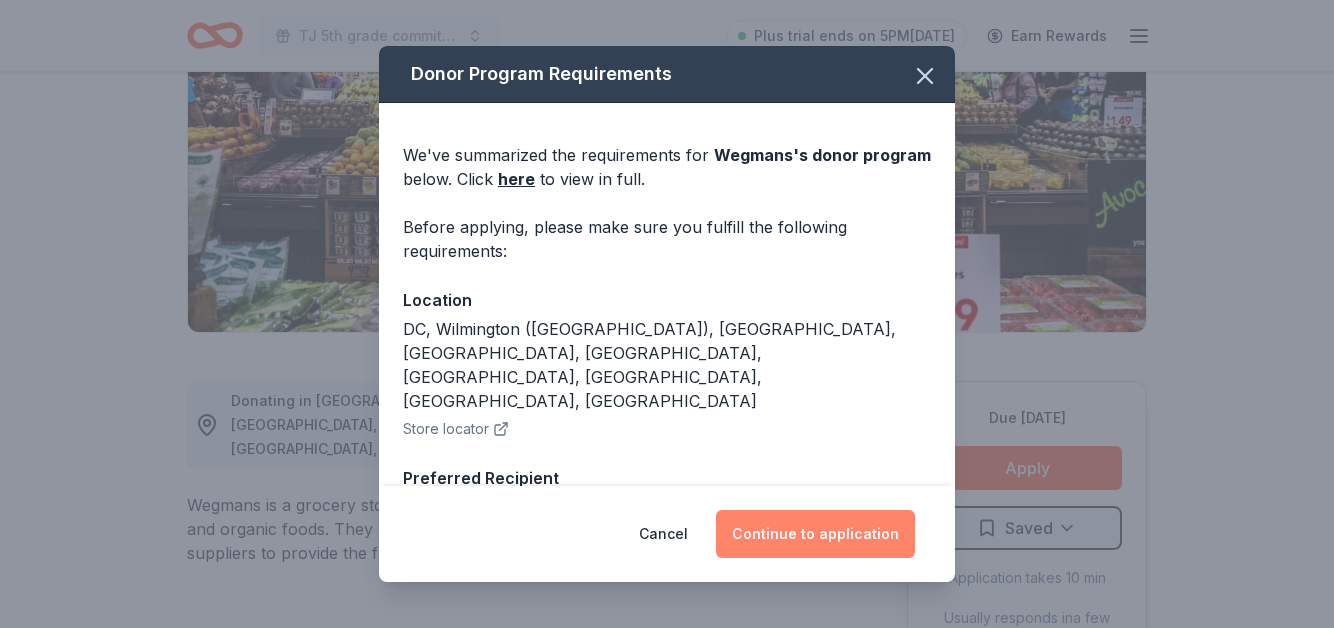 click on "Continue to application" at bounding box center [815, 534] 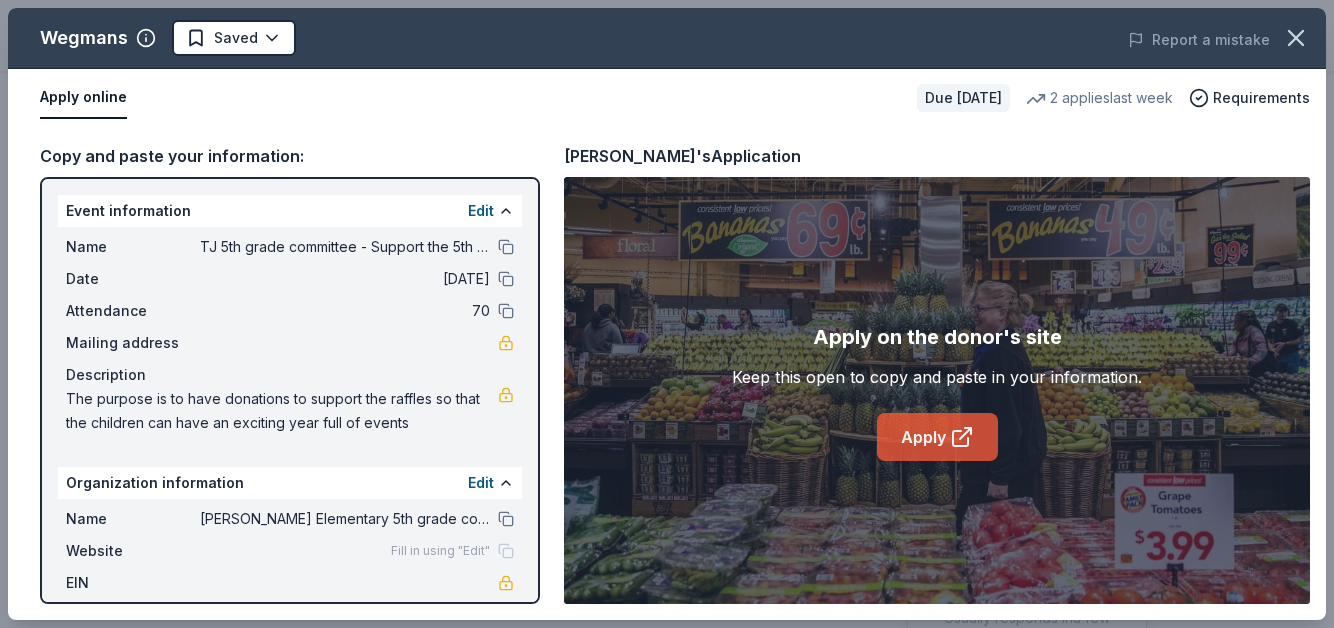 click 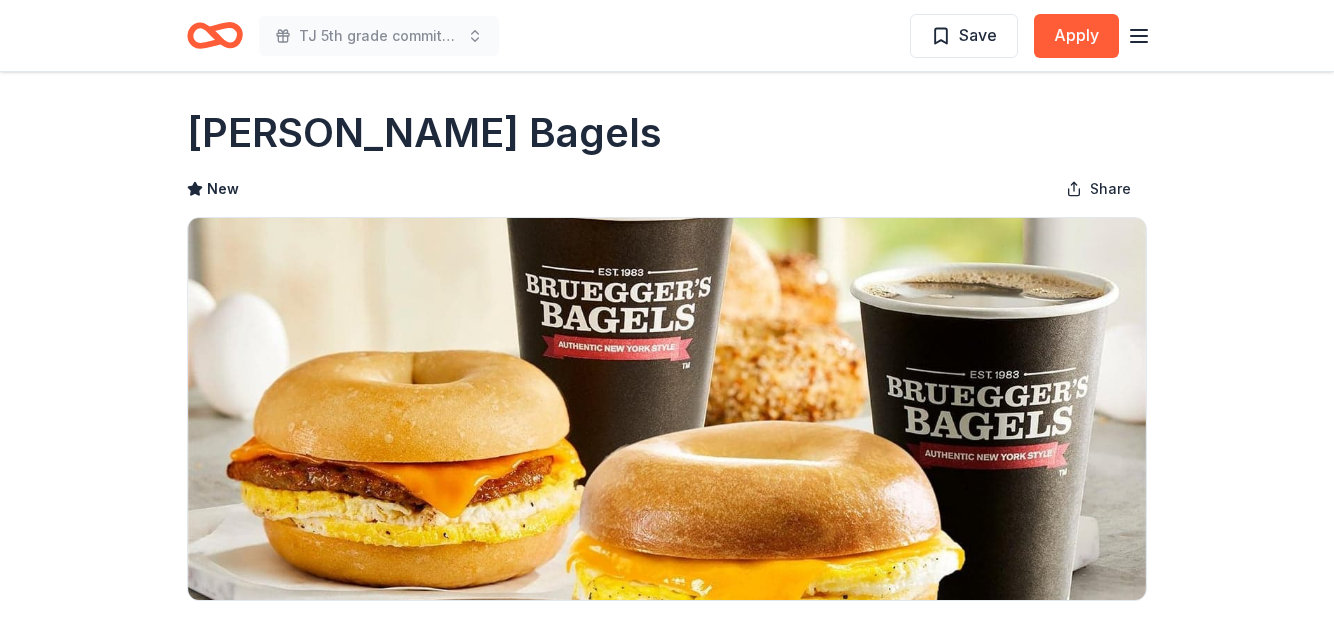 scroll, scrollTop: 0, scrollLeft: 0, axis: both 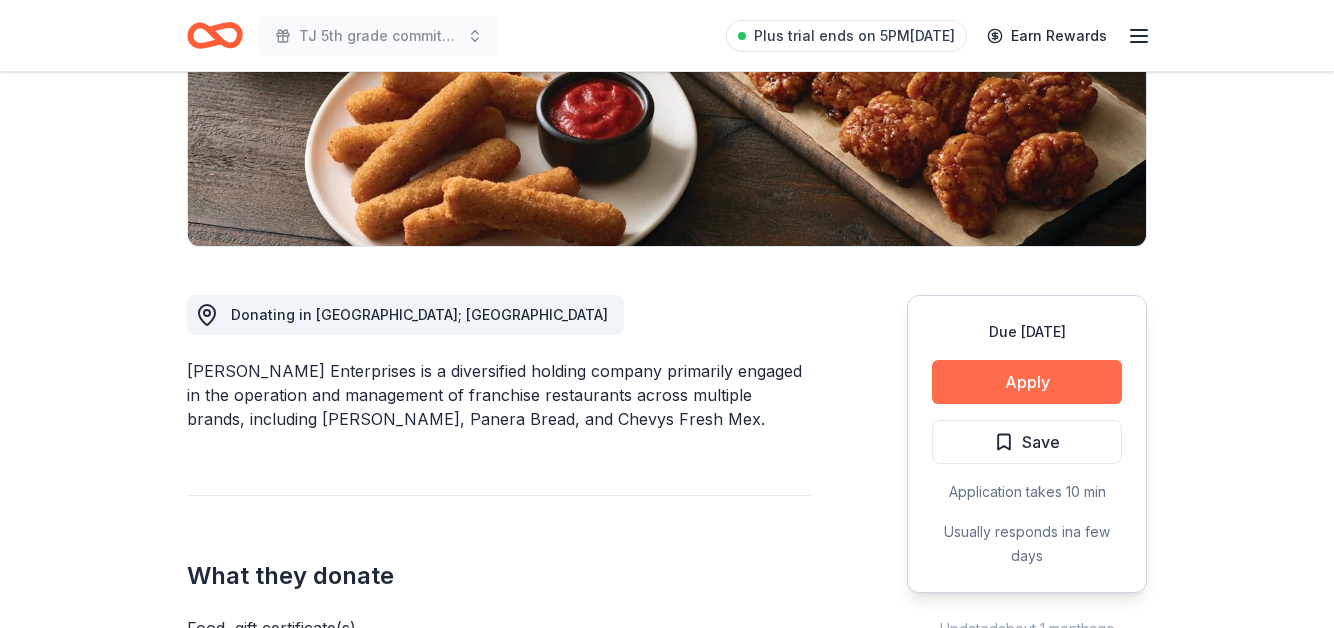 click on "Apply" at bounding box center (1027, 382) 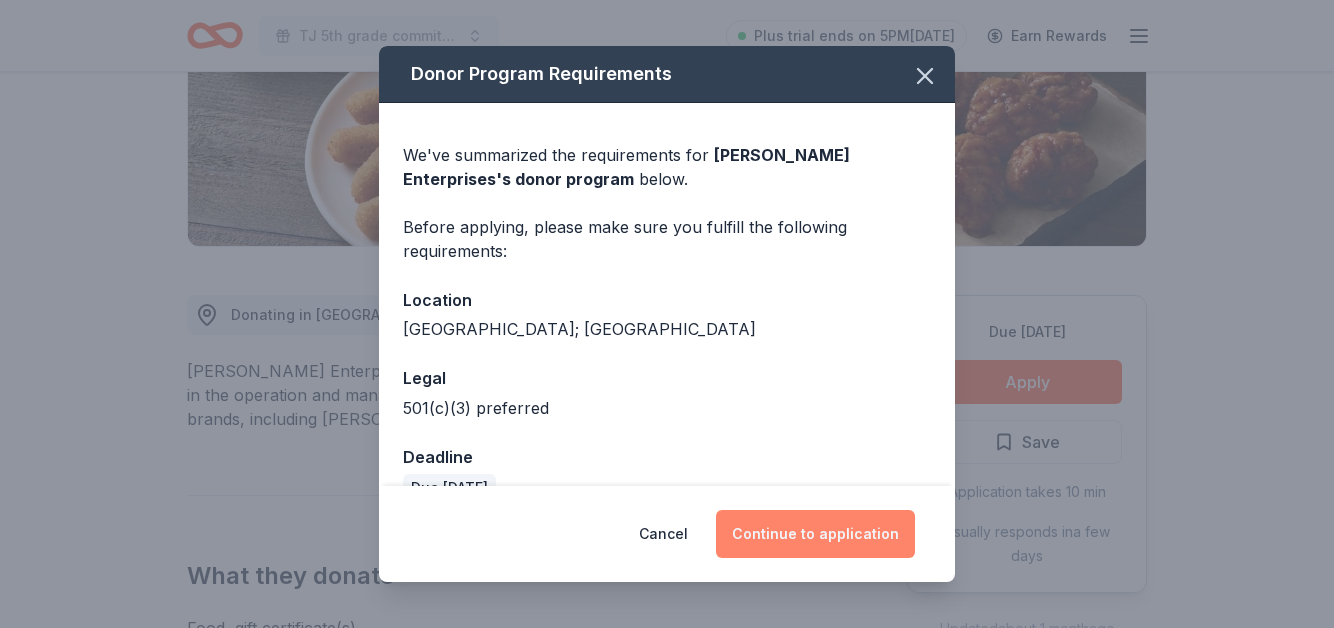 click on "Continue to application" at bounding box center [815, 534] 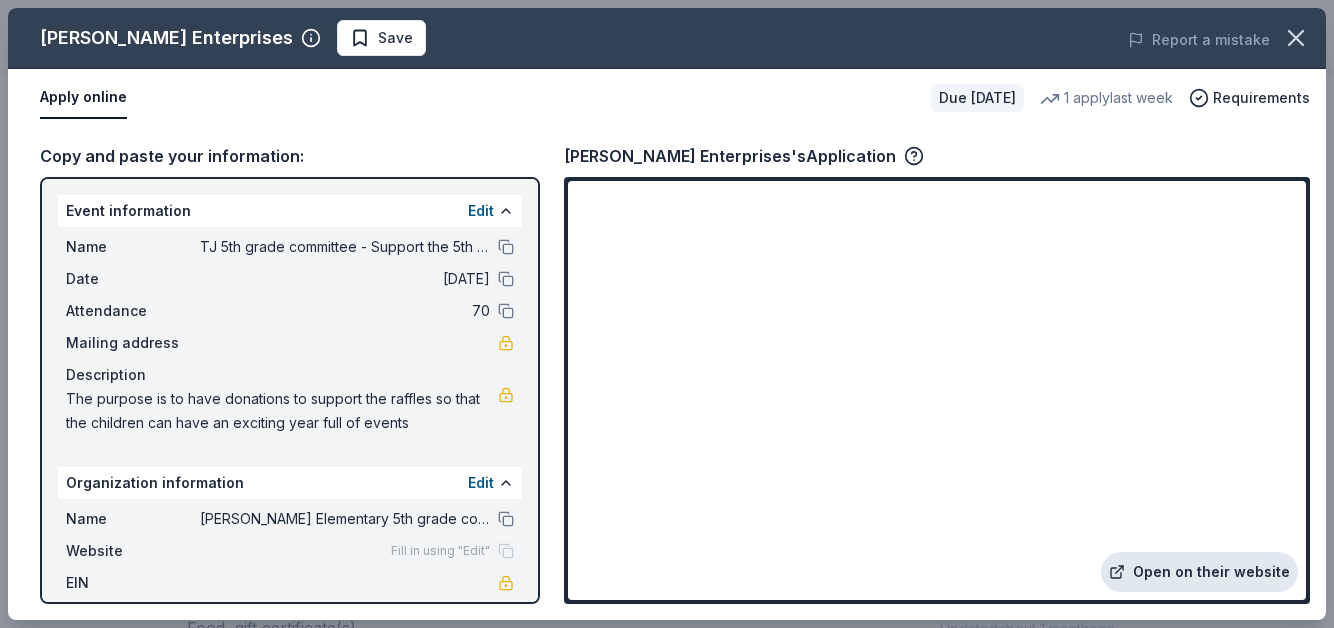 click on "Open on their website" at bounding box center (1199, 572) 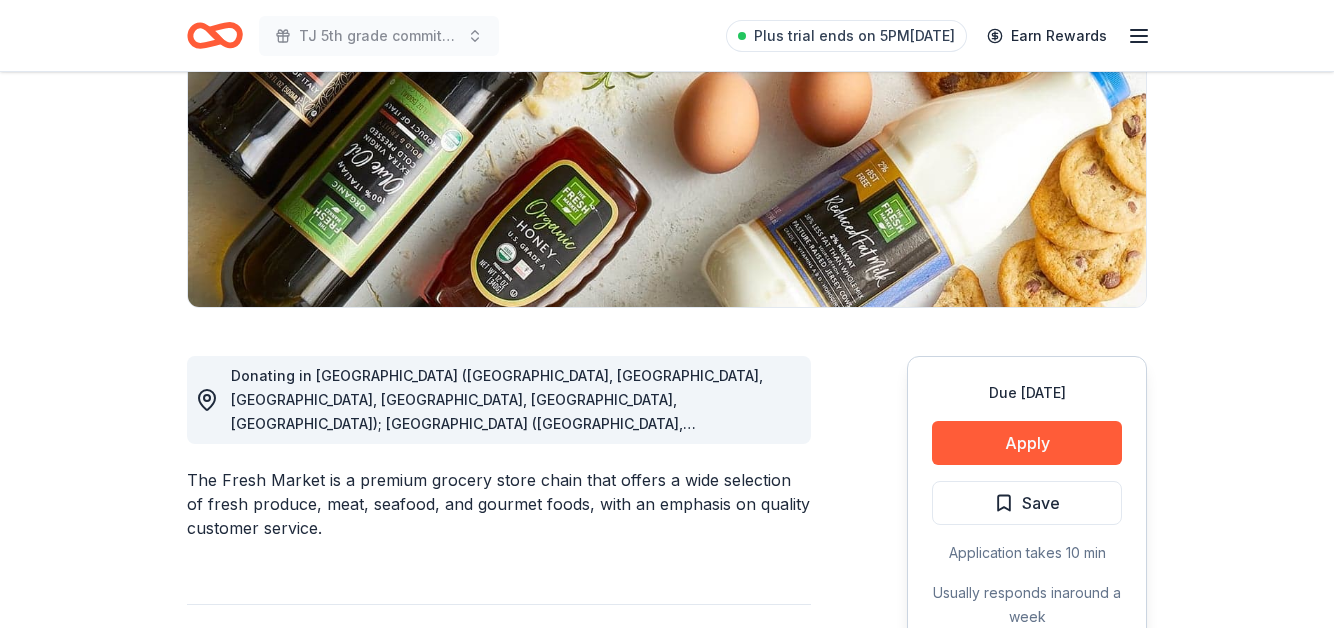 scroll, scrollTop: 269, scrollLeft: 0, axis: vertical 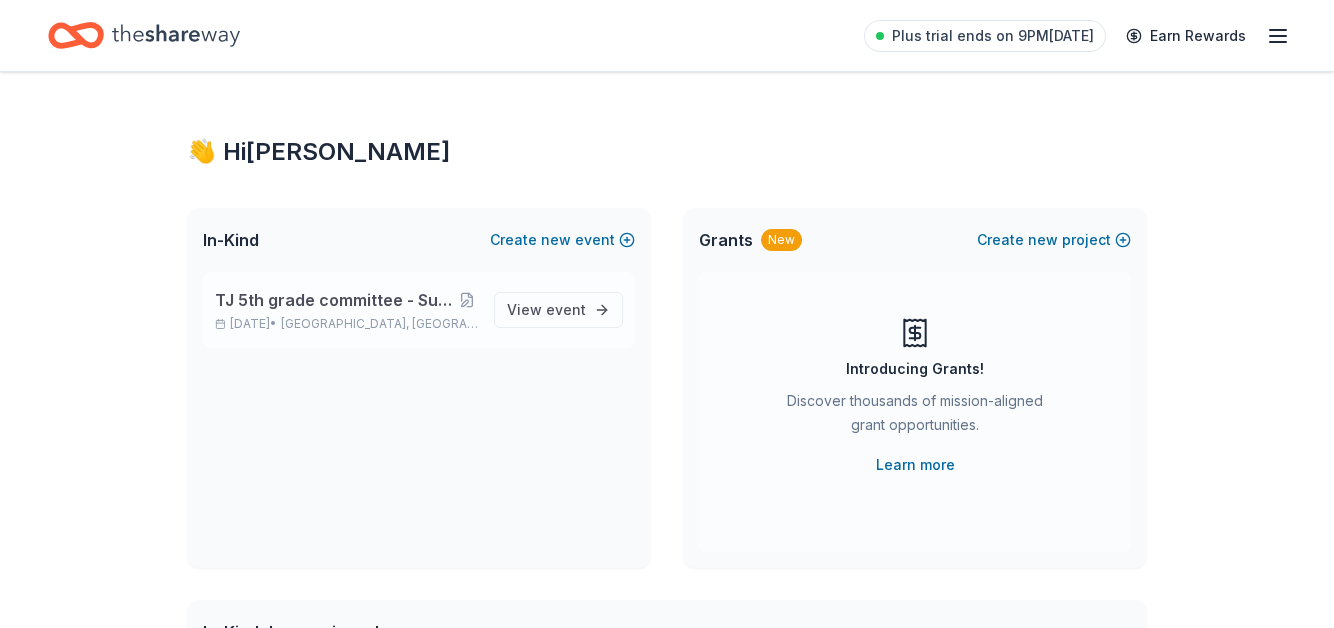 click on "TJ 5th grade committee - Support the 5th grade events" at bounding box center (335, 300) 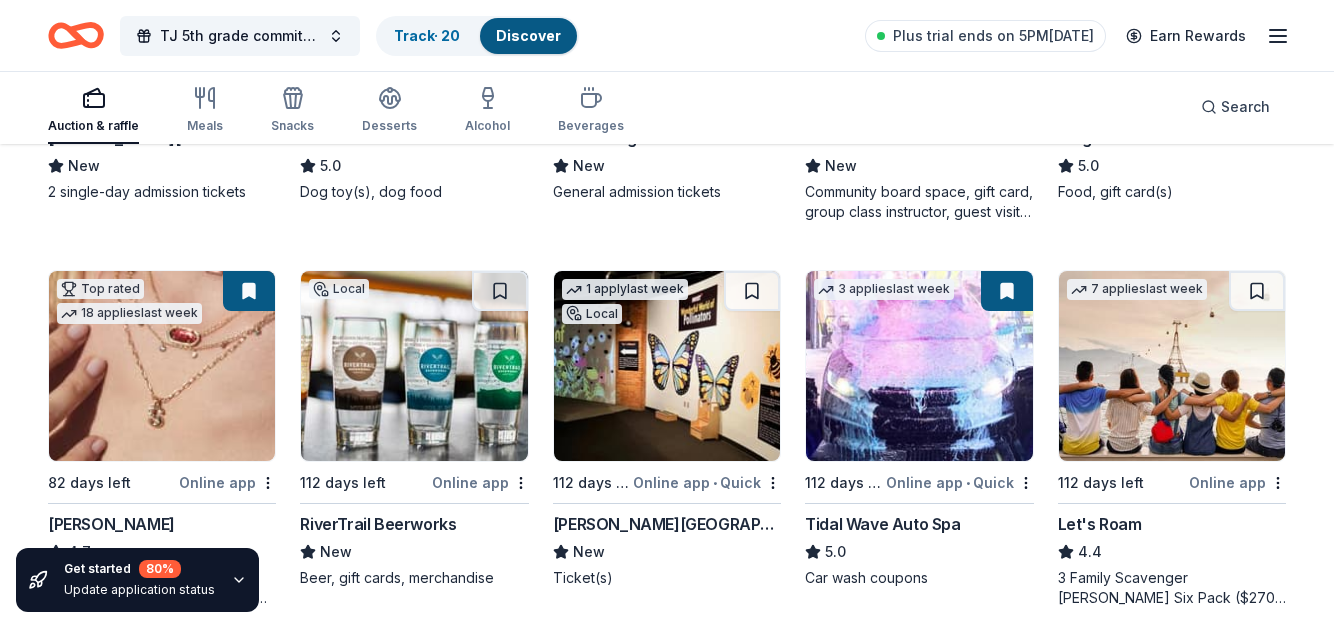 scroll, scrollTop: 873, scrollLeft: 0, axis: vertical 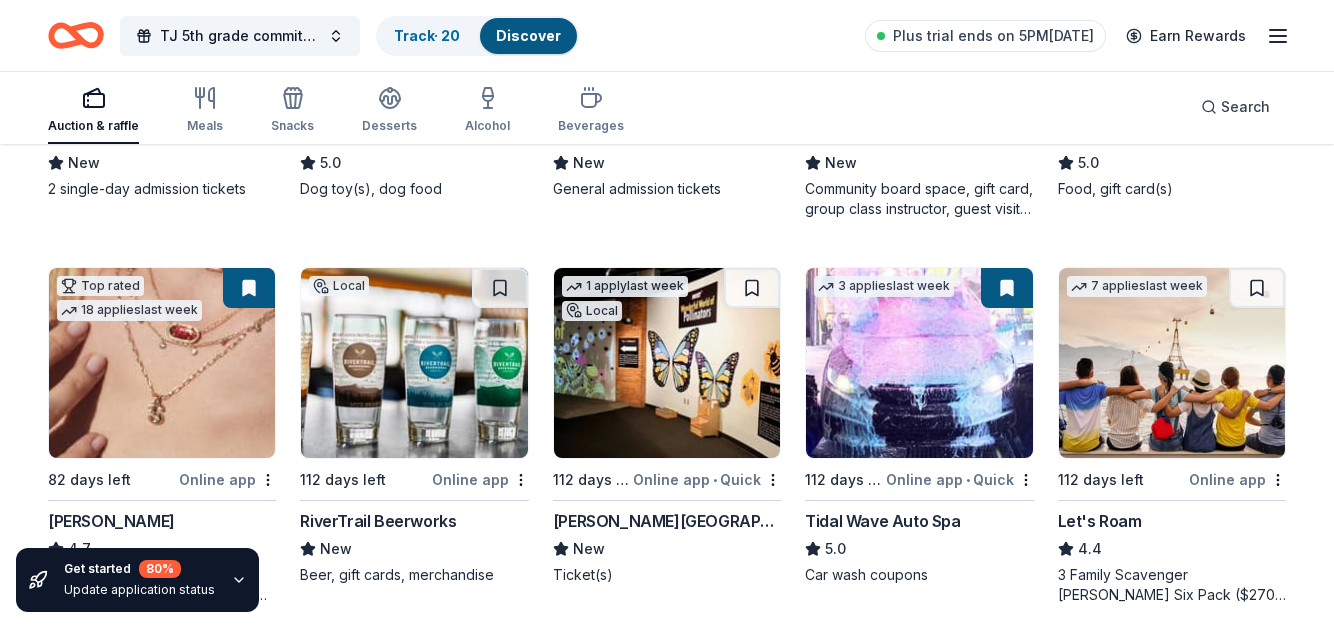 click at bounding box center [667, 363] 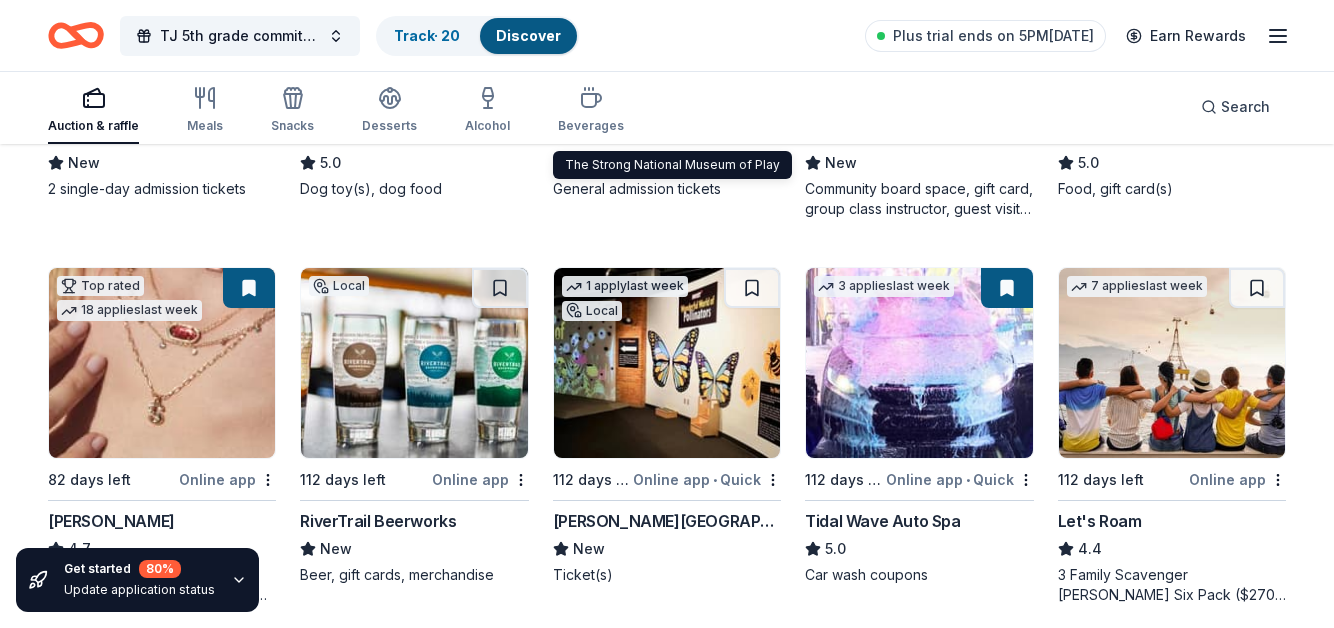 click at bounding box center [1172, 363] 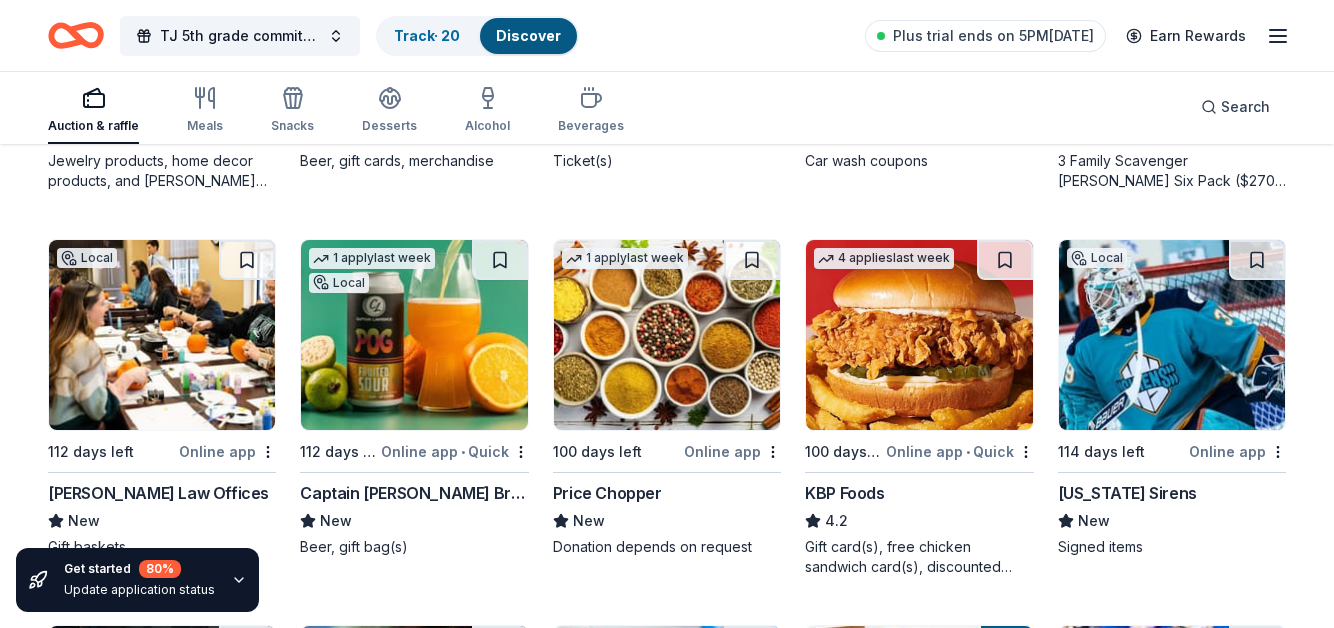 scroll, scrollTop: 1288, scrollLeft: 0, axis: vertical 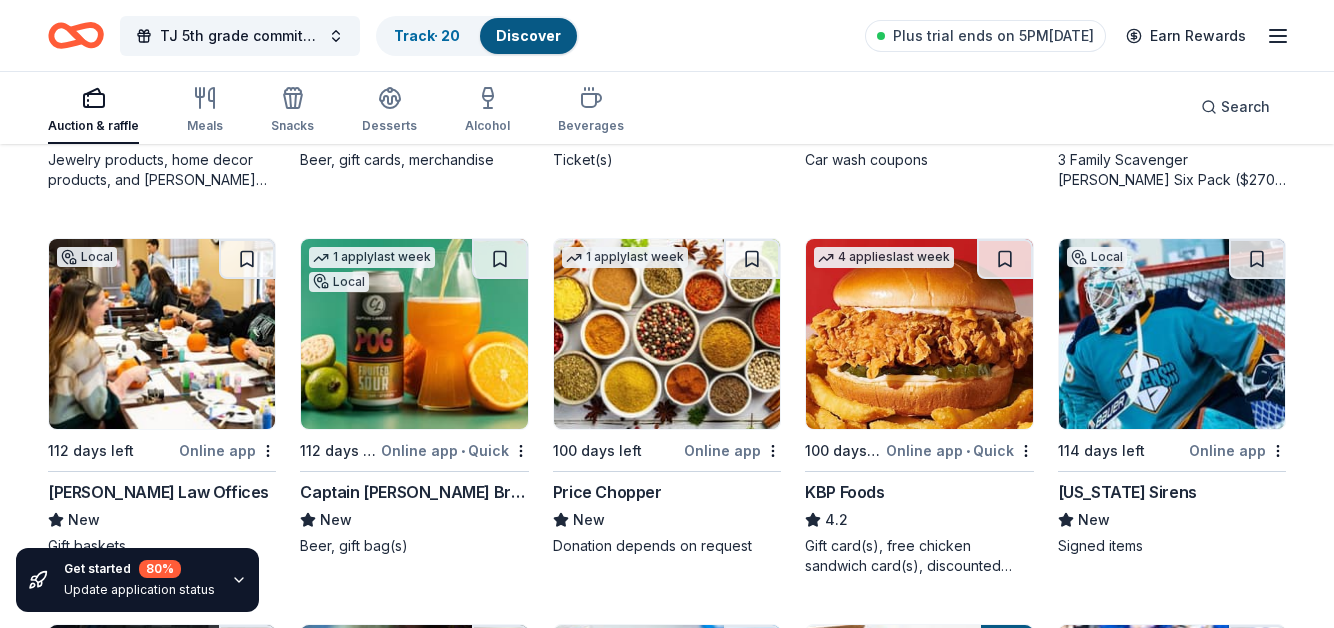 click at bounding box center [1172, 334] 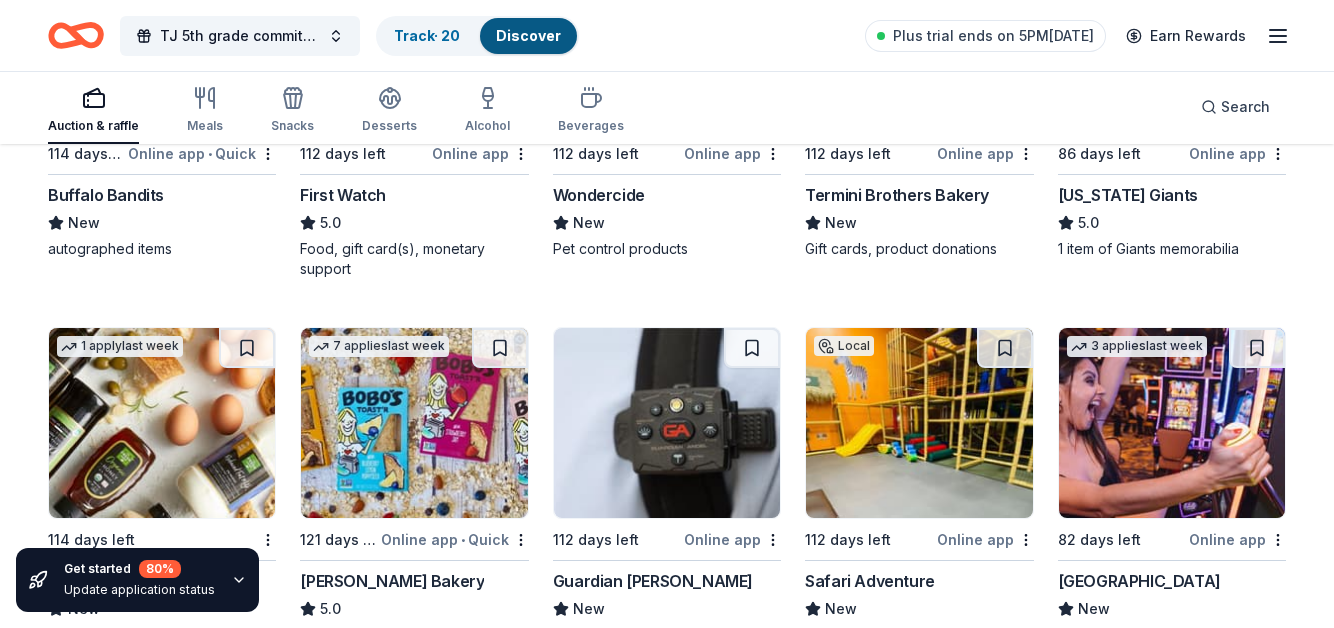 scroll, scrollTop: 2071, scrollLeft: 0, axis: vertical 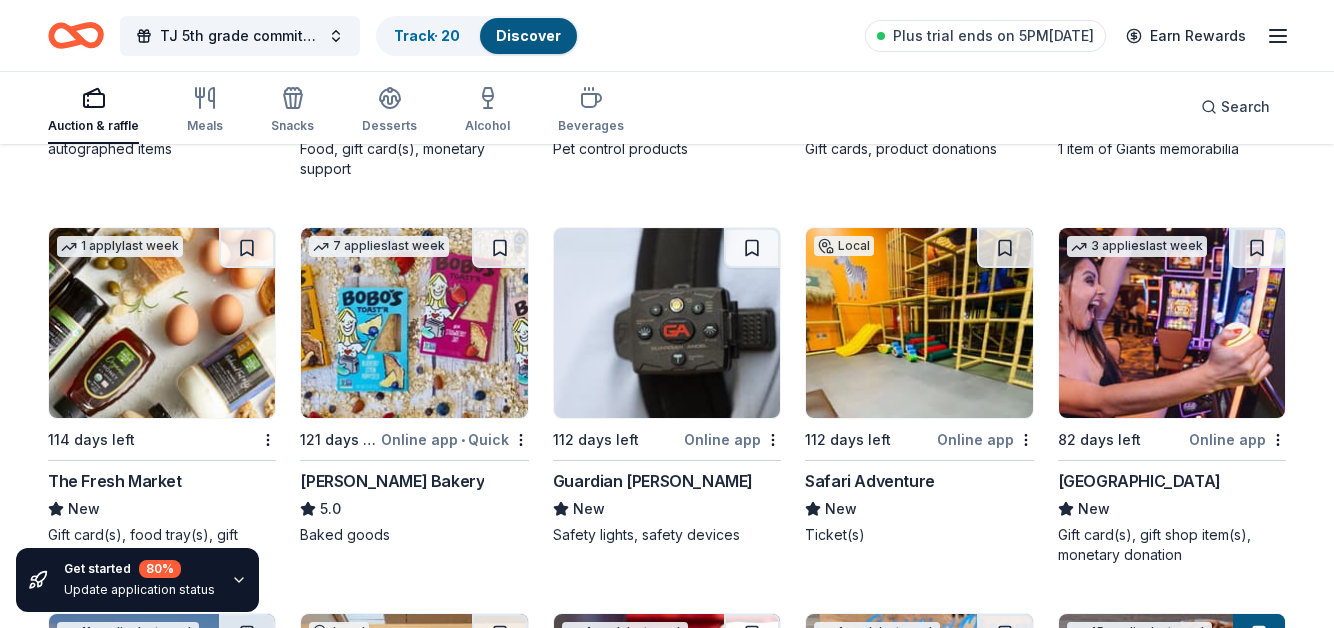 click at bounding box center (919, 323) 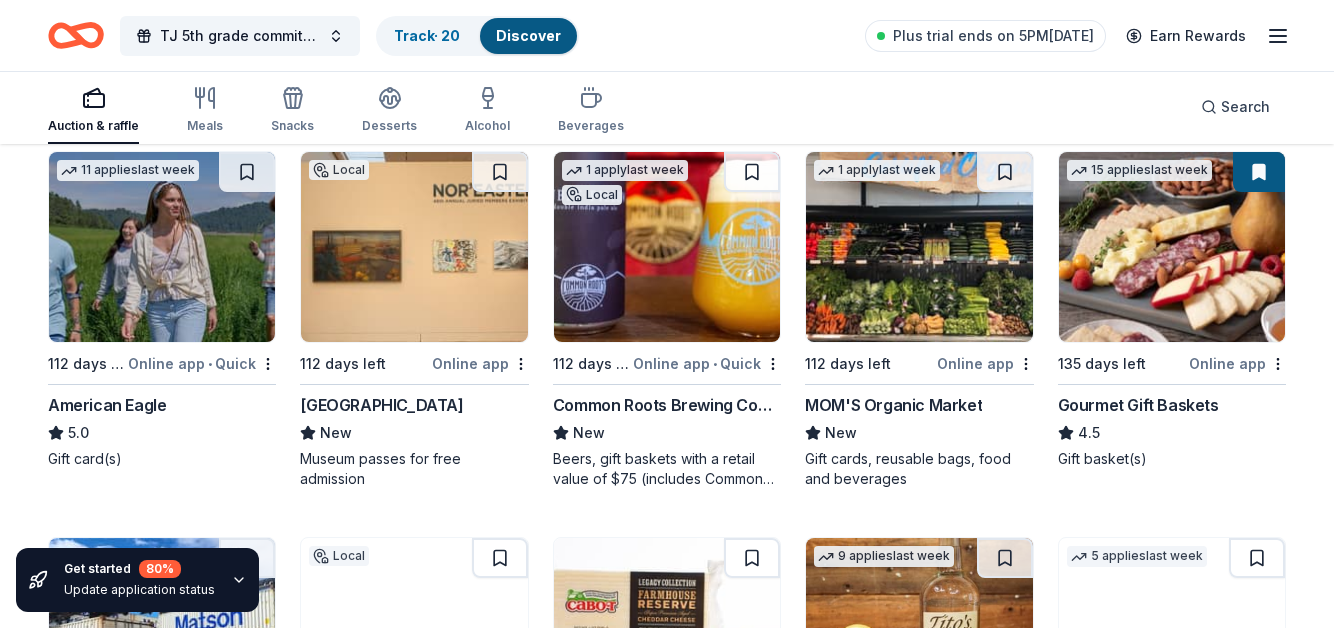 scroll, scrollTop: 2545, scrollLeft: 0, axis: vertical 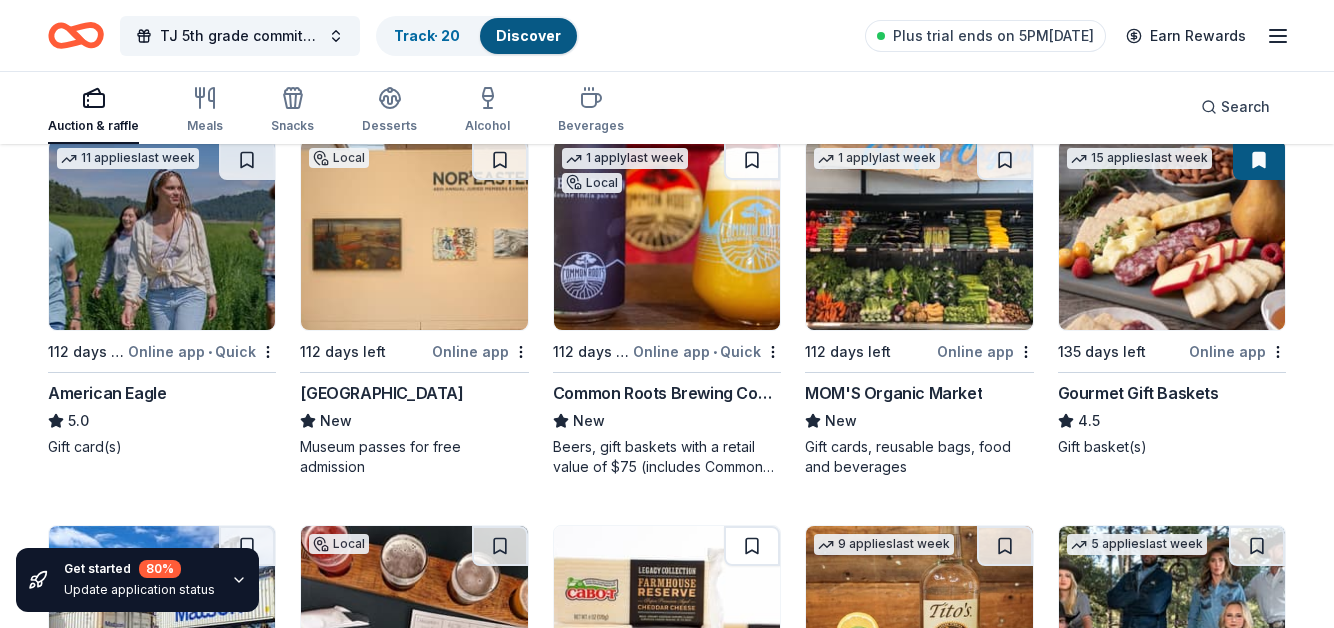 click at bounding box center [162, 235] 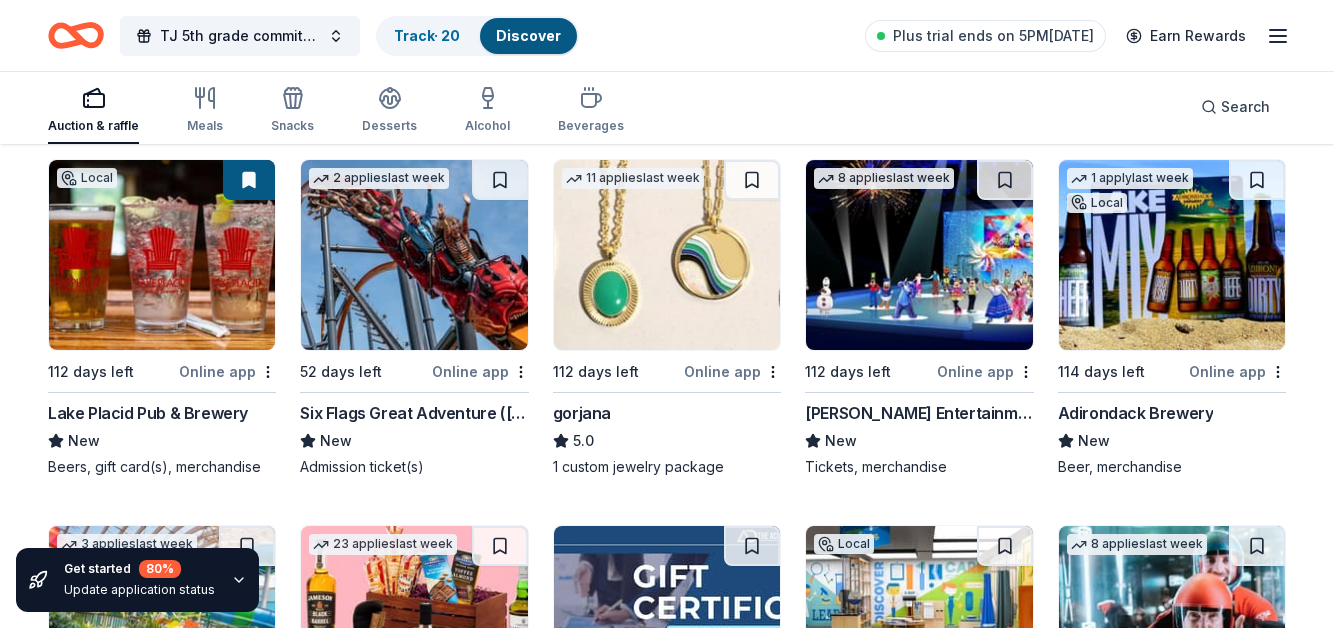scroll, scrollTop: 3299, scrollLeft: 0, axis: vertical 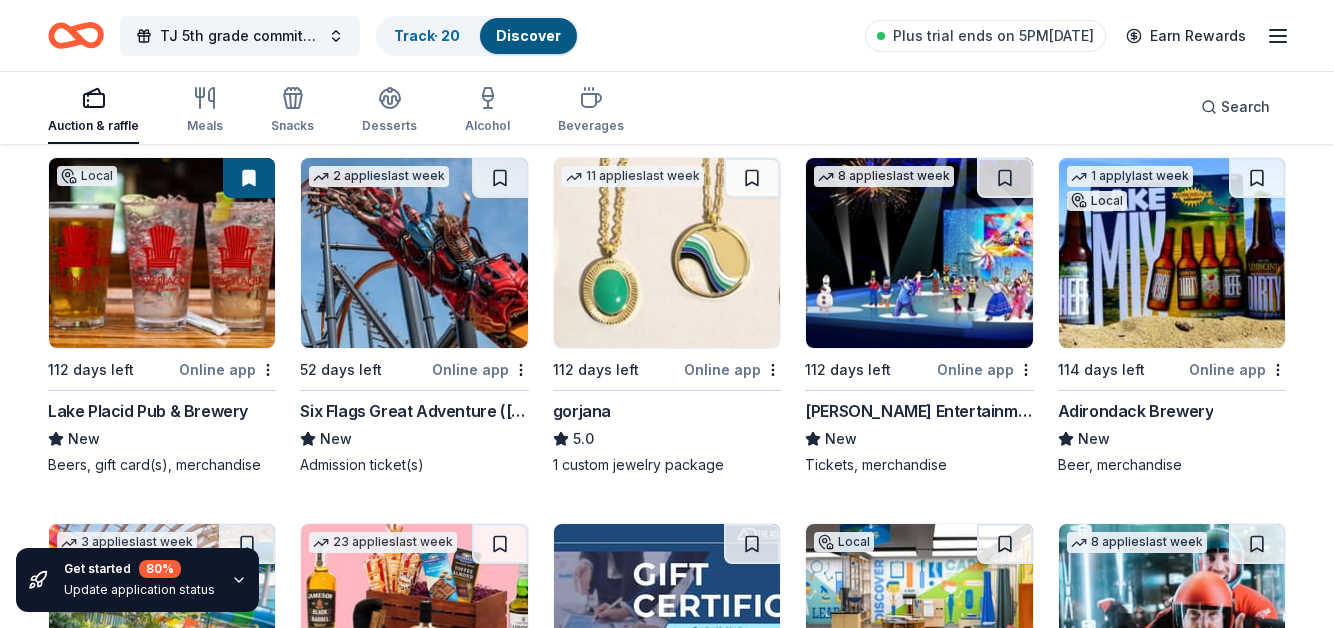 click at bounding box center (414, 253) 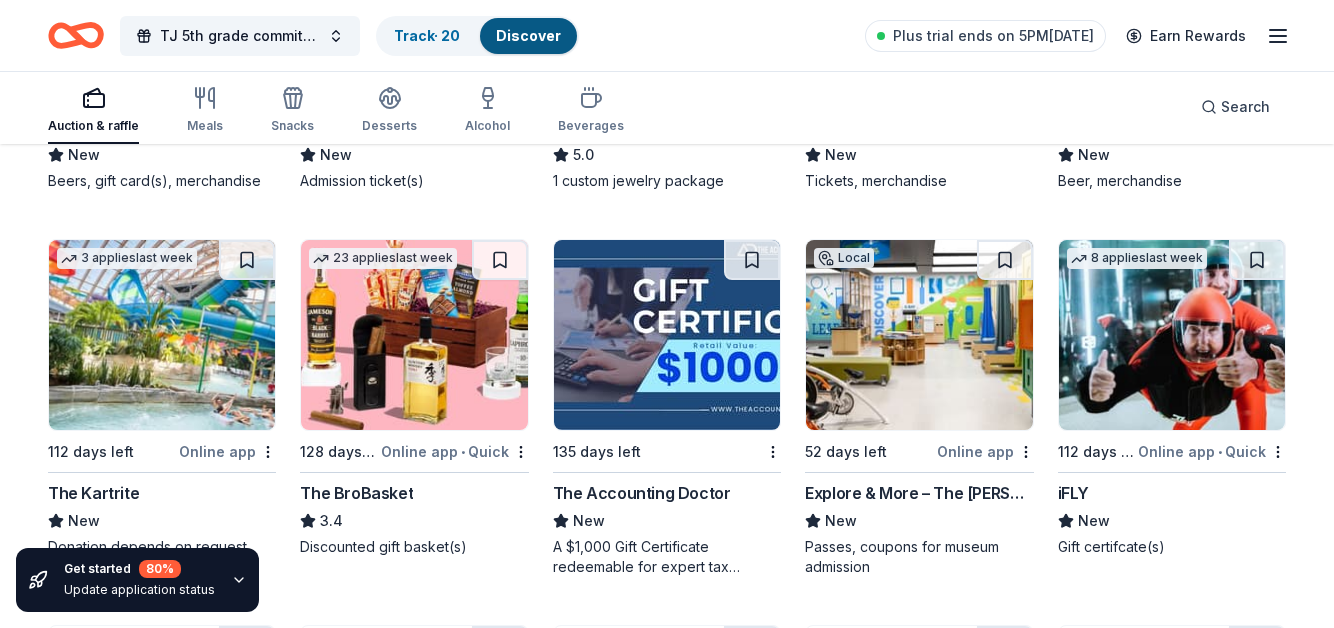 scroll, scrollTop: 3587, scrollLeft: 0, axis: vertical 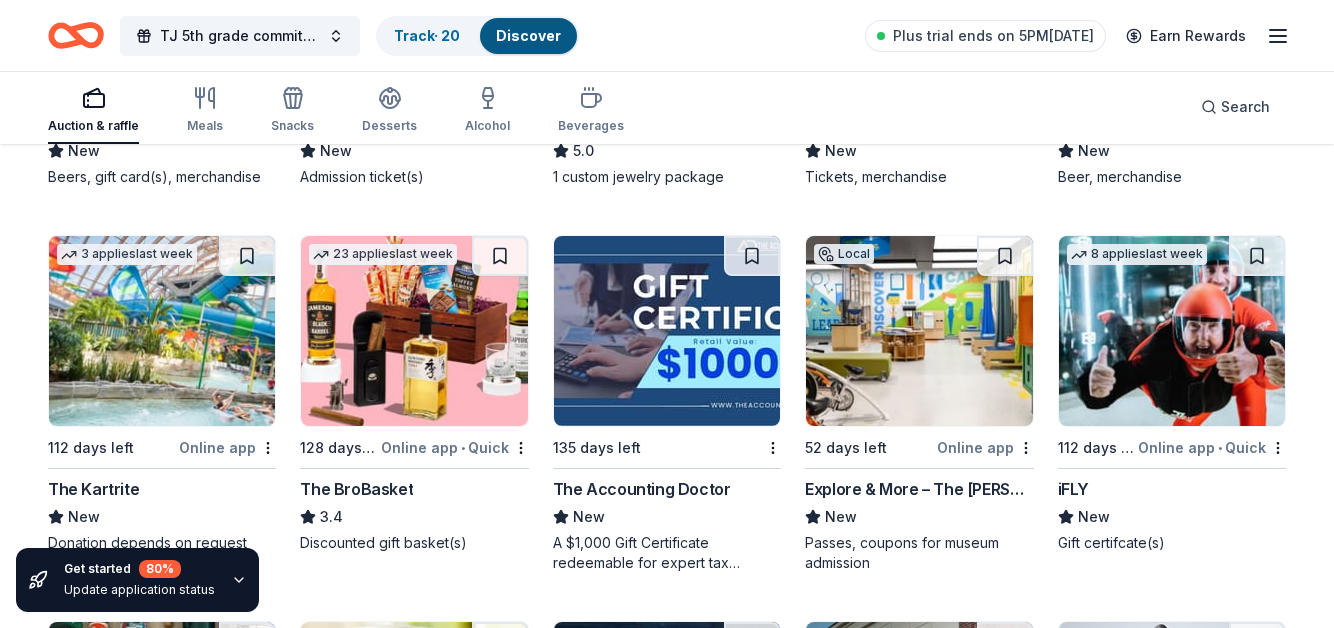 click at bounding box center (667, 331) 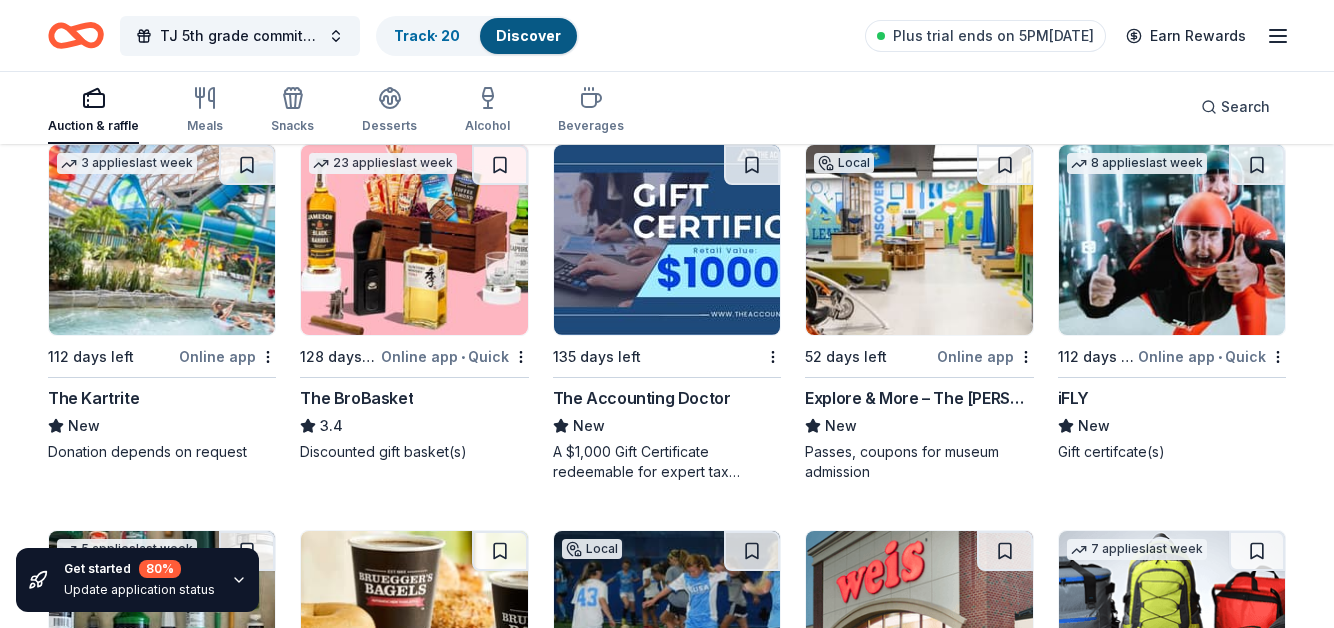 scroll, scrollTop: 3691, scrollLeft: 0, axis: vertical 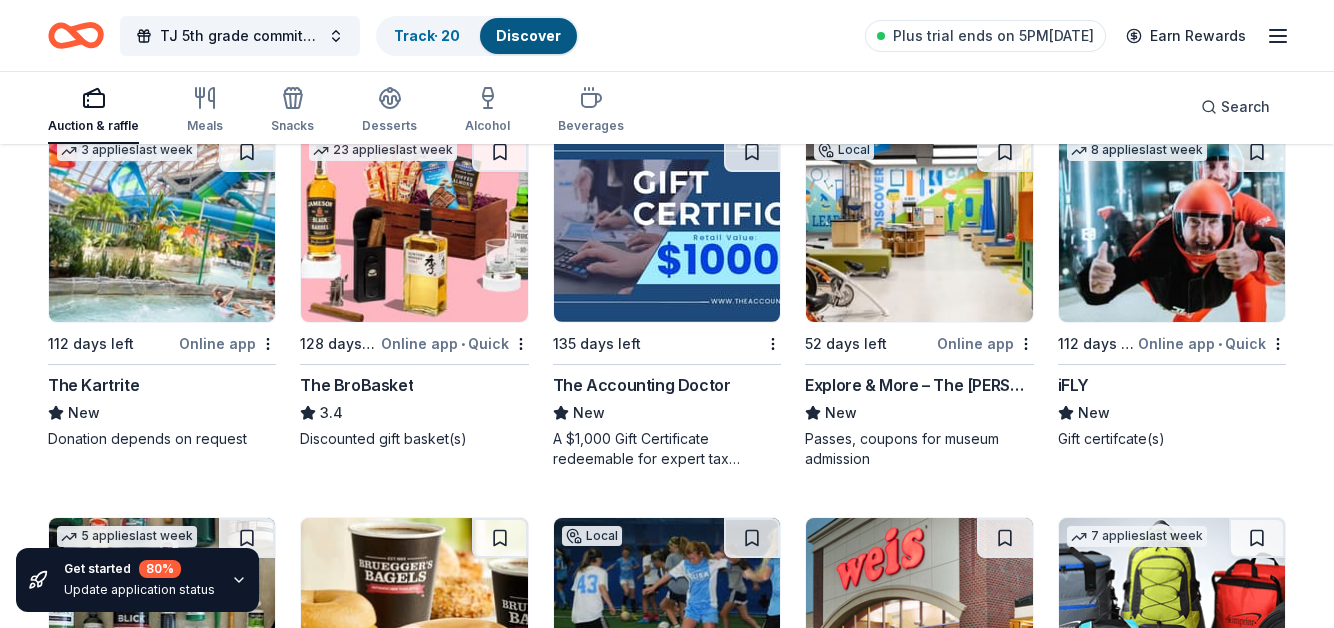 click at bounding box center (162, 227) 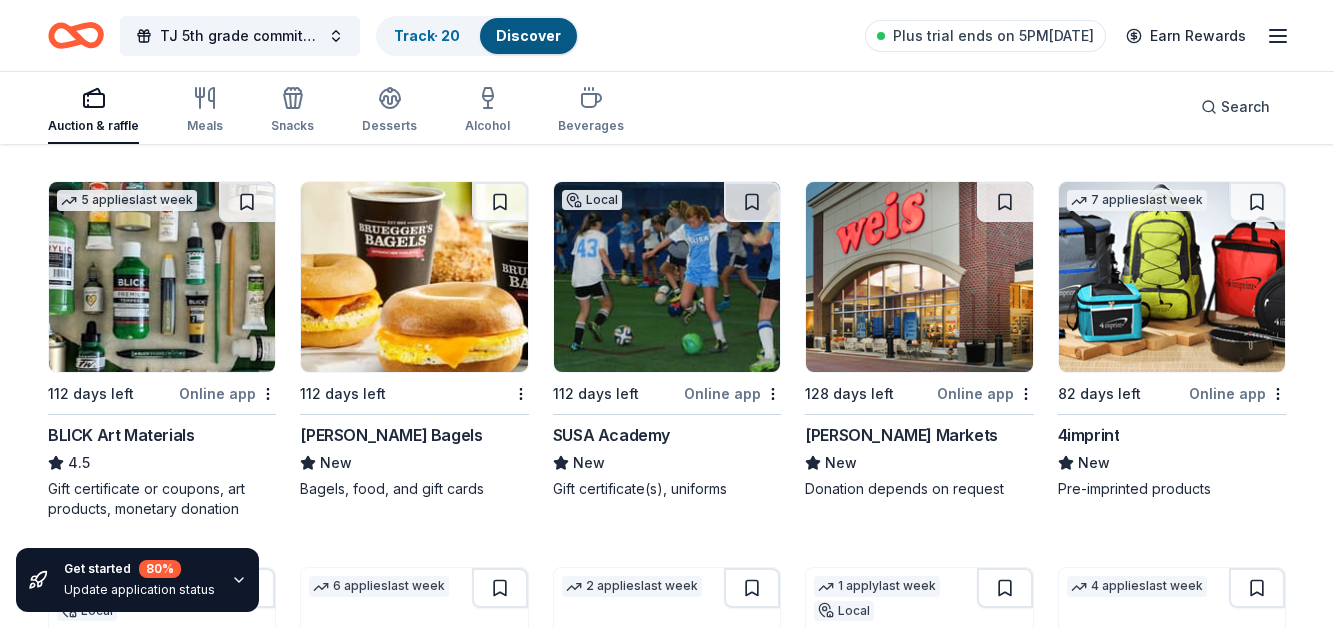 scroll, scrollTop: 4023, scrollLeft: 0, axis: vertical 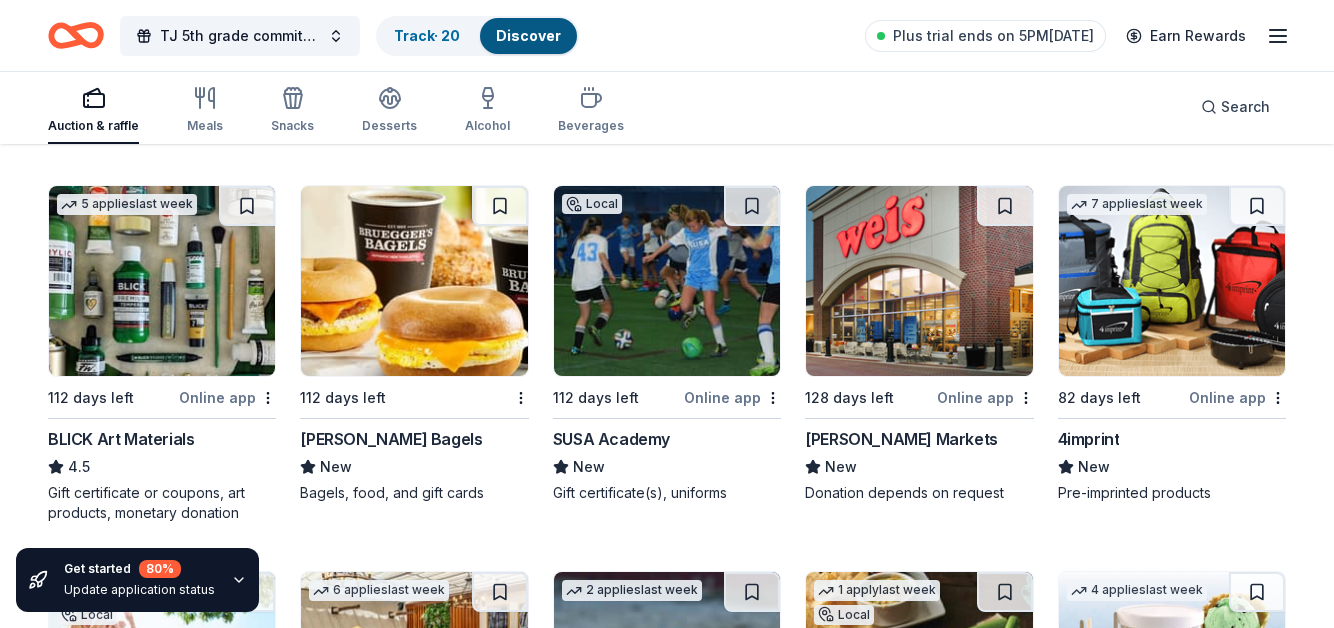 click at bounding box center (667, 281) 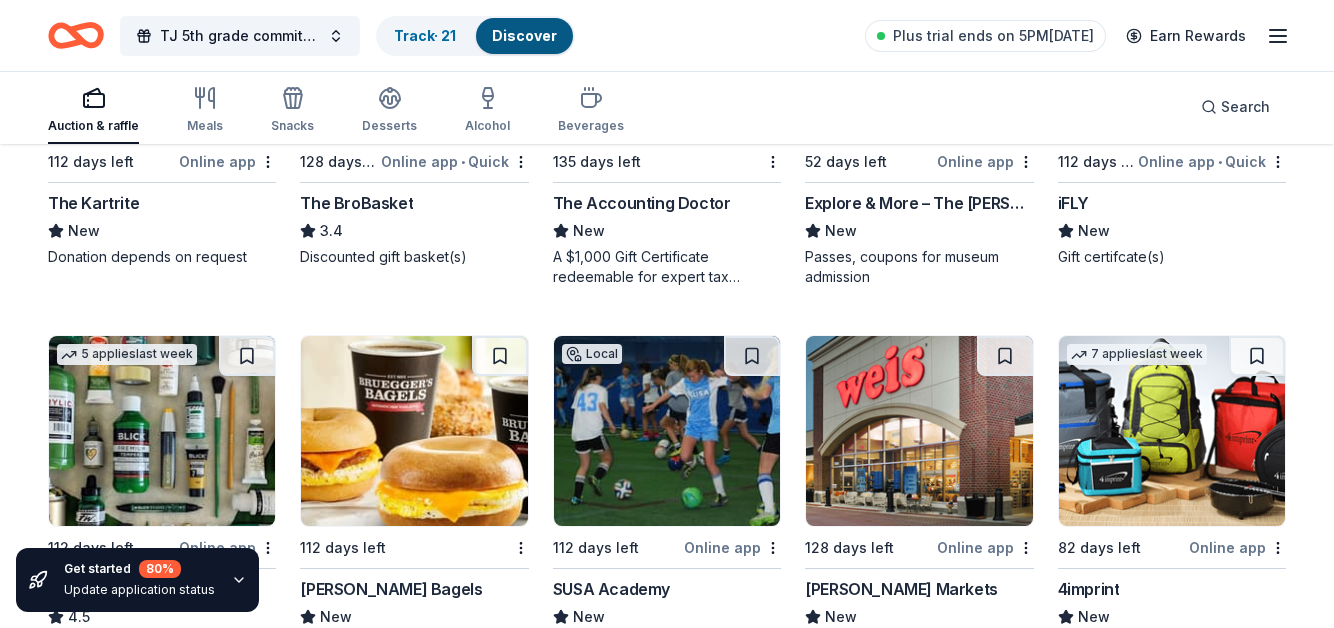 scroll, scrollTop: 3874, scrollLeft: 0, axis: vertical 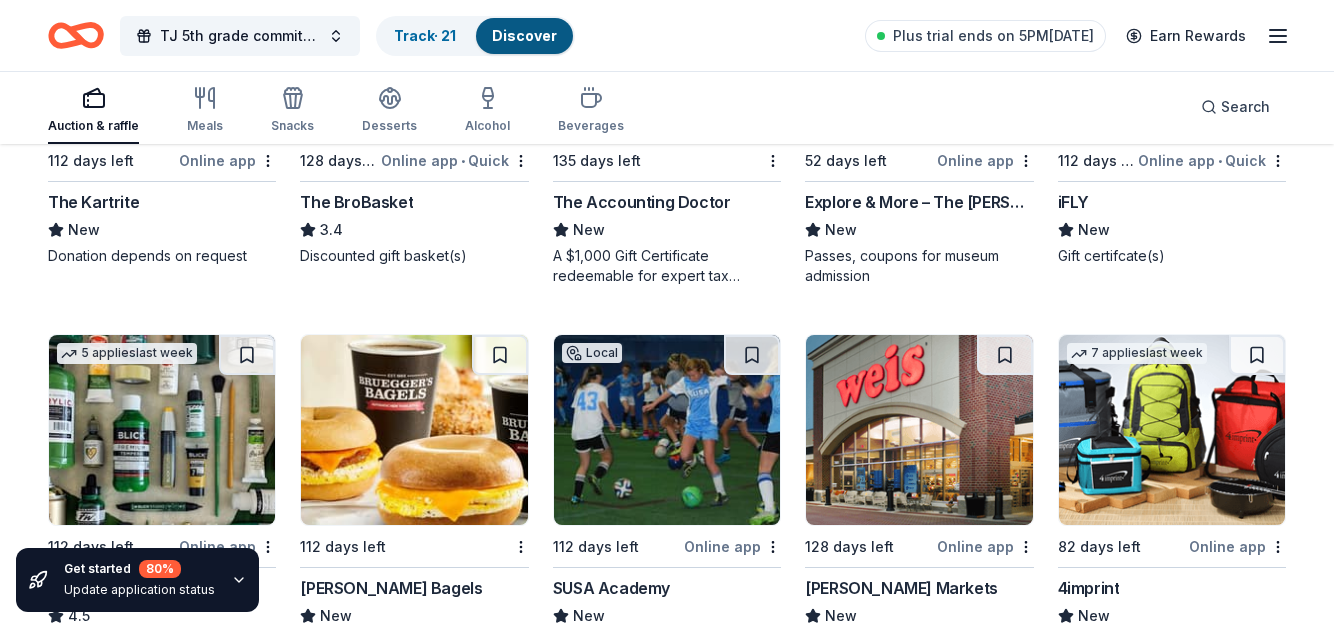 click at bounding box center [1172, 430] 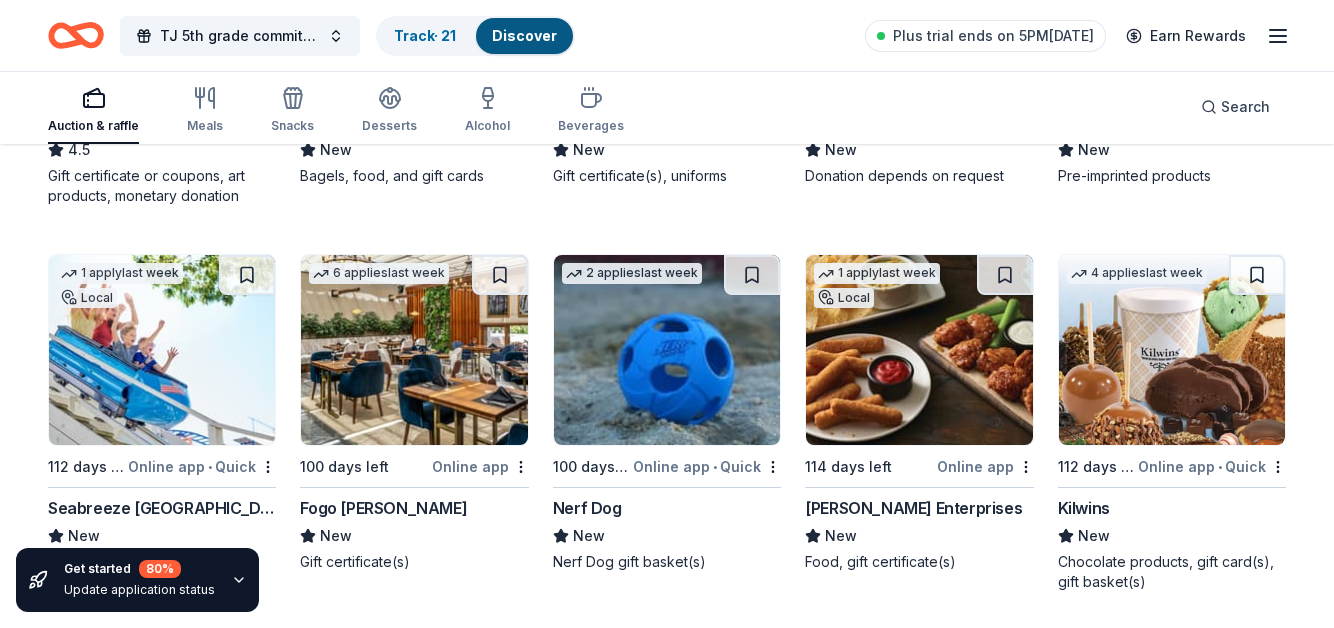 scroll, scrollTop: 4358, scrollLeft: 0, axis: vertical 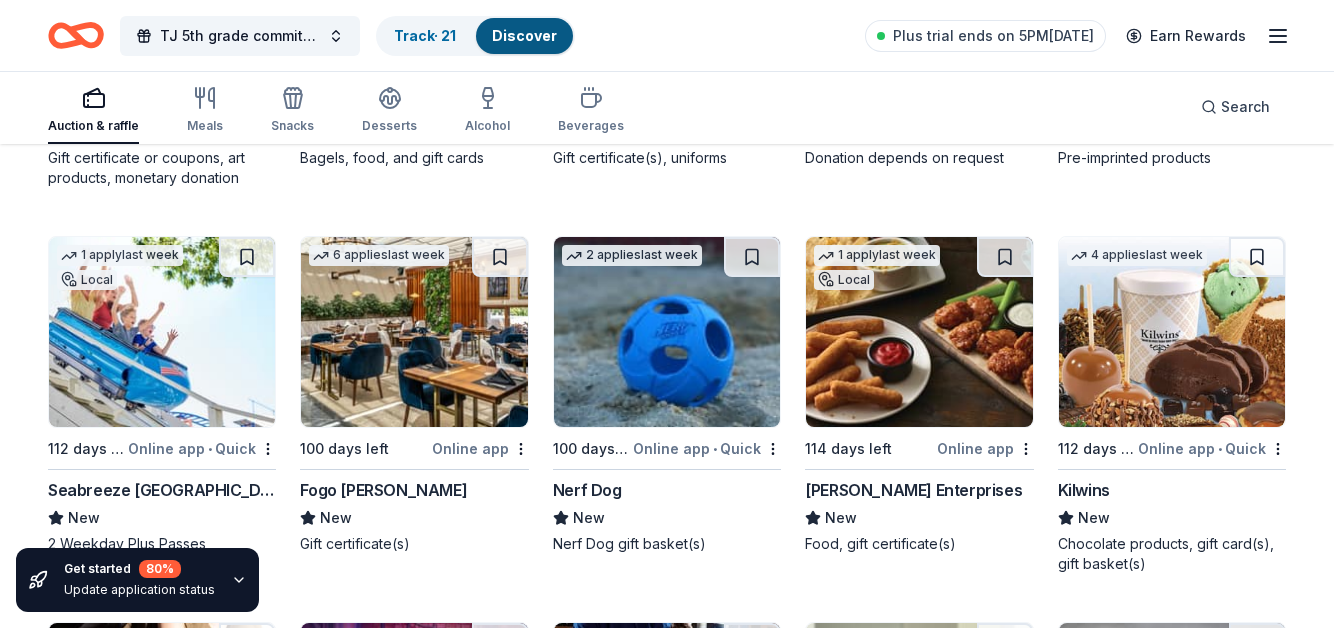 click at bounding box center (1172, 332) 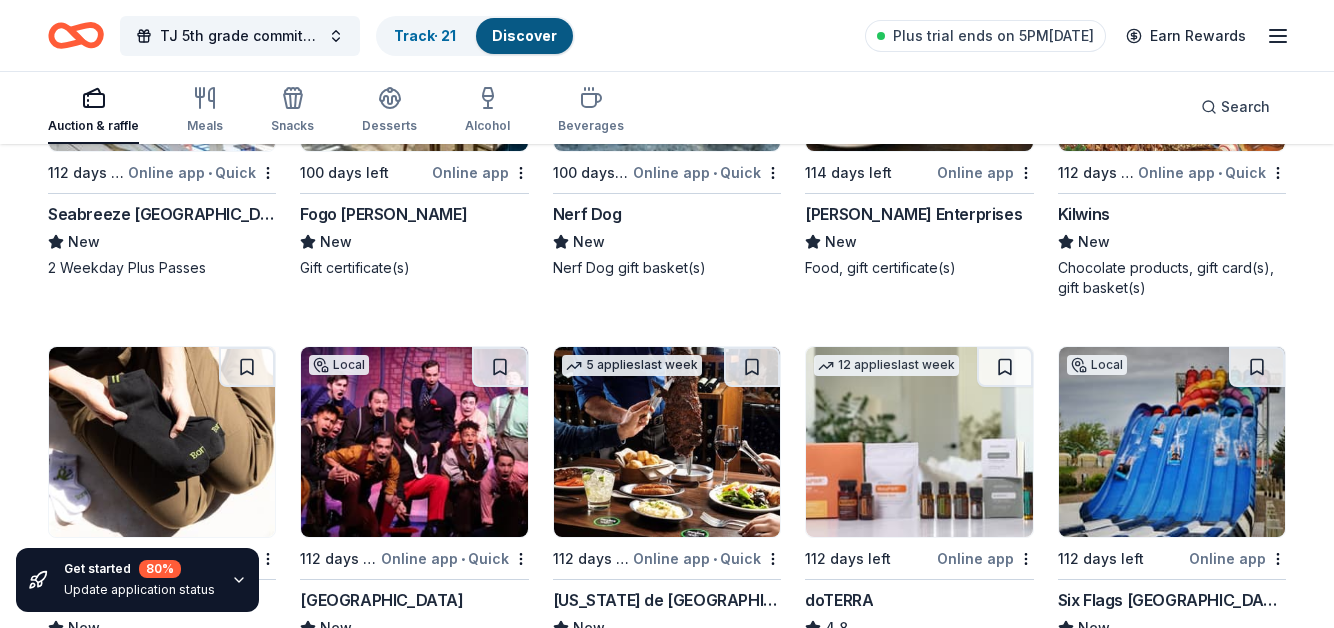 scroll, scrollTop: 4772, scrollLeft: 0, axis: vertical 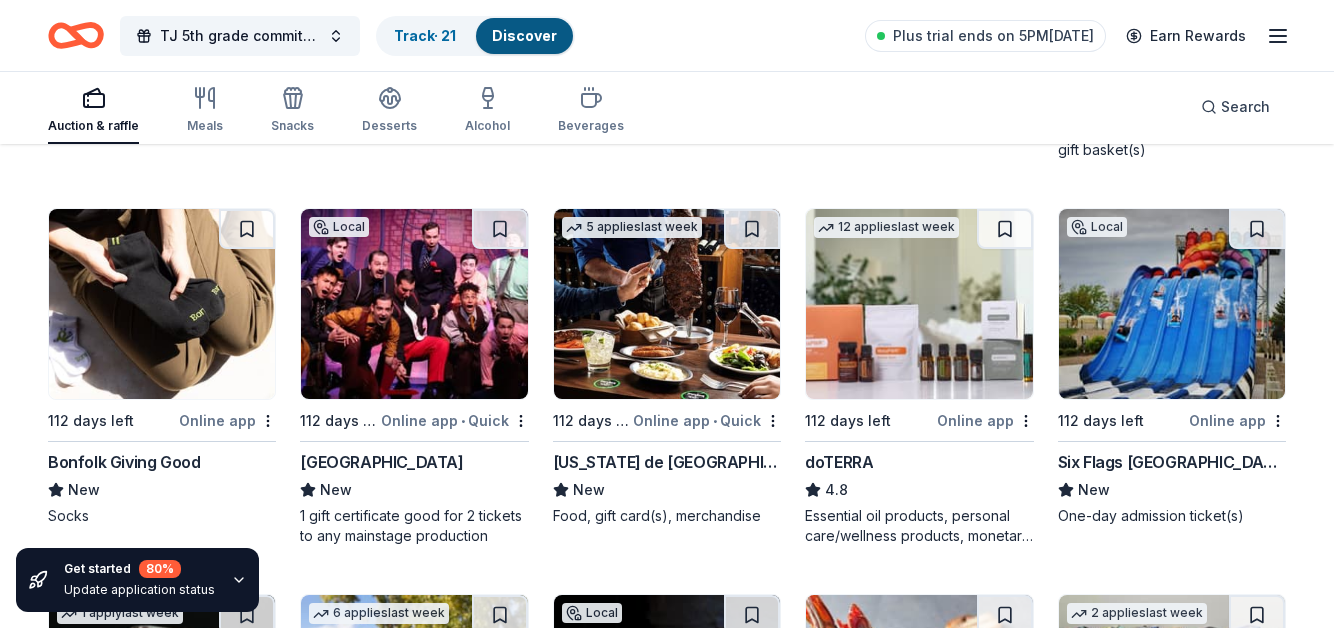 click at bounding box center (667, 304) 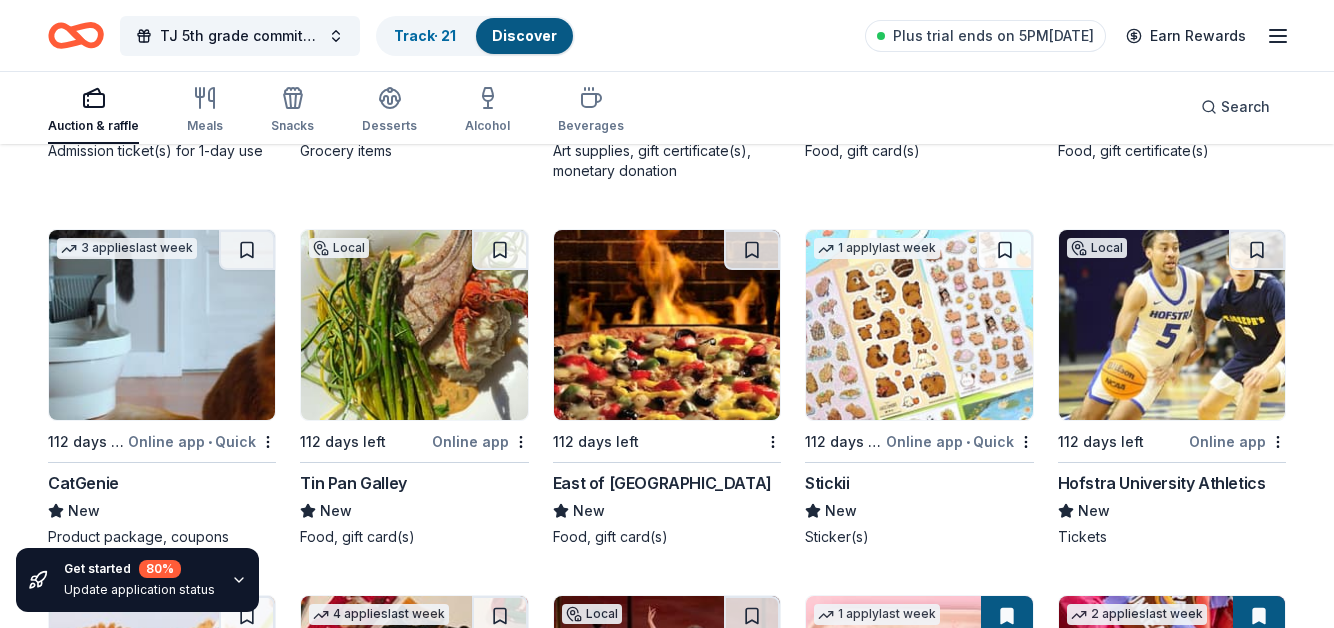 scroll, scrollTop: 5910, scrollLeft: 0, axis: vertical 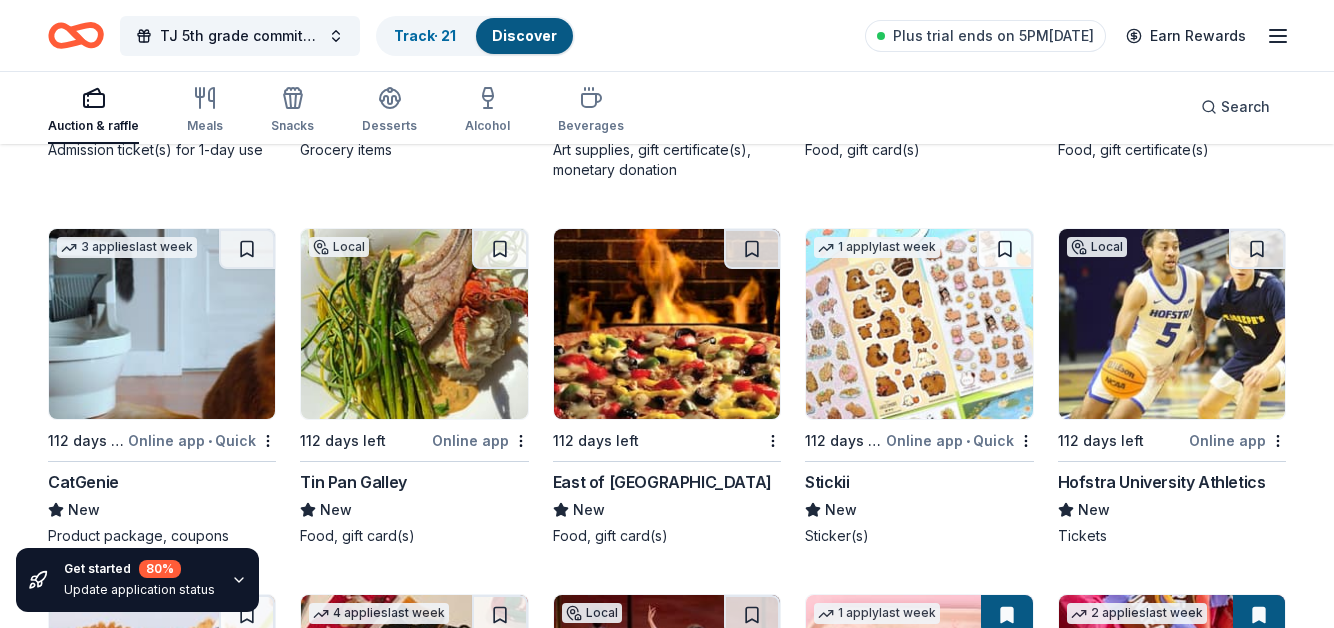 click at bounding box center [1172, 324] 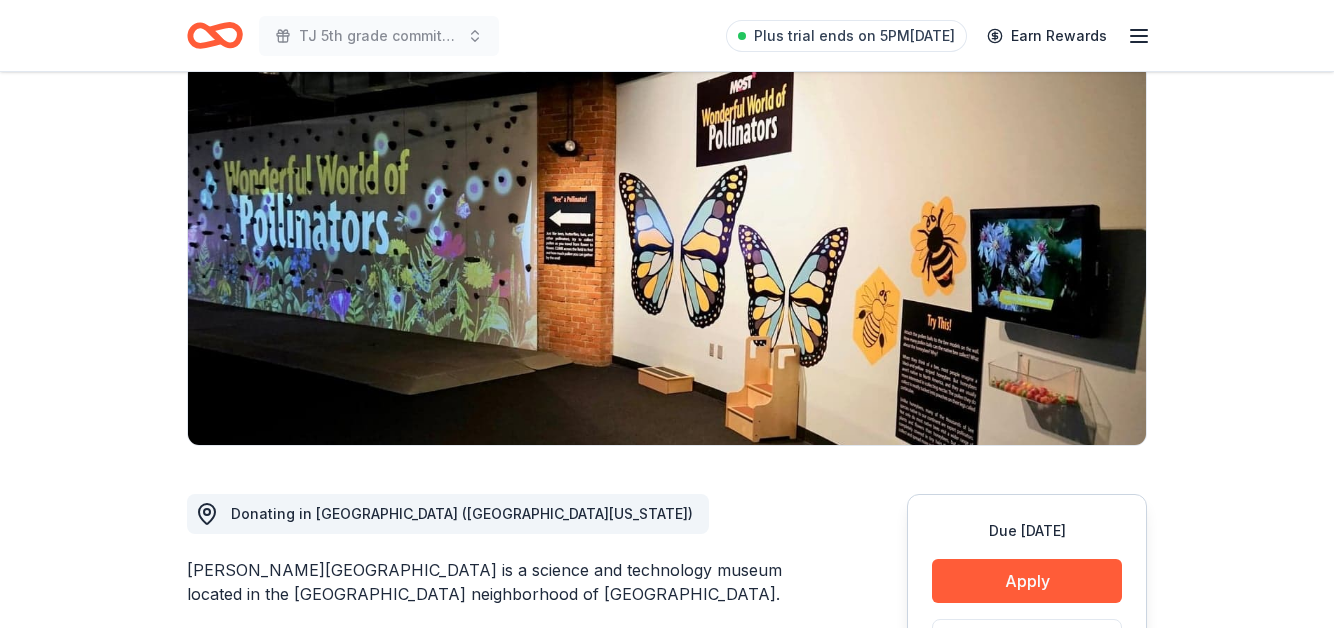 scroll, scrollTop: 0, scrollLeft: 0, axis: both 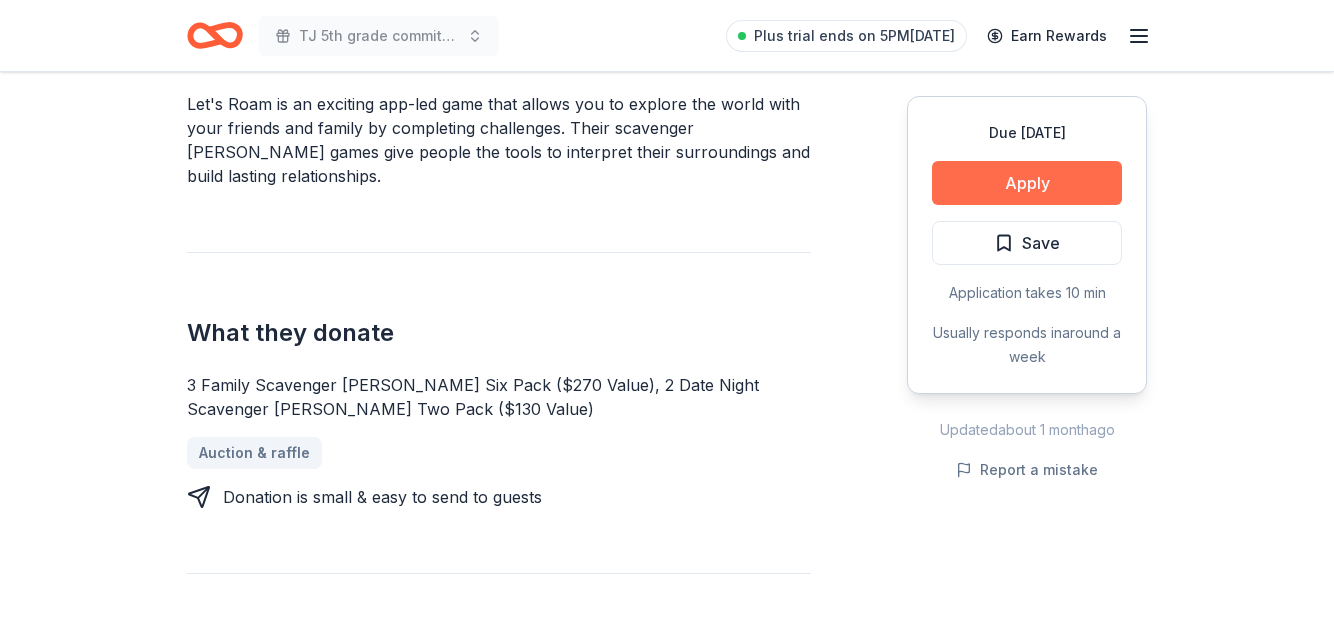 click on "Apply" at bounding box center [1027, 183] 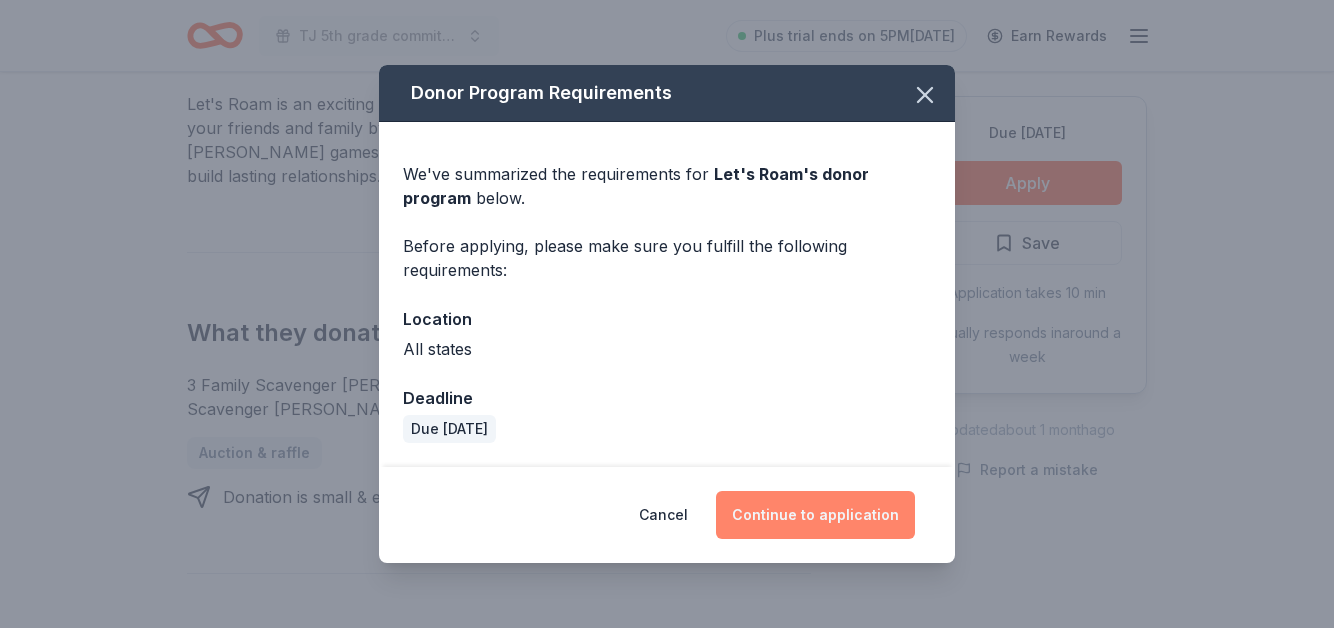 click on "Continue to application" at bounding box center [815, 515] 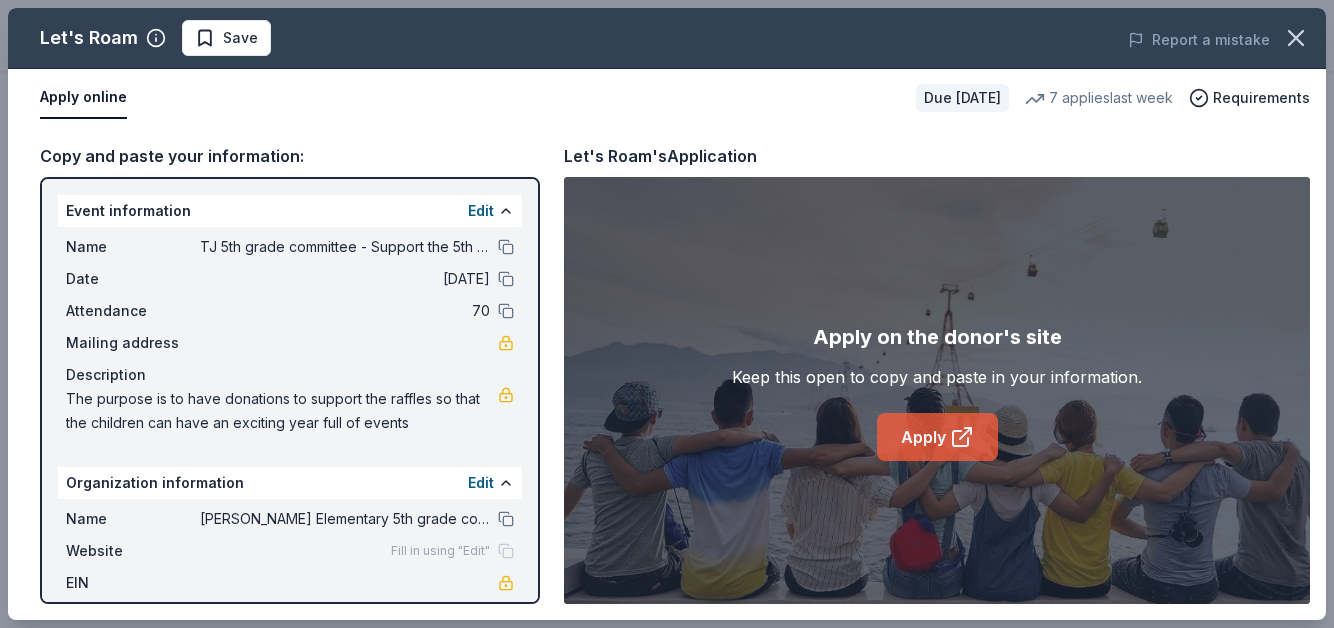 click on "Apply" at bounding box center [937, 437] 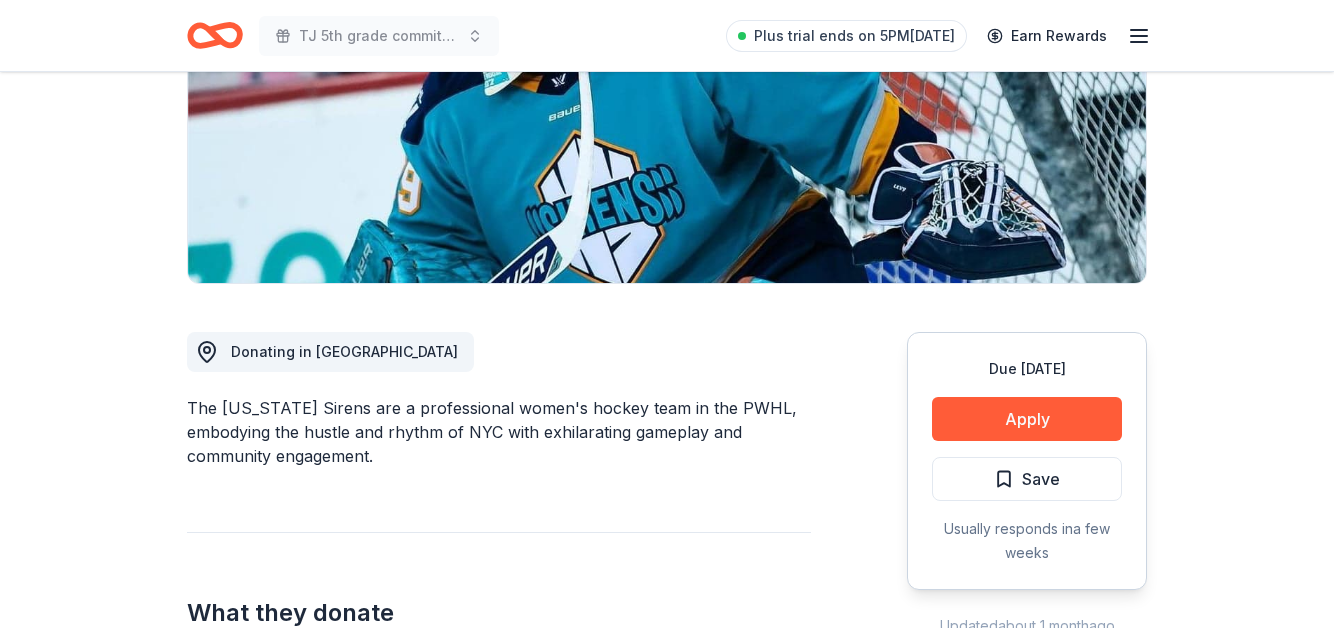 scroll, scrollTop: 335, scrollLeft: 0, axis: vertical 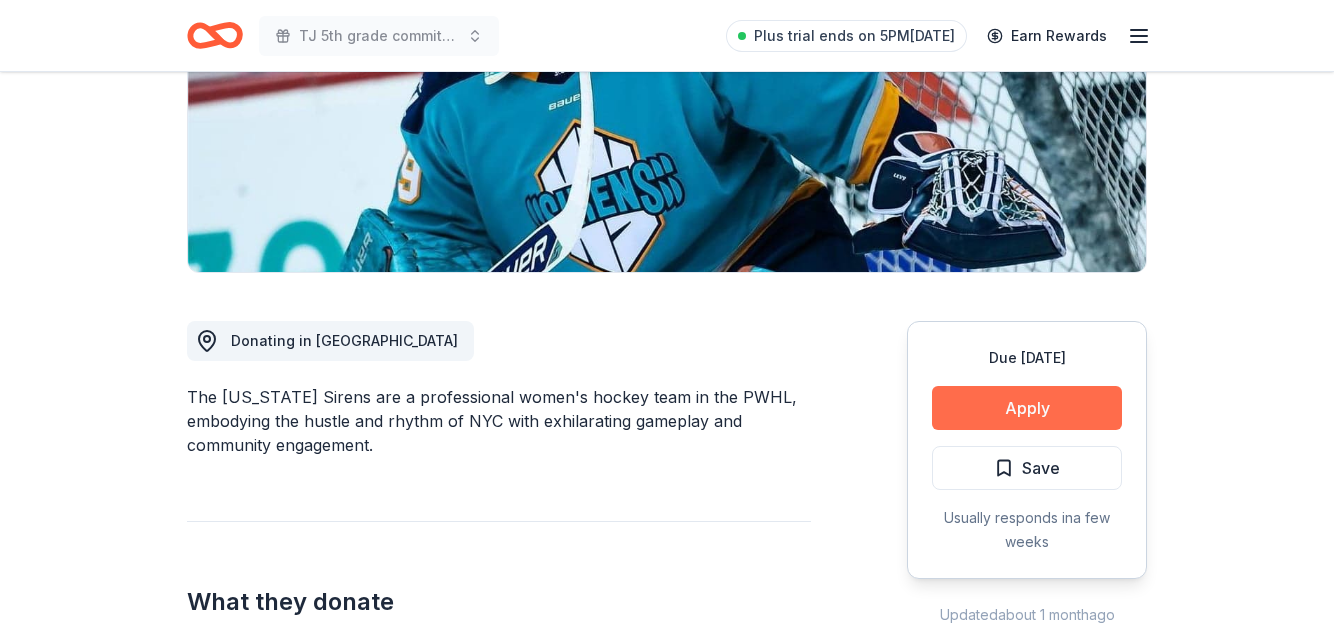 click on "Apply" at bounding box center [1027, 408] 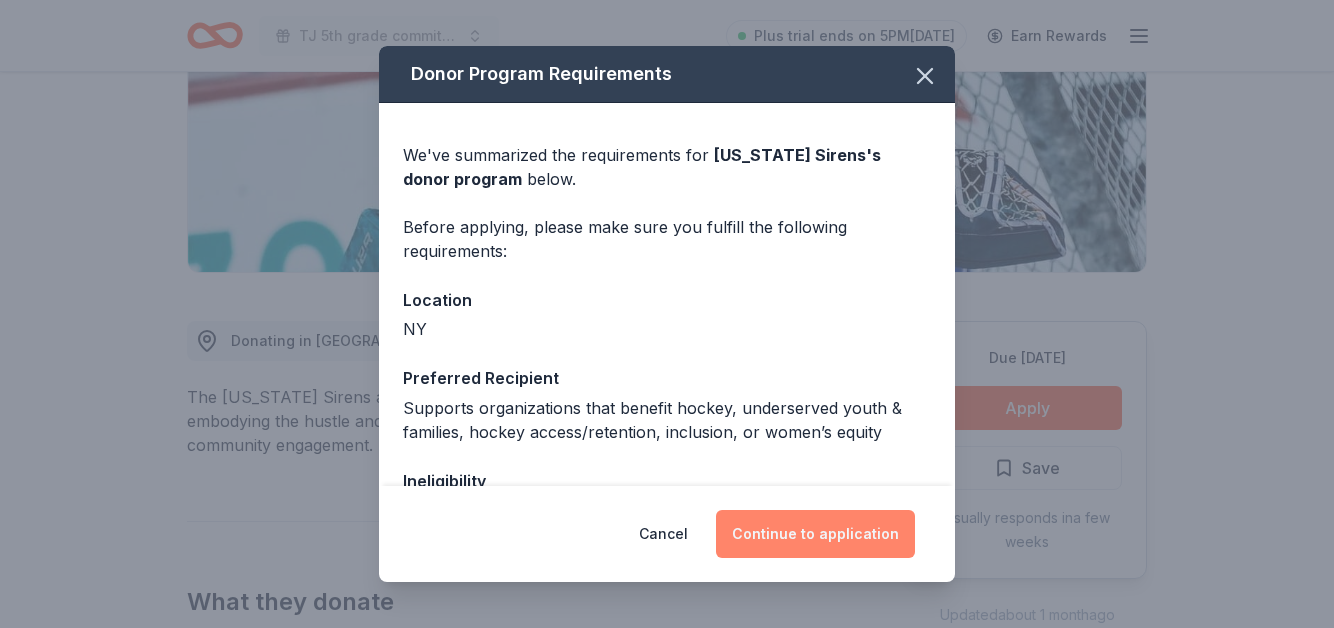 click on "Continue to application" at bounding box center [815, 534] 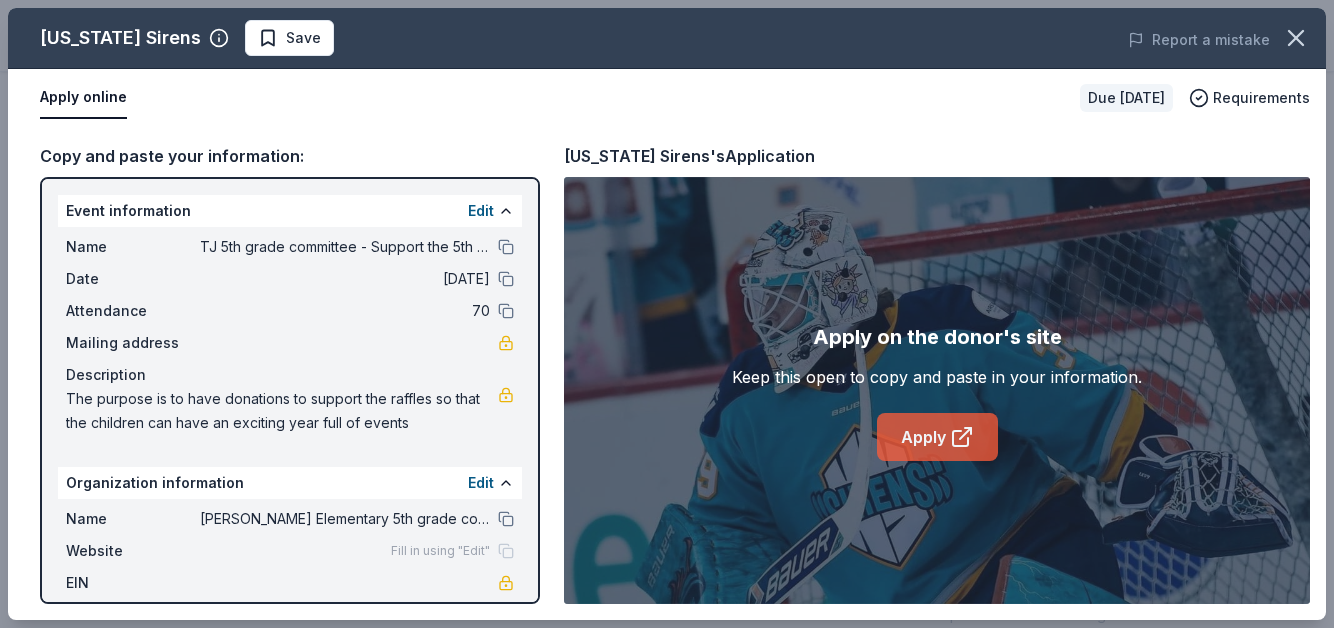 click on "Apply" at bounding box center (937, 437) 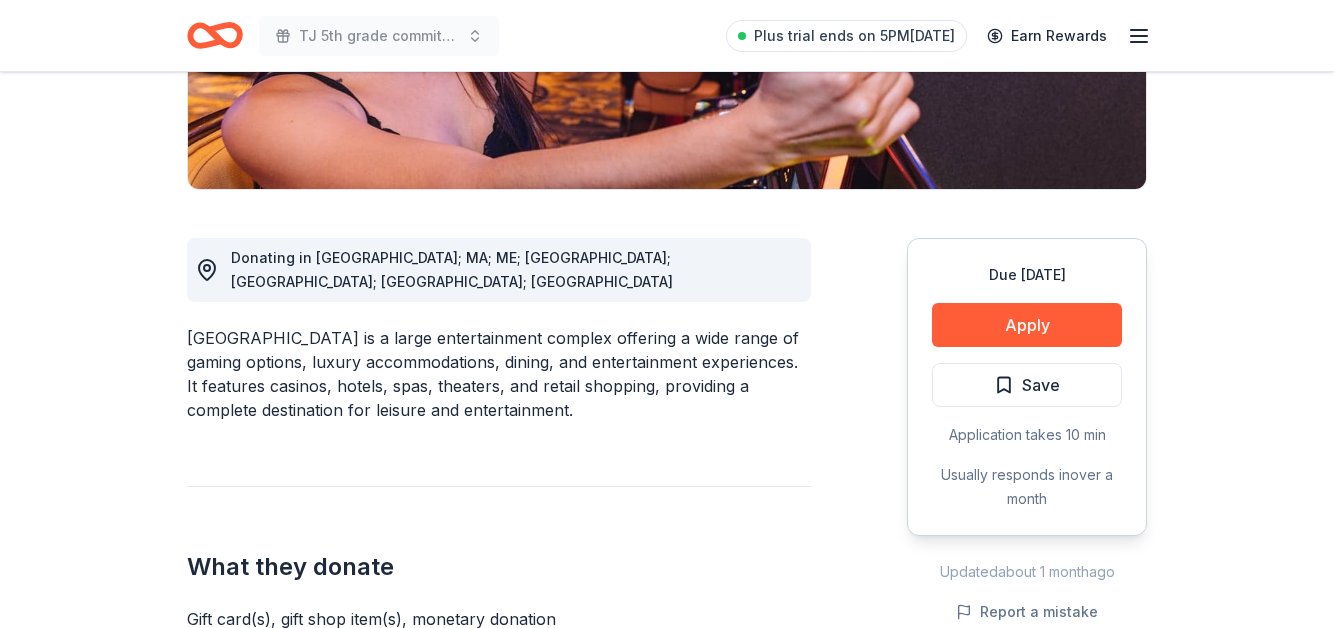 scroll, scrollTop: 418, scrollLeft: 0, axis: vertical 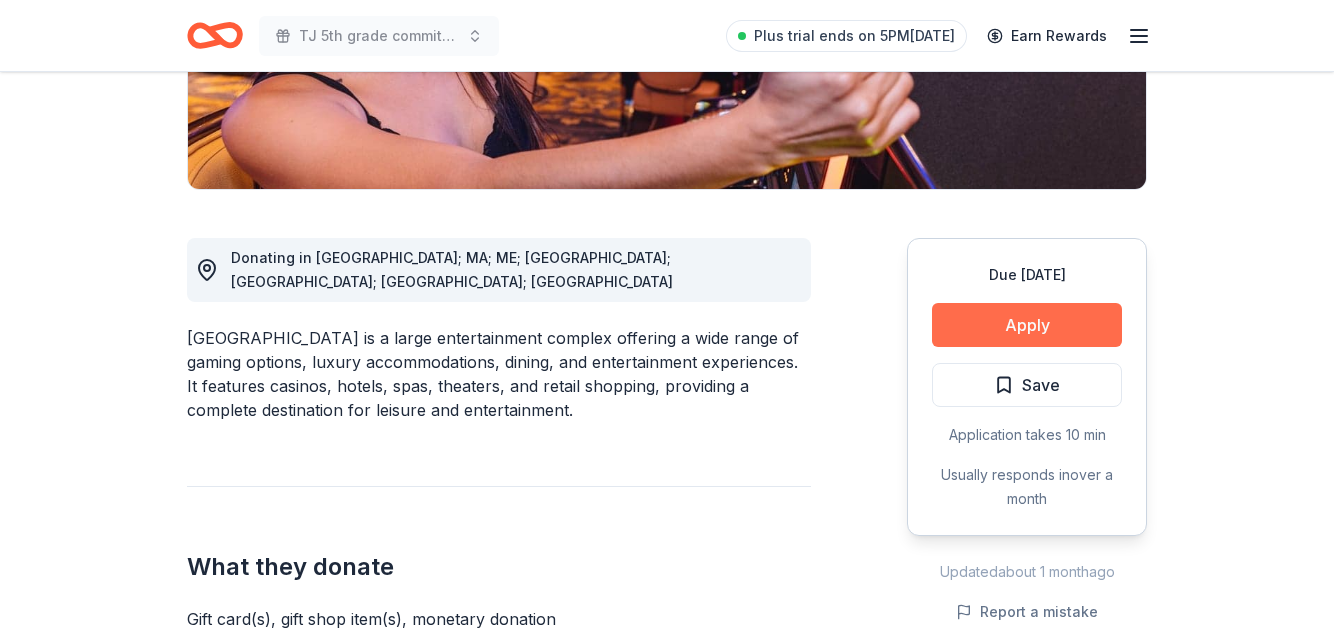 click on "Apply" at bounding box center (1027, 325) 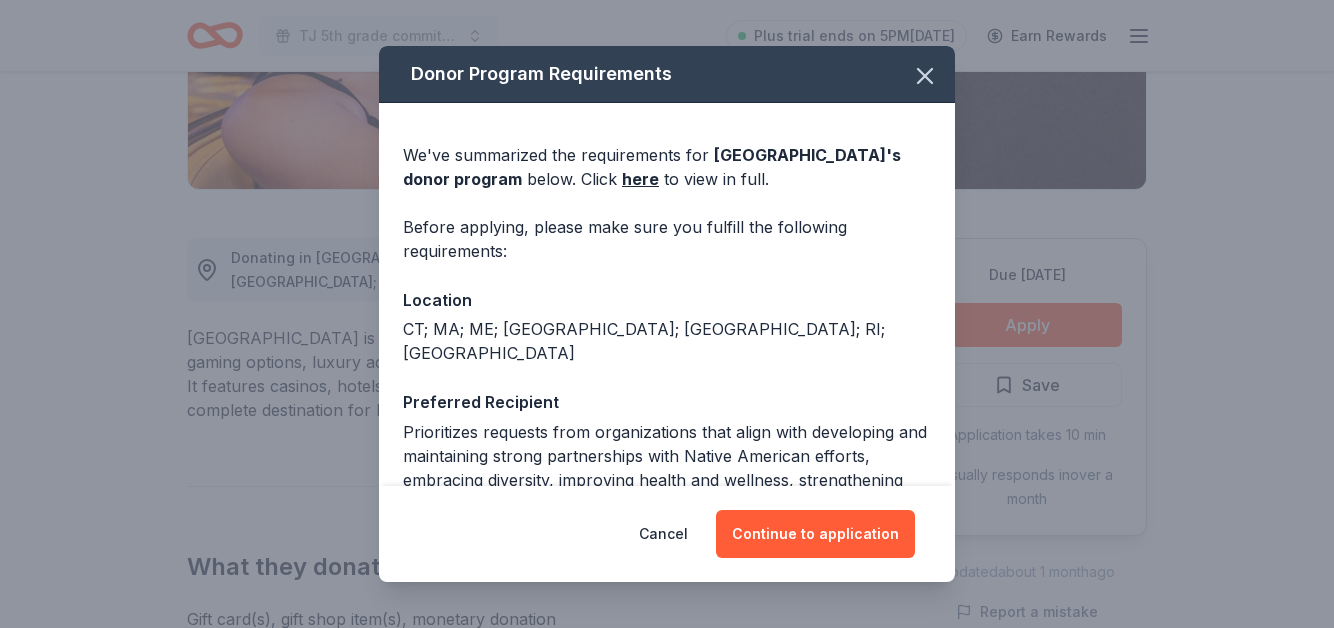 drag, startPoint x: 803, startPoint y: 535, endPoint x: 798, endPoint y: 305, distance: 230.05434 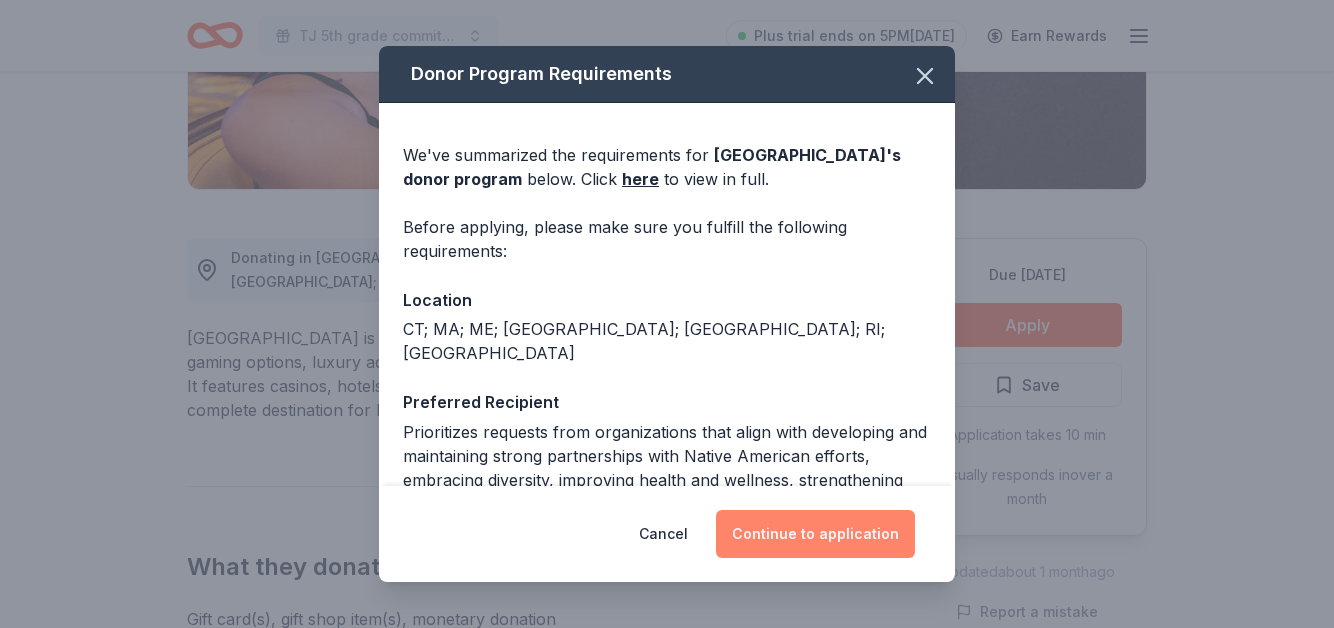 click on "Continue to application" at bounding box center (815, 534) 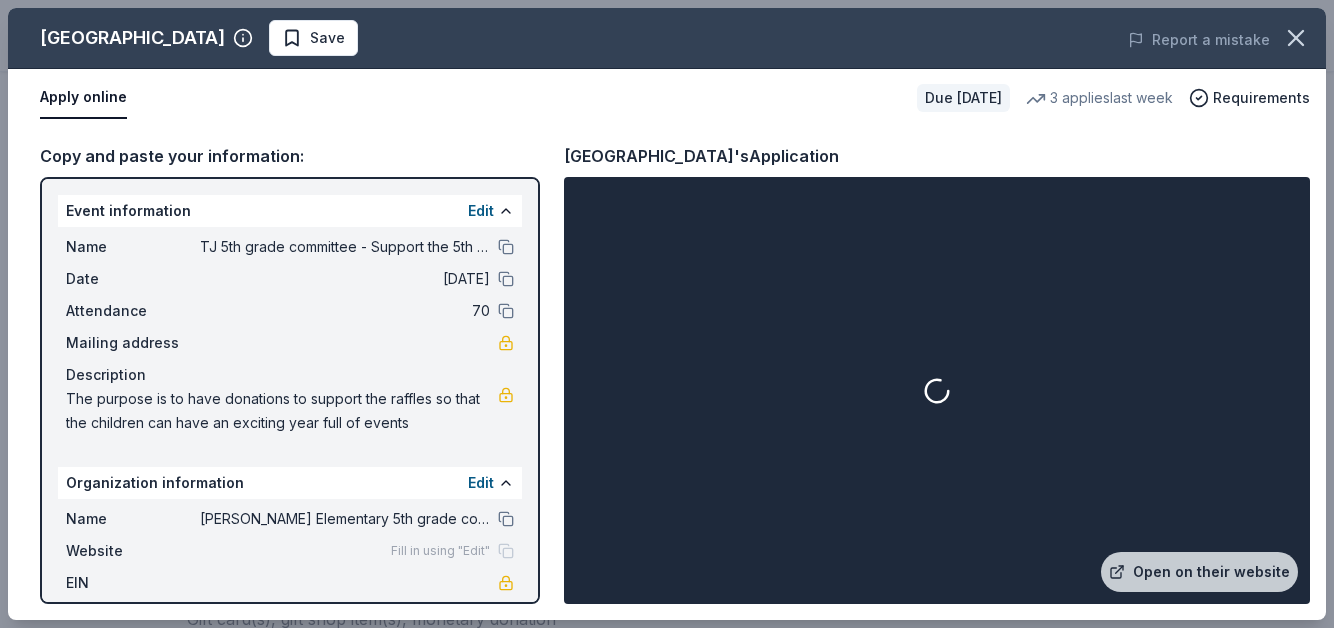 scroll, scrollTop: 437, scrollLeft: 0, axis: vertical 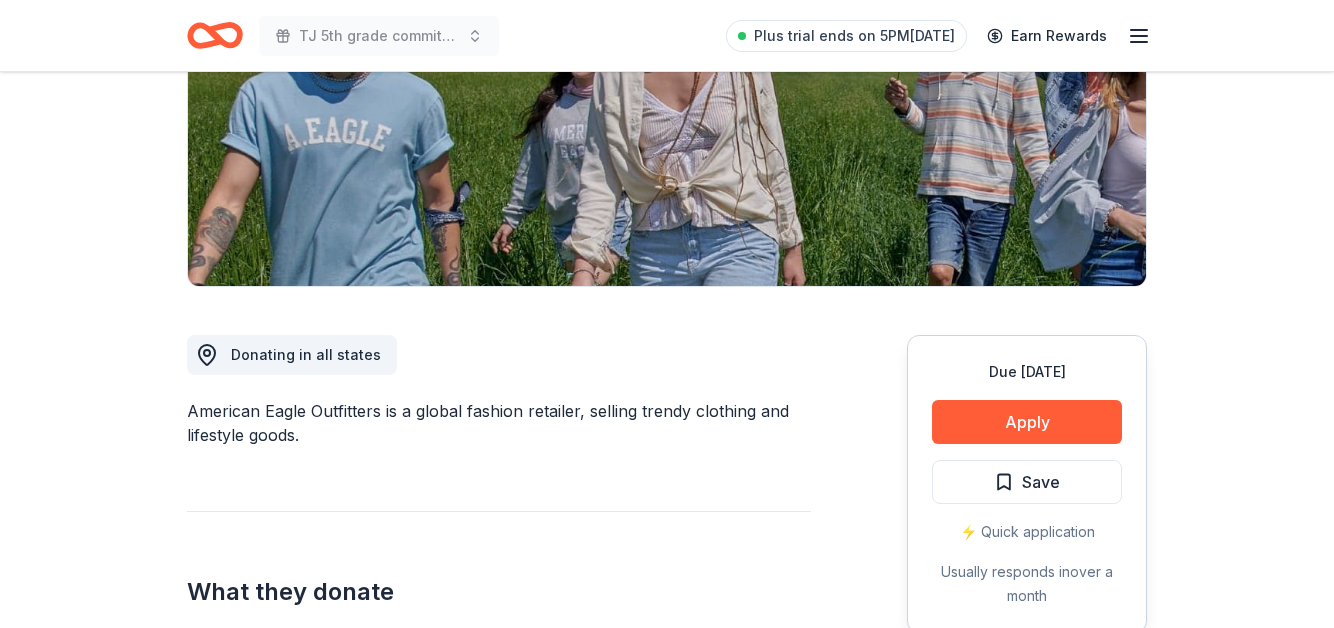 click on "Apply" at bounding box center (1027, 422) 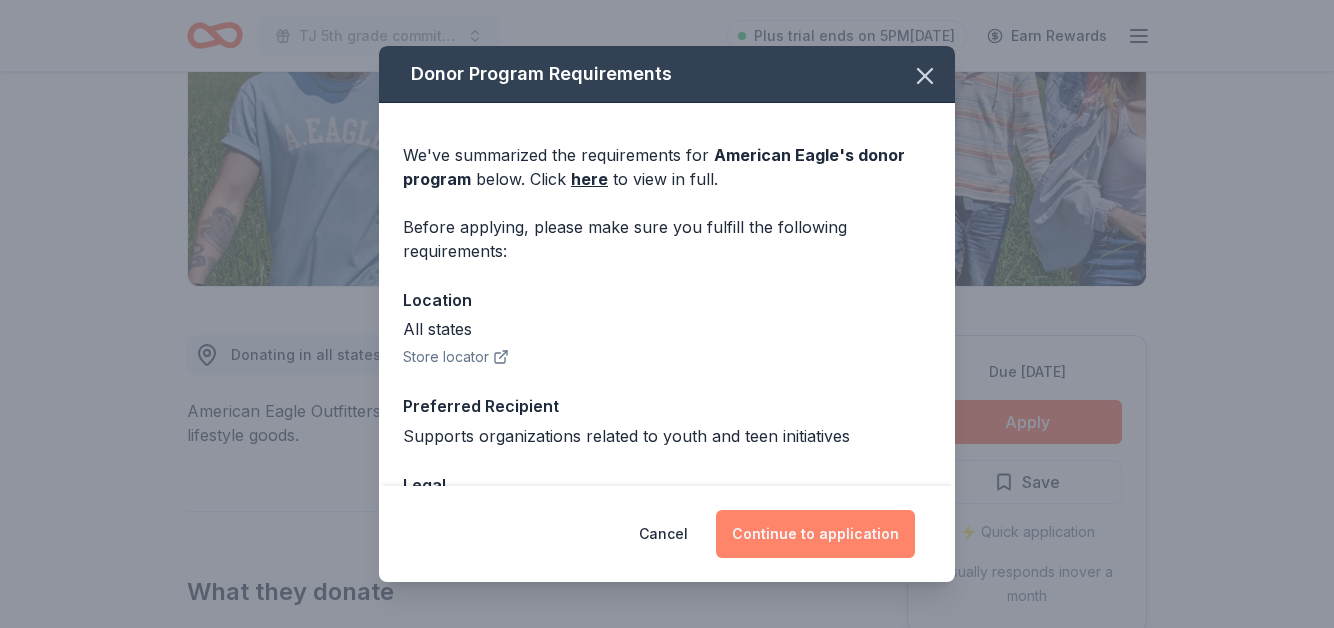 click on "Continue to application" at bounding box center [815, 534] 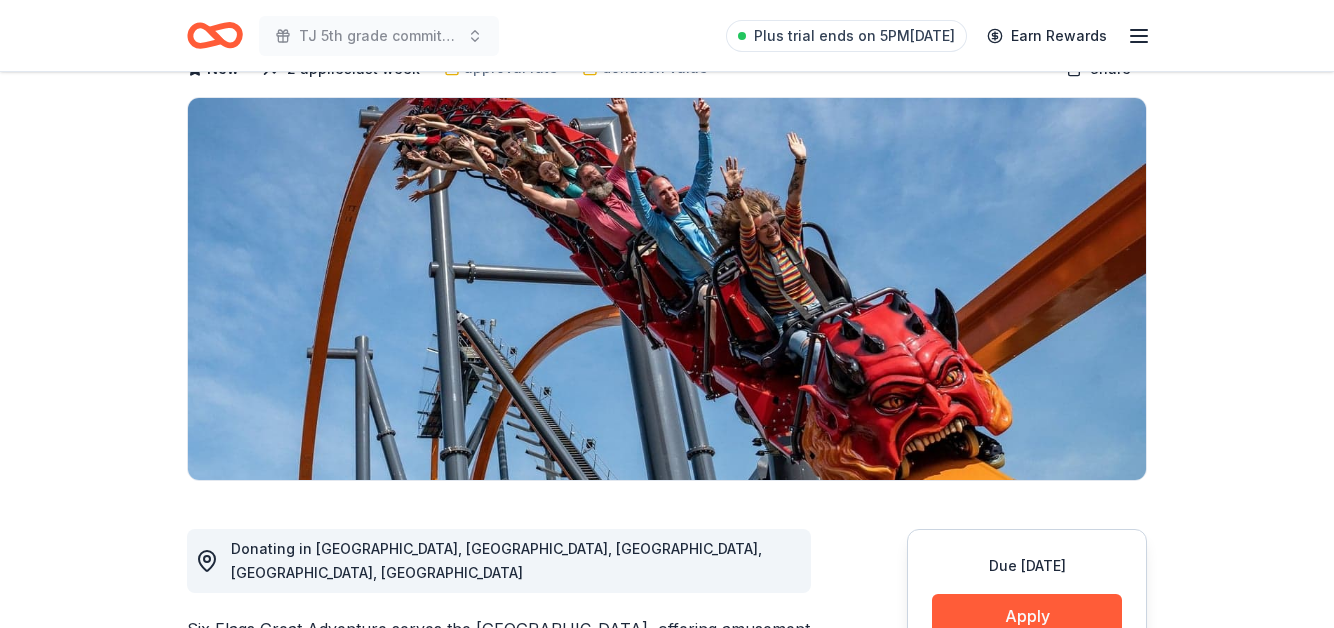 scroll, scrollTop: 337, scrollLeft: 0, axis: vertical 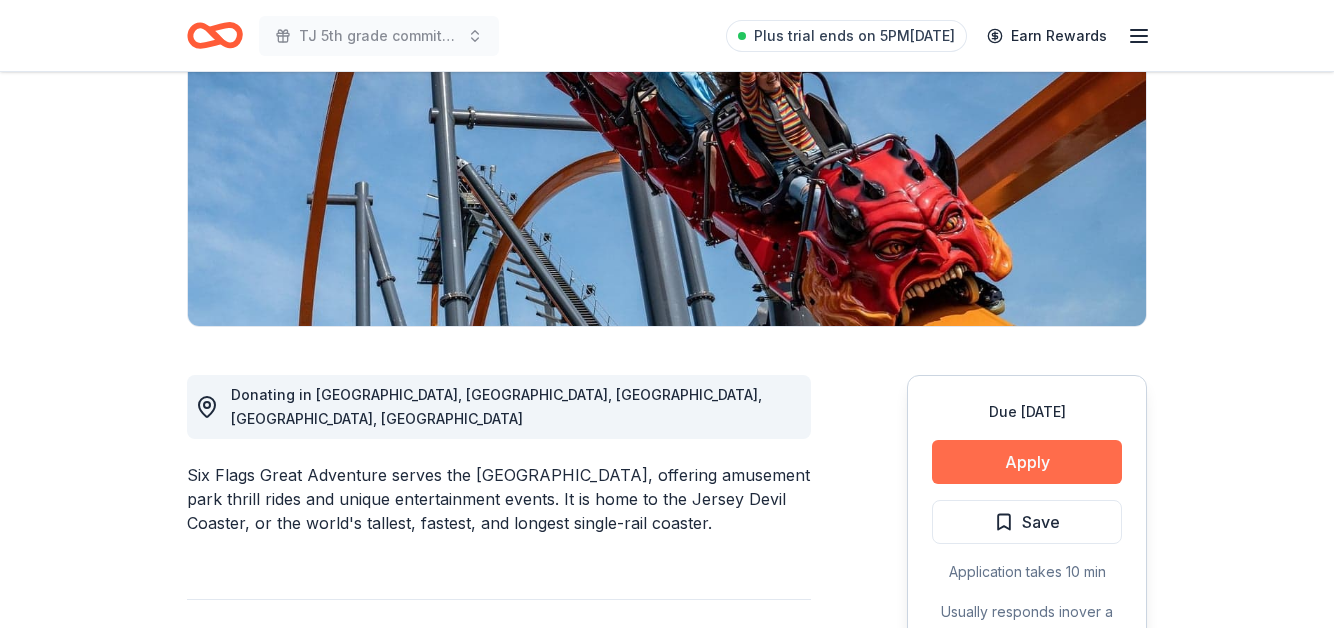 click on "Apply" at bounding box center [1027, 462] 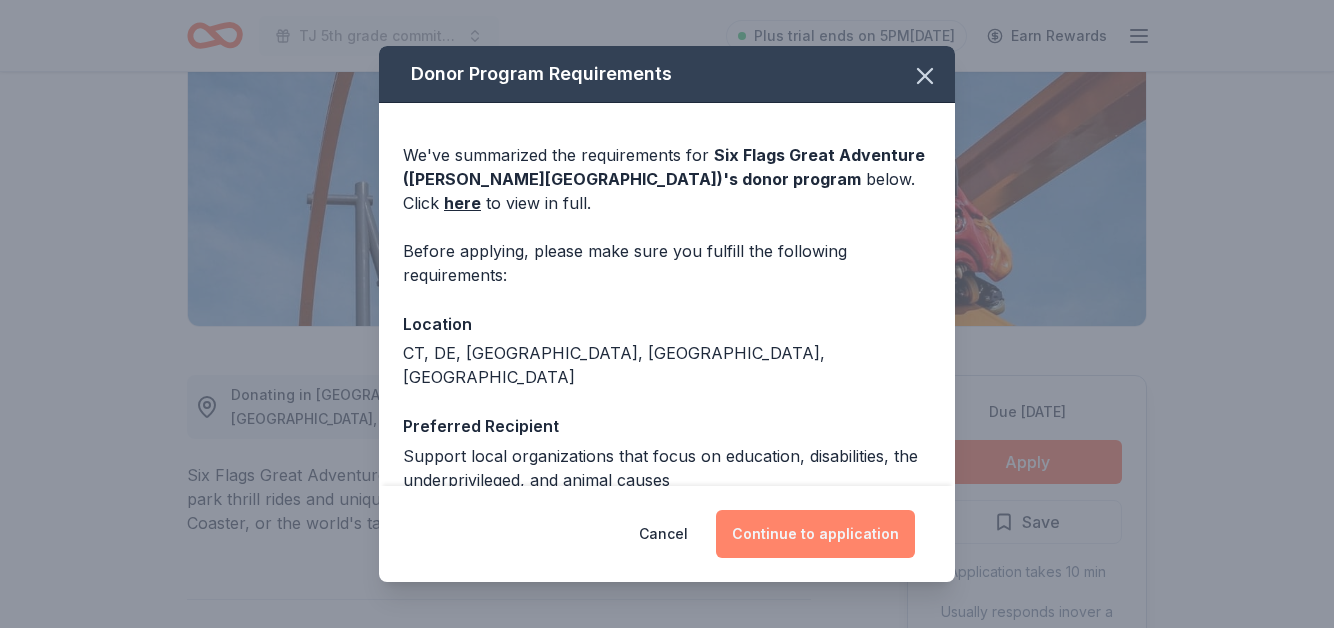 click on "Continue to application" at bounding box center (815, 534) 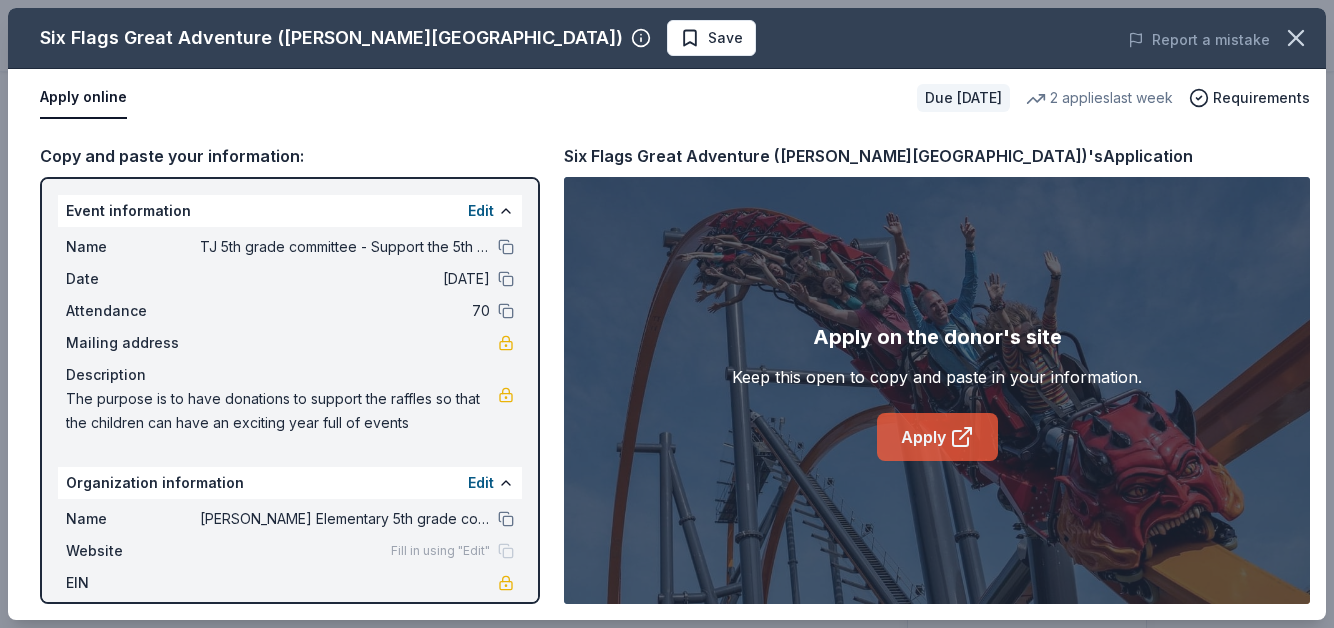 click on "Apply" at bounding box center (937, 437) 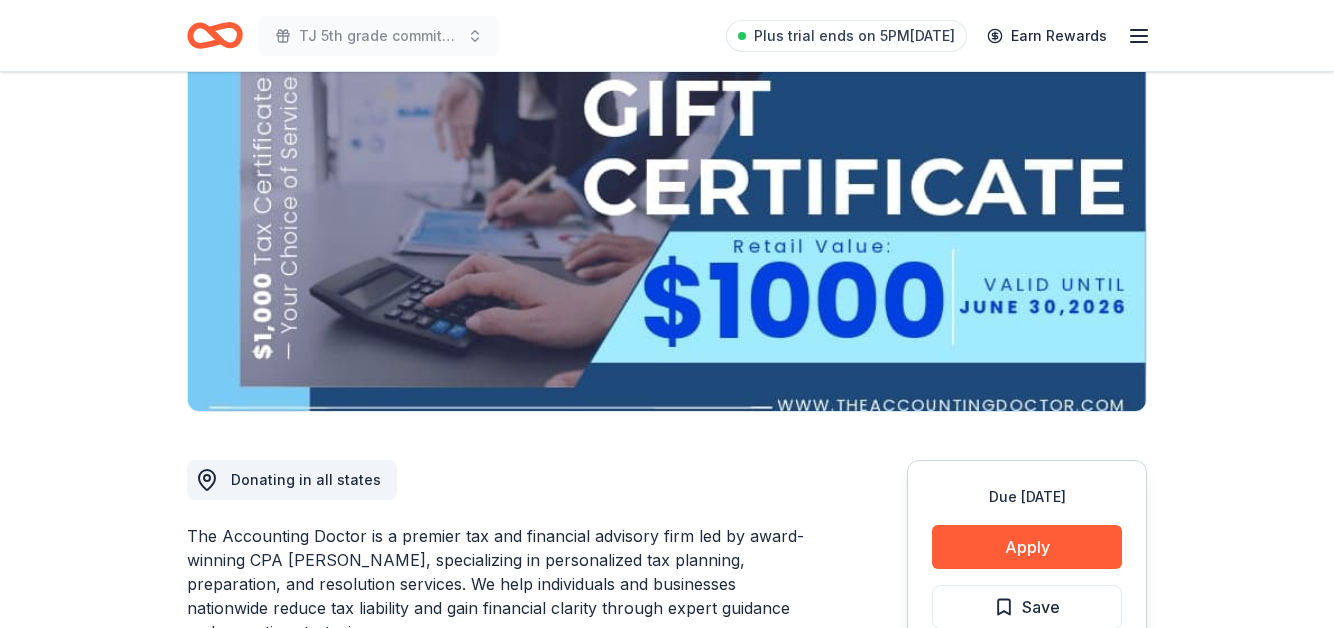 scroll, scrollTop: 200, scrollLeft: 0, axis: vertical 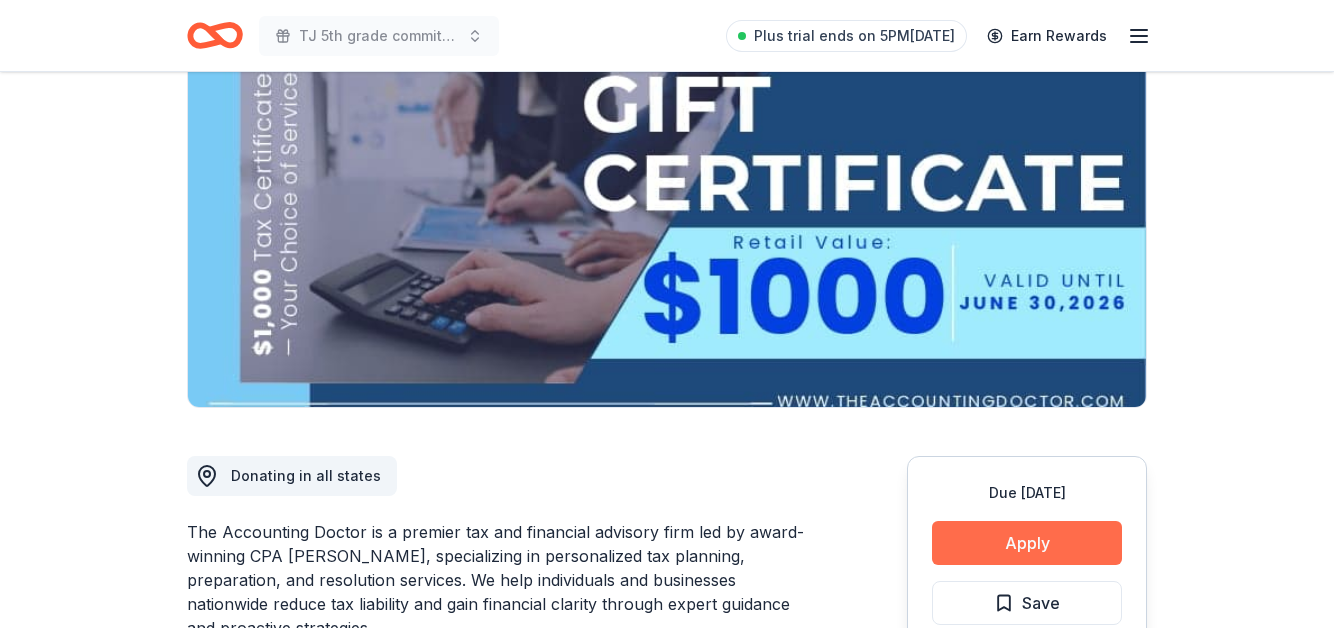 click on "Apply" at bounding box center [1027, 543] 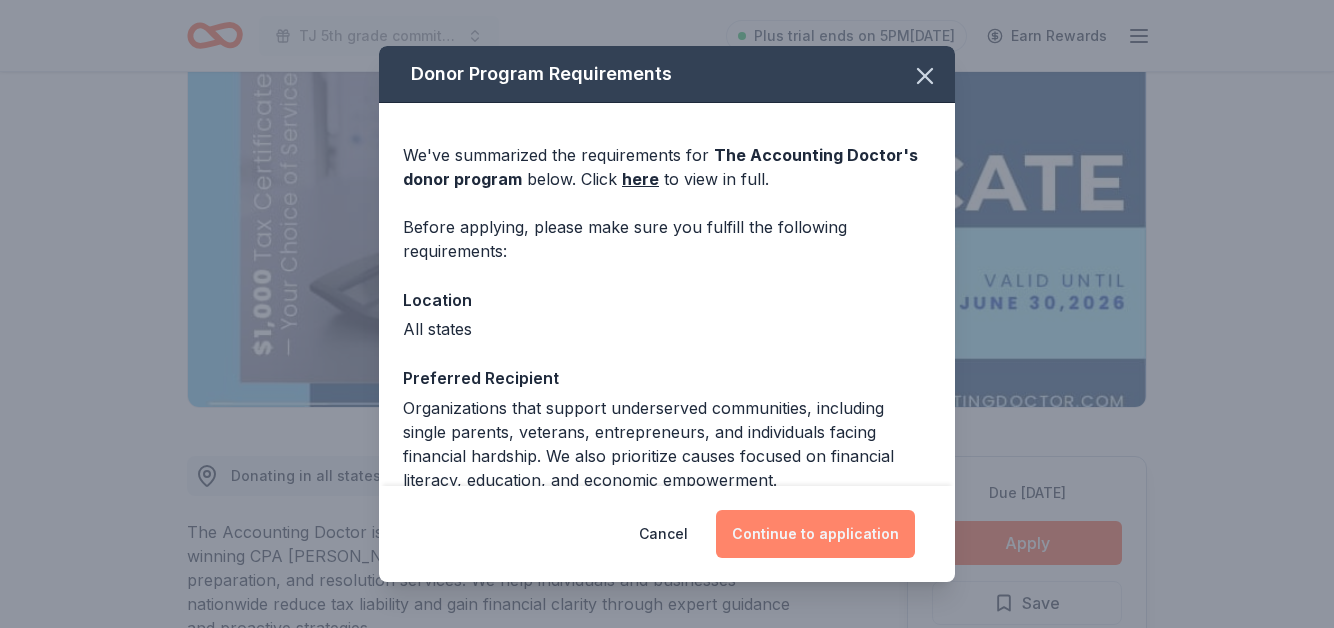 click on "Continue to application" at bounding box center [815, 534] 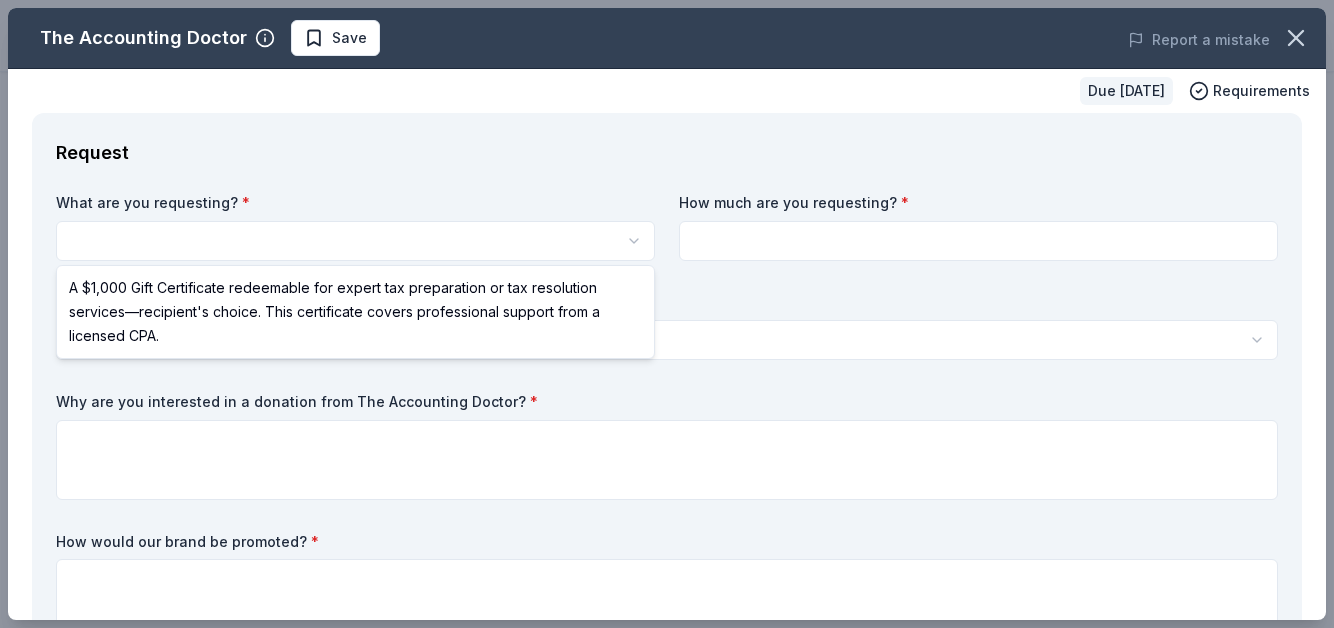 scroll, scrollTop: 0, scrollLeft: 0, axis: both 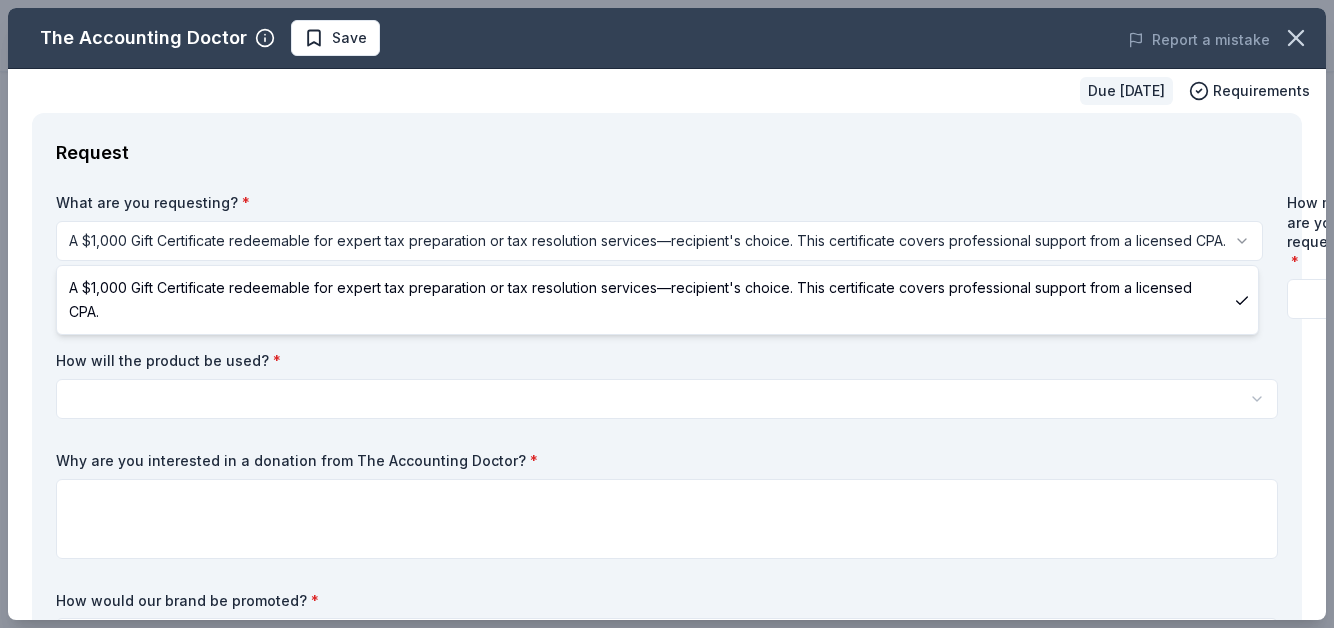 click on "TJ 5th grade committee - Support the 5th grade events Save Apply Due in 135 days Share The Accounting Doctor New Share Donating in all states The Accounting Doctor is a premier tax and financial advisory firm led by award-winning CPA Adam Remis, specializing in personalized tax planning, preparation, and resolution services. We help individuals and businesses nationwide reduce tax liability and gain financial clarity through expert guidance and proactive strategies. What they donate A $1,000 Gift Certificate redeemable for expert tax preparation or tax resolution services—recipient's choice. This certificate covers professional support from a licensed CPA. Auction & raffle Donation is small & easy to send to guests Who they donate to  Preferred Organizations that support underserved communities, including single parents, veterans, entrepreneurs, and individuals facing financial hardship. We also prioritize causes focused on financial literacy, education, and economic empowerment. Education Military Apply 5" at bounding box center (667, 314) 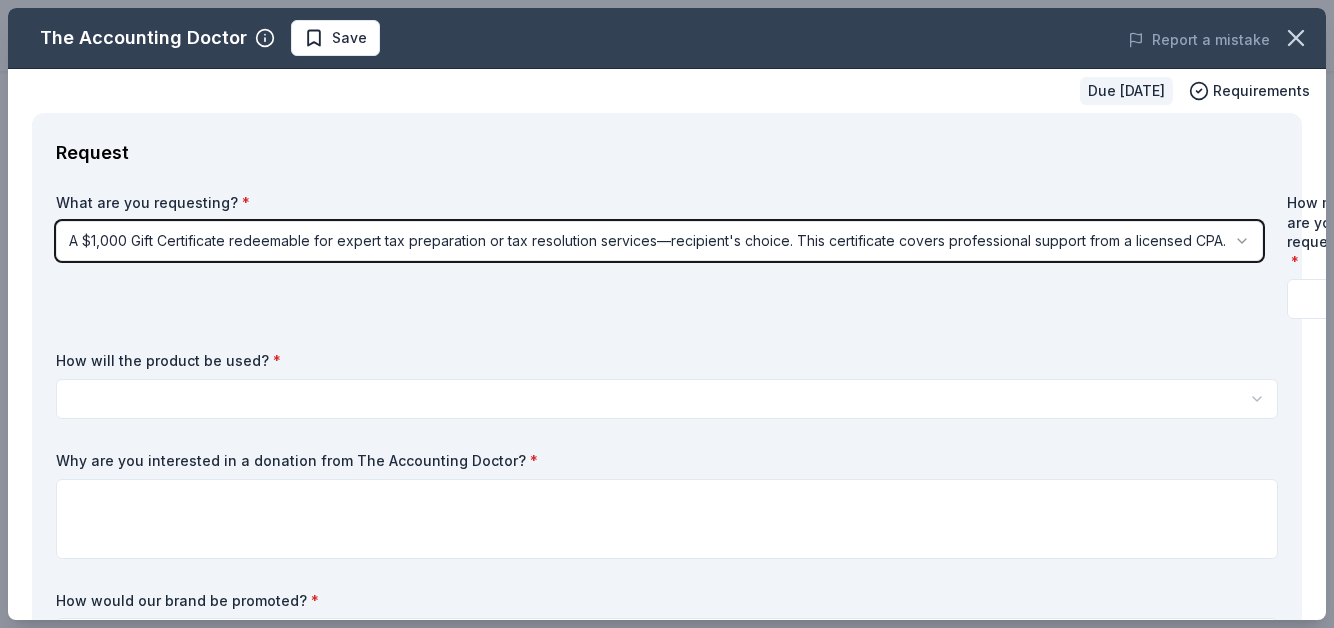 click on "TJ 5th grade committee - Support the 5th grade events Save Apply Due in 135 days Share The Accounting Doctor New Share Donating in all states The Accounting Doctor is a premier tax and financial advisory firm led by award-winning CPA Adam Remis, specializing in personalized tax planning, preparation, and resolution services. We help individuals and businesses nationwide reduce tax liability and gain financial clarity through expert guidance and proactive strategies. What they donate A $1,000 Gift Certificate redeemable for expert tax preparation or tax resolution services—recipient's choice. This certificate covers professional support from a licensed CPA. Auction & raffle Donation is small & easy to send to guests Who they donate to  Preferred Organizations that support underserved communities, including single parents, veterans, entrepreneurs, and individuals facing financial hardship. We also prioritize causes focused on financial literacy, education, and economic empowerment. Education Military Apply 5" at bounding box center (667, 314) 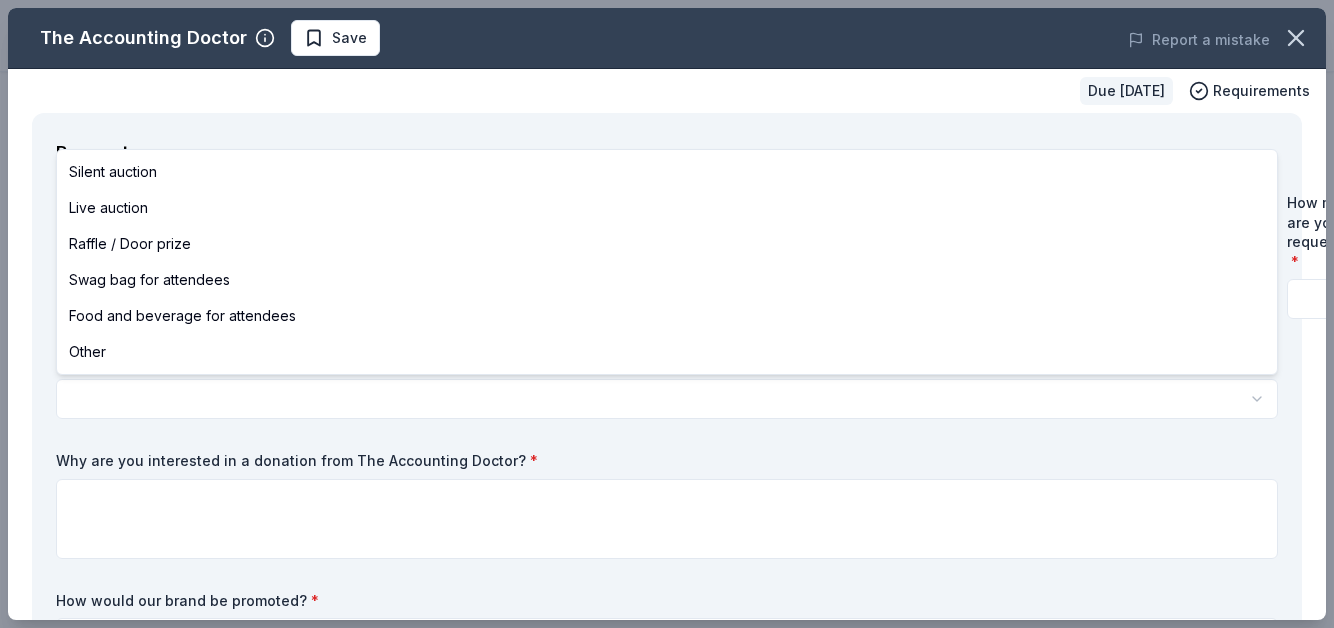 click on "TJ 5th grade committee - Support the 5th grade events Save Apply Due in 135 days Share The Accounting Doctor New Share Donating in all states The Accounting Doctor is a premier tax and financial advisory firm led by award-winning CPA Adam Remis, specializing in personalized tax planning, preparation, and resolution services. We help individuals and businesses nationwide reduce tax liability and gain financial clarity through expert guidance and proactive strategies. What they donate A $1,000 Gift Certificate redeemable for expert tax preparation or tax resolution services—recipient's choice. This certificate covers professional support from a licensed CPA. Auction & raffle Donation is small & easy to send to guests Who they donate to  Preferred Organizations that support underserved communities, including single parents, veterans, entrepreneurs, and individuals facing financial hardship. We also prioritize causes focused on financial literacy, education, and economic empowerment. Education Military Apply 5" at bounding box center [667, 314] 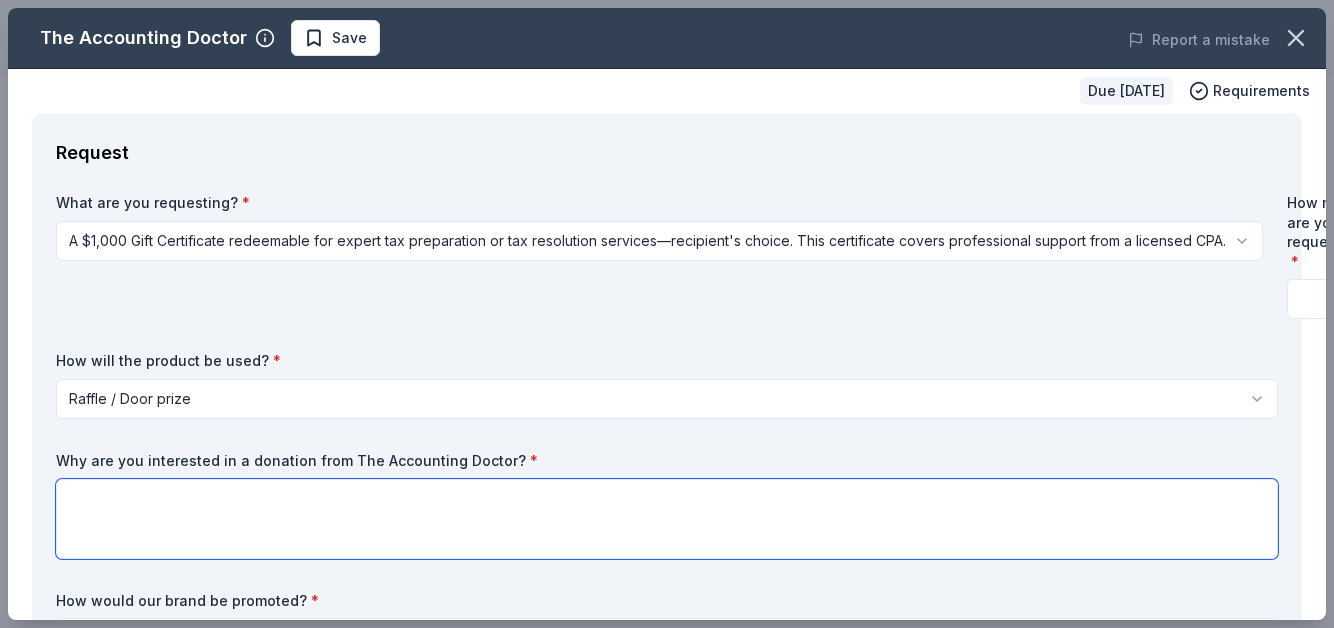 click at bounding box center (667, 519) 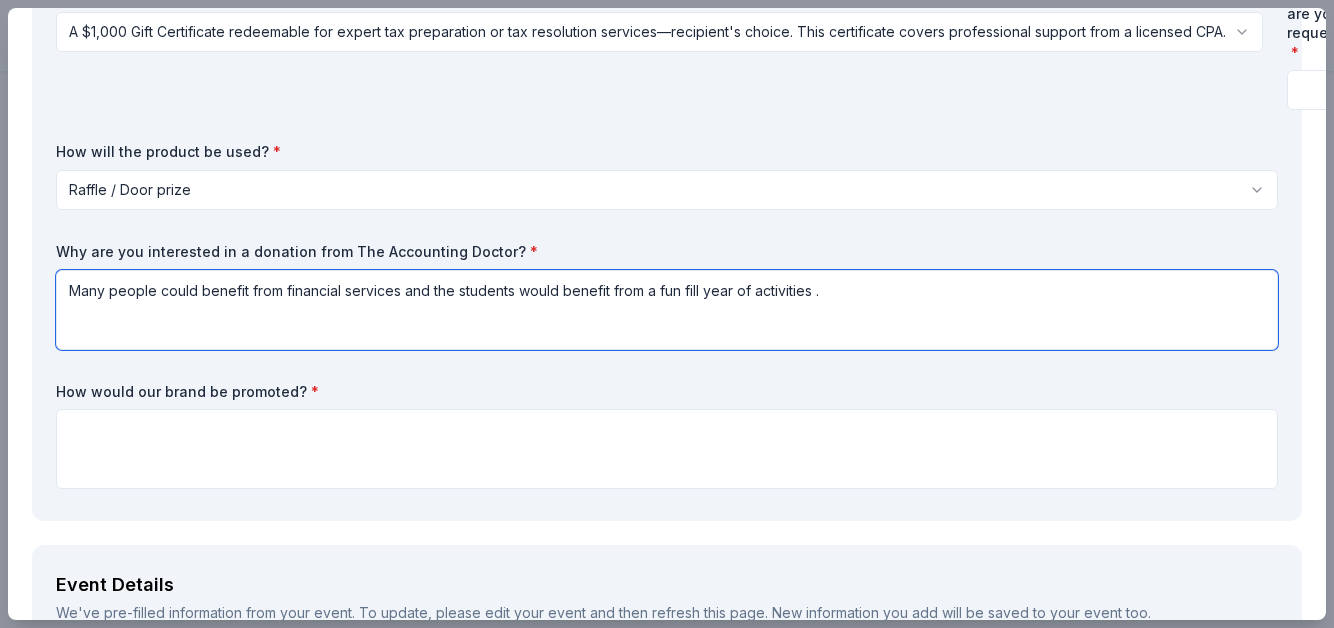 scroll, scrollTop: 219, scrollLeft: 0, axis: vertical 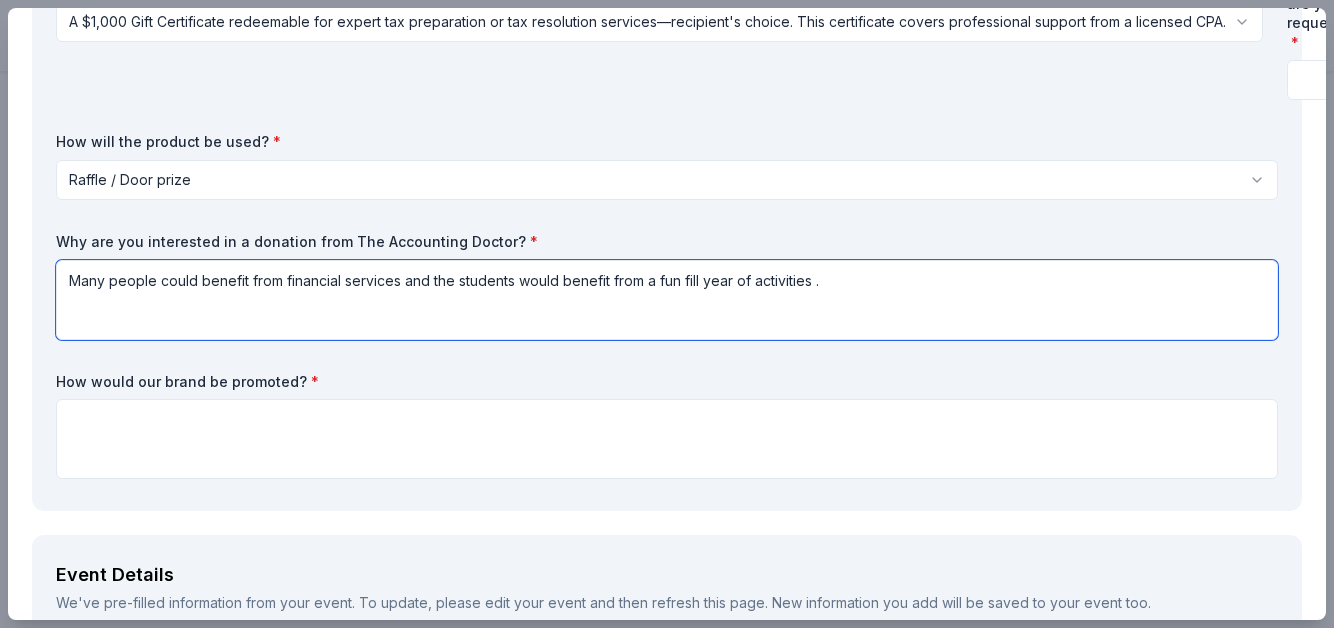 type on "Many people could benefit from financial services and the students would benefit from a fun fill year of activities ." 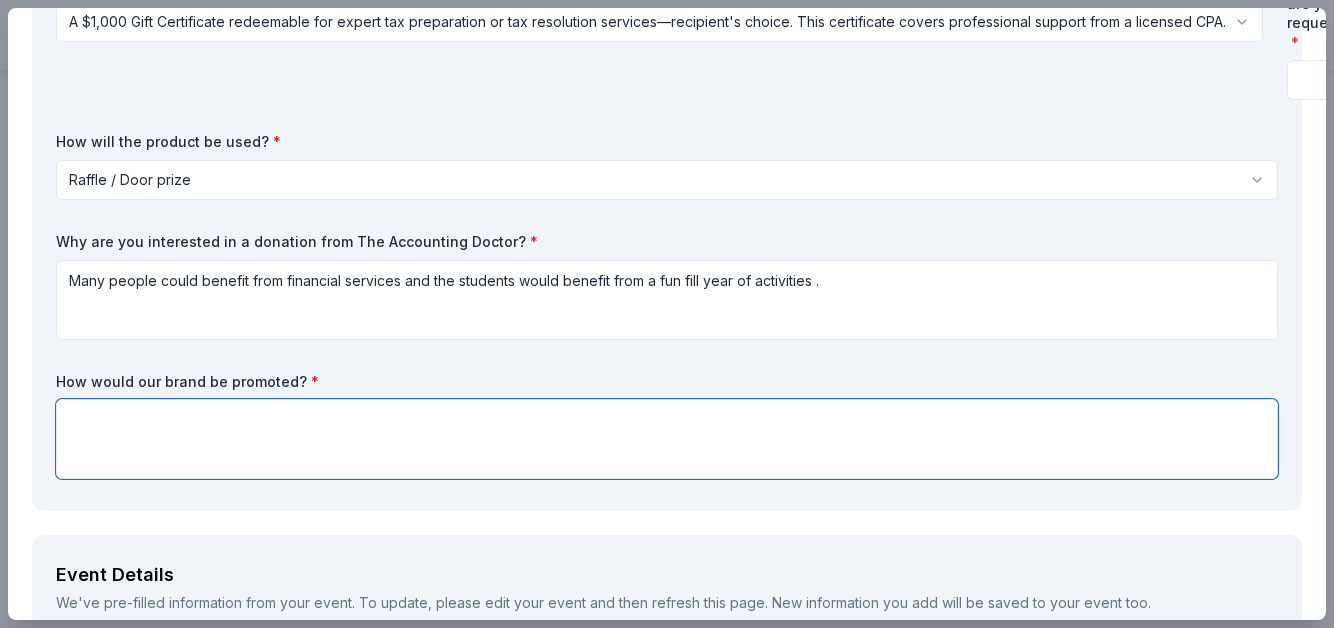 click at bounding box center [667, 439] 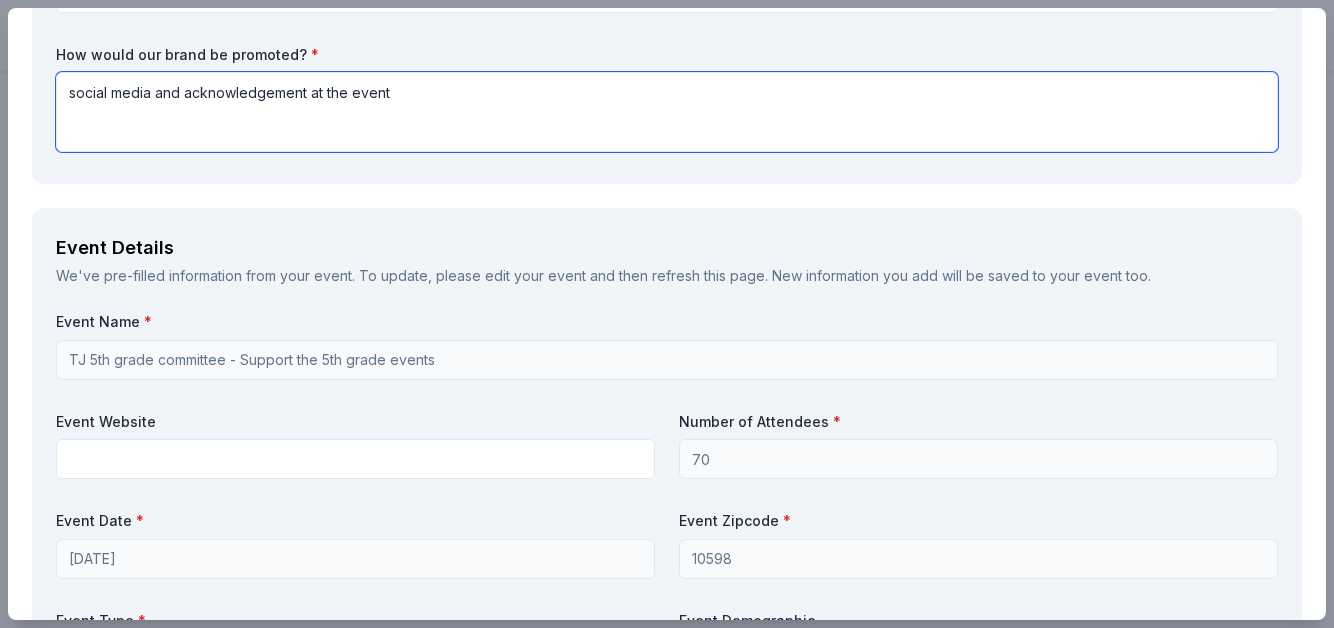 scroll, scrollTop: 560, scrollLeft: 0, axis: vertical 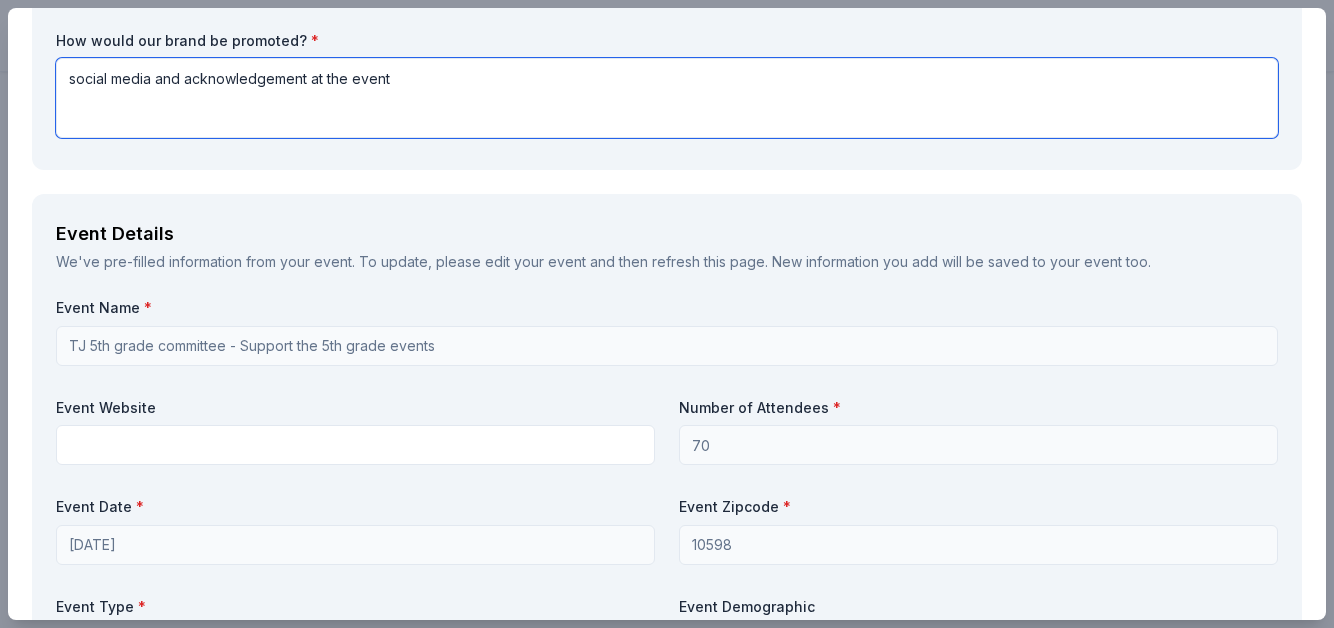type on "social media and acknowledgement at the event" 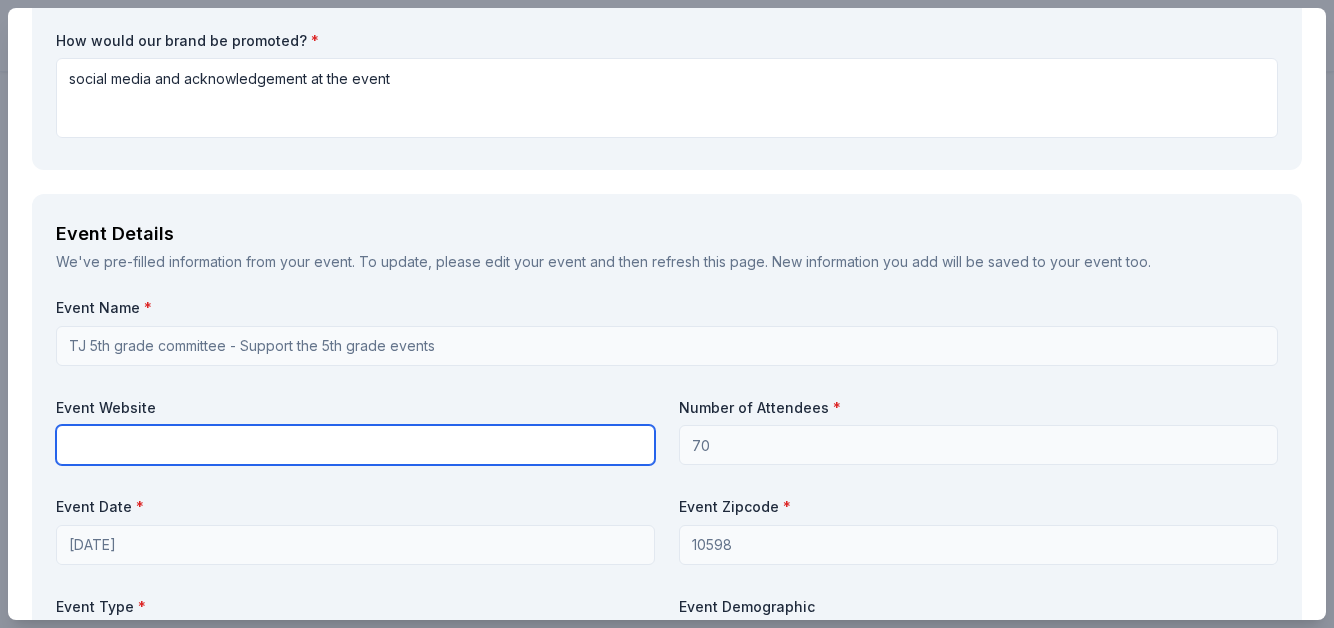 click at bounding box center [355, 445] 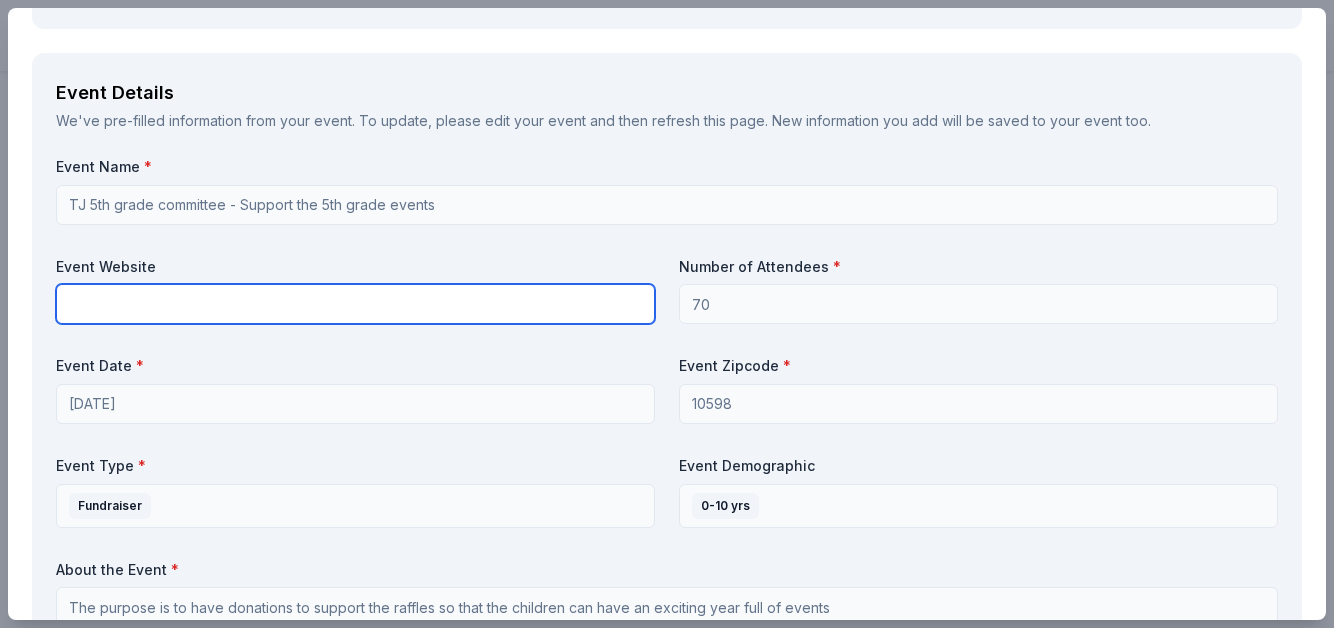 scroll, scrollTop: 710, scrollLeft: 0, axis: vertical 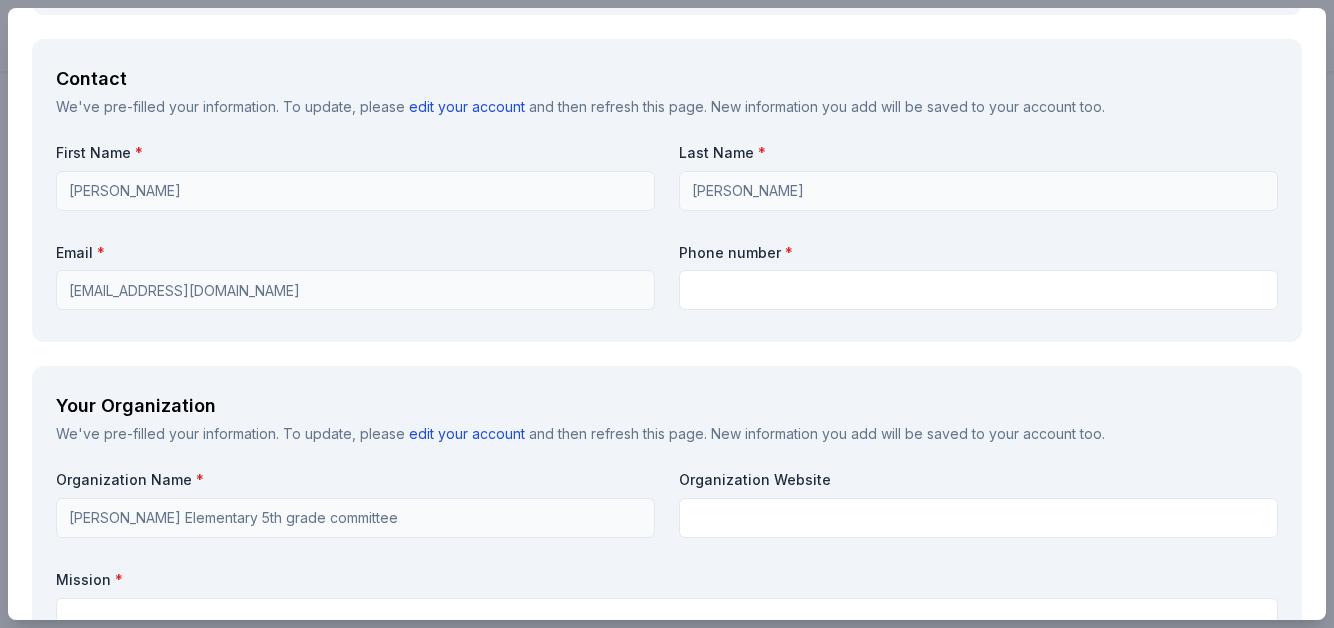 click on "Email * tj5thgradecommittee2026@gmail.com Phone number *" at bounding box center (667, 281) 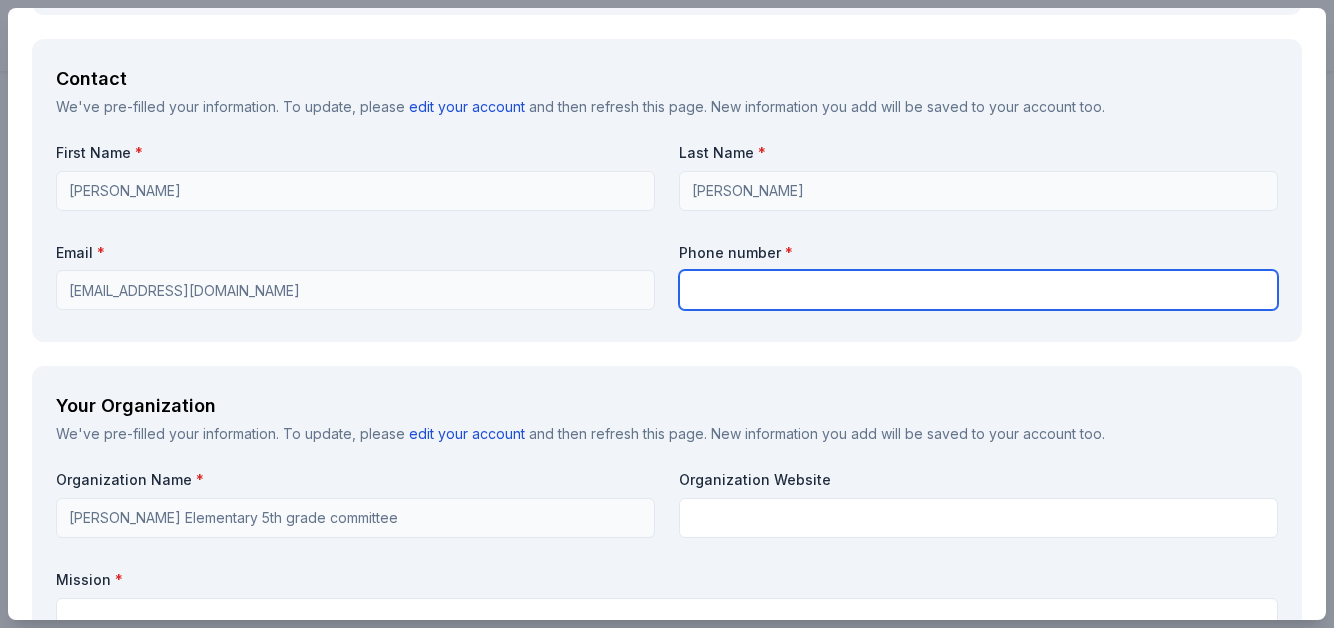 click at bounding box center (978, 290) 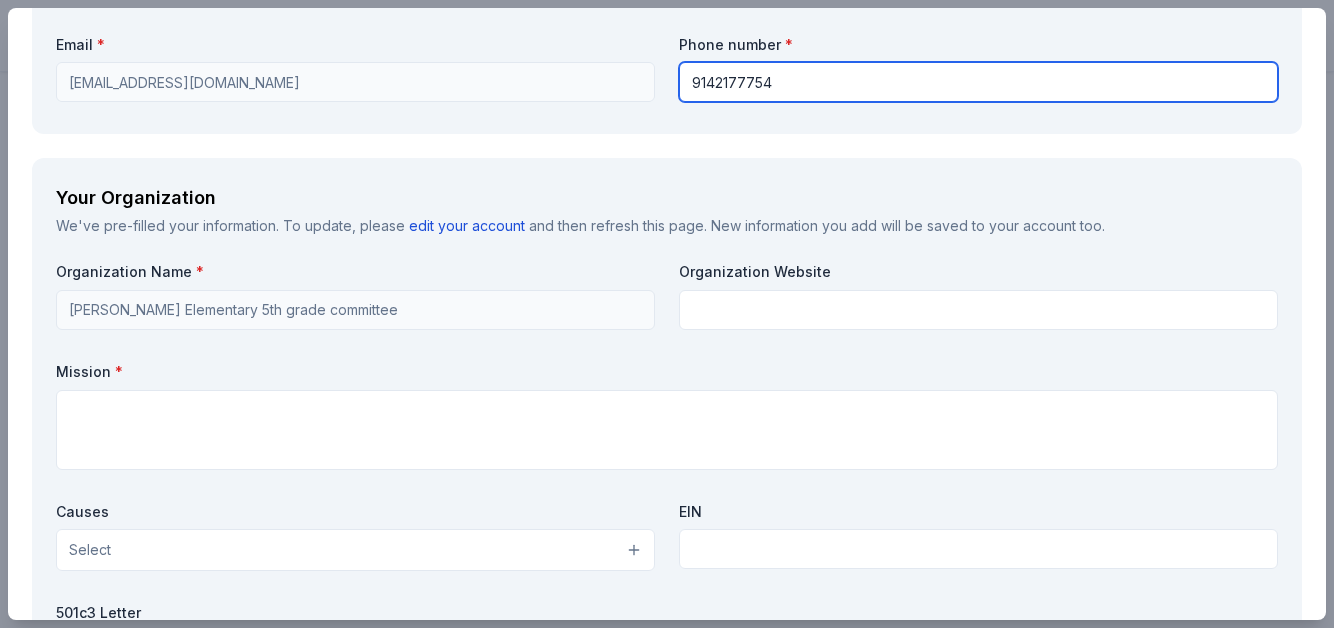 scroll, scrollTop: 1601, scrollLeft: 0, axis: vertical 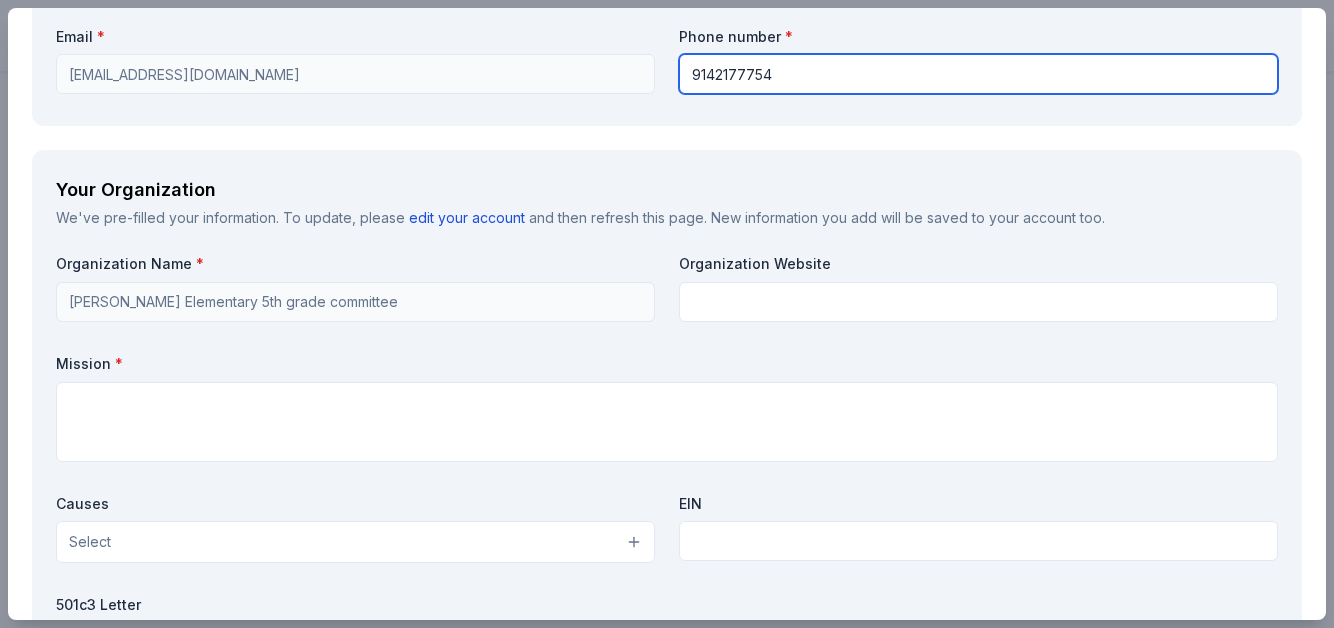 type on "9142177754" 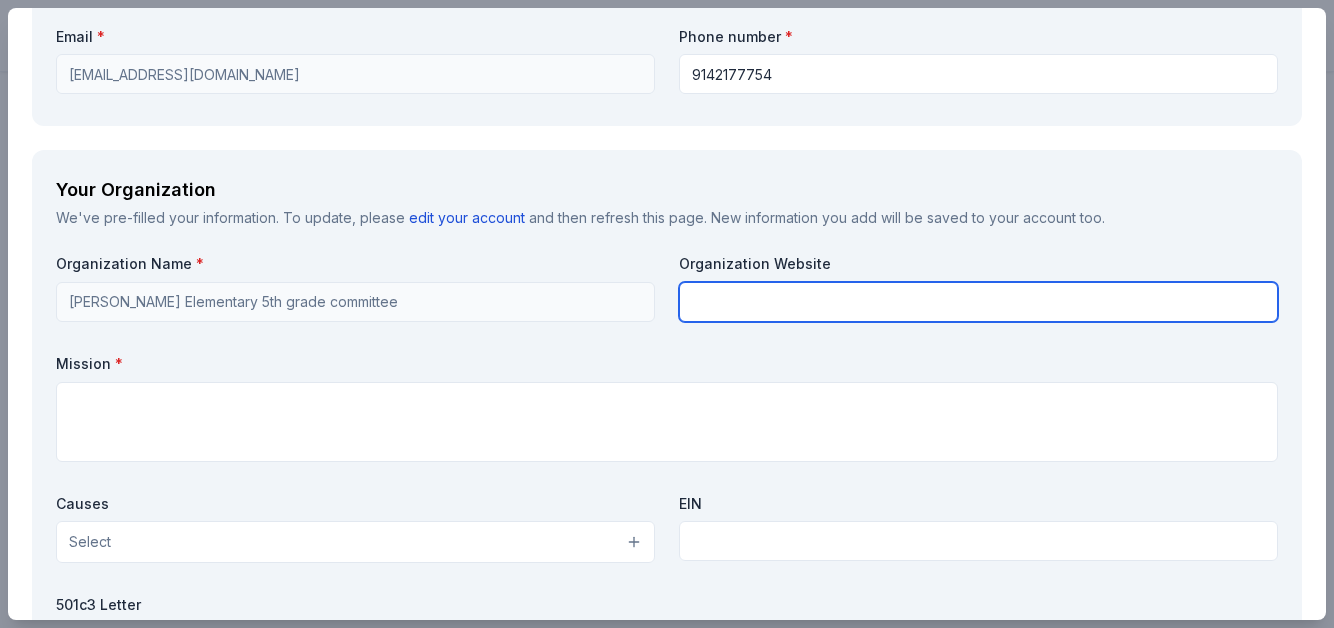 click at bounding box center (978, 302) 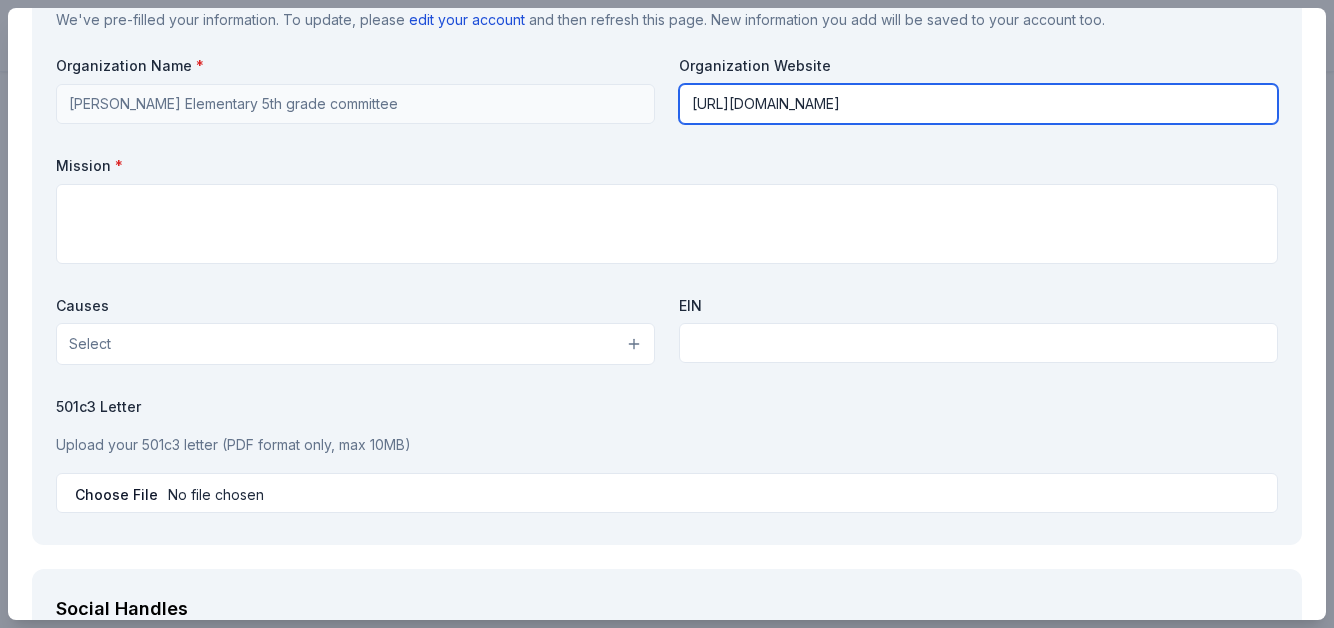 scroll, scrollTop: 1801, scrollLeft: 0, axis: vertical 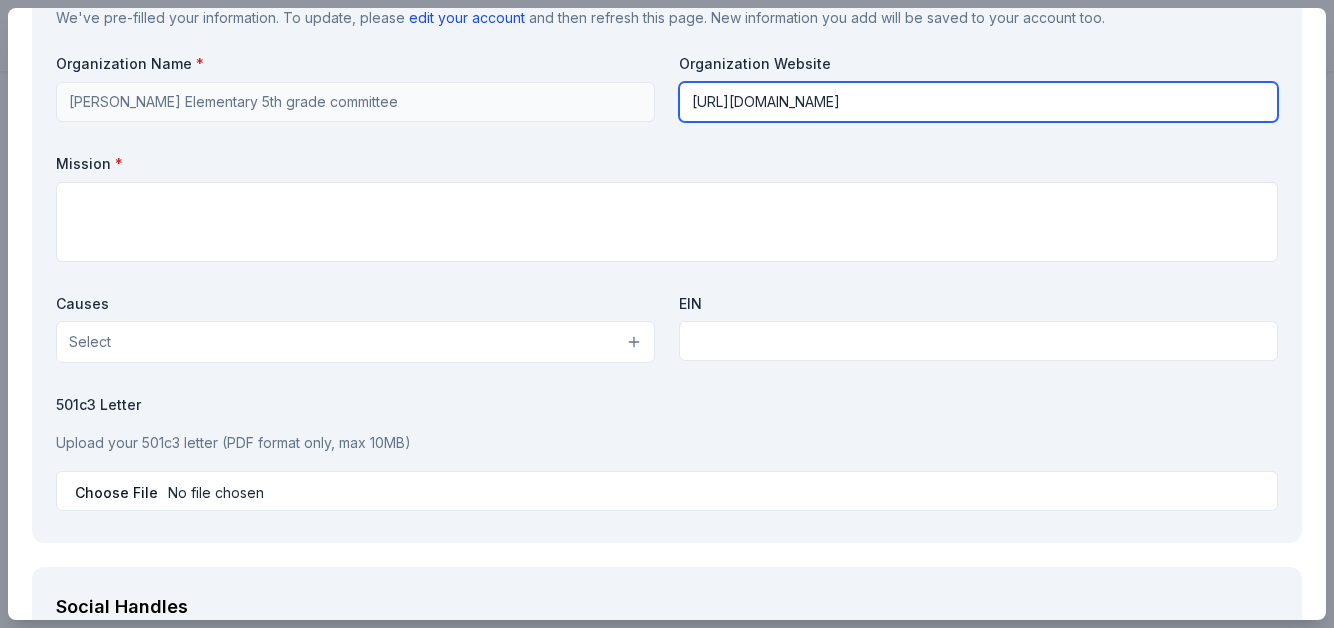 type on "https://www.lakelandschools.org/thomasjefferson/index.php" 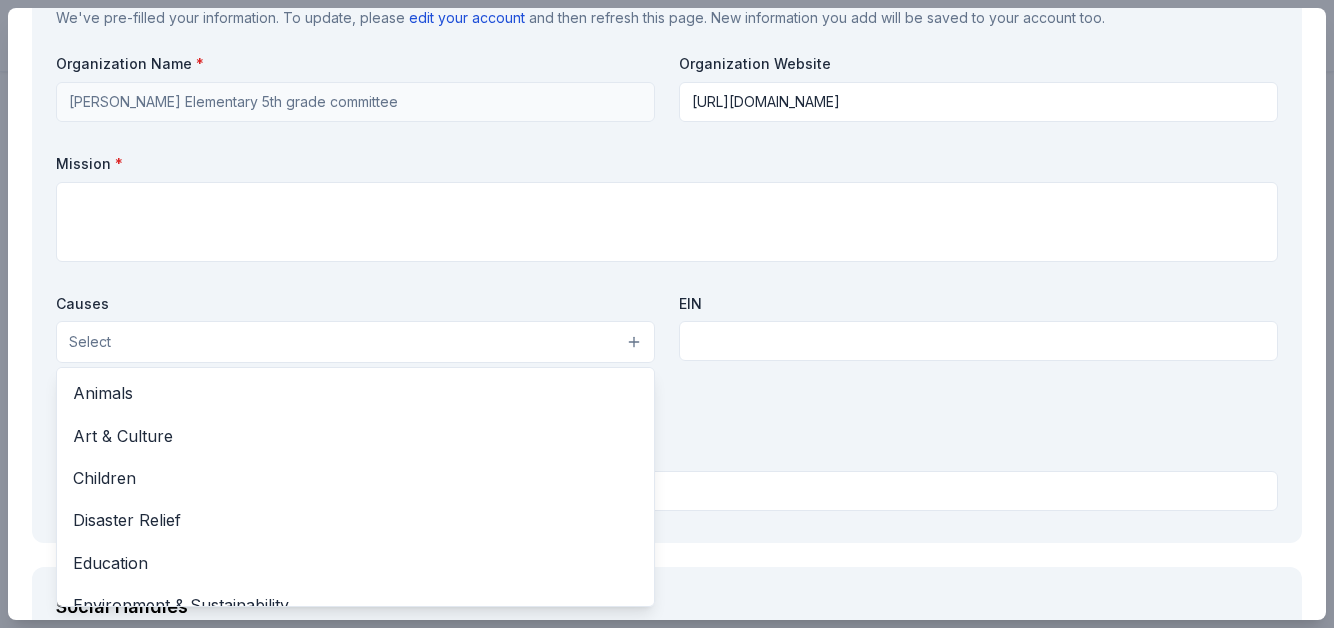 click on "Select" at bounding box center [355, 342] 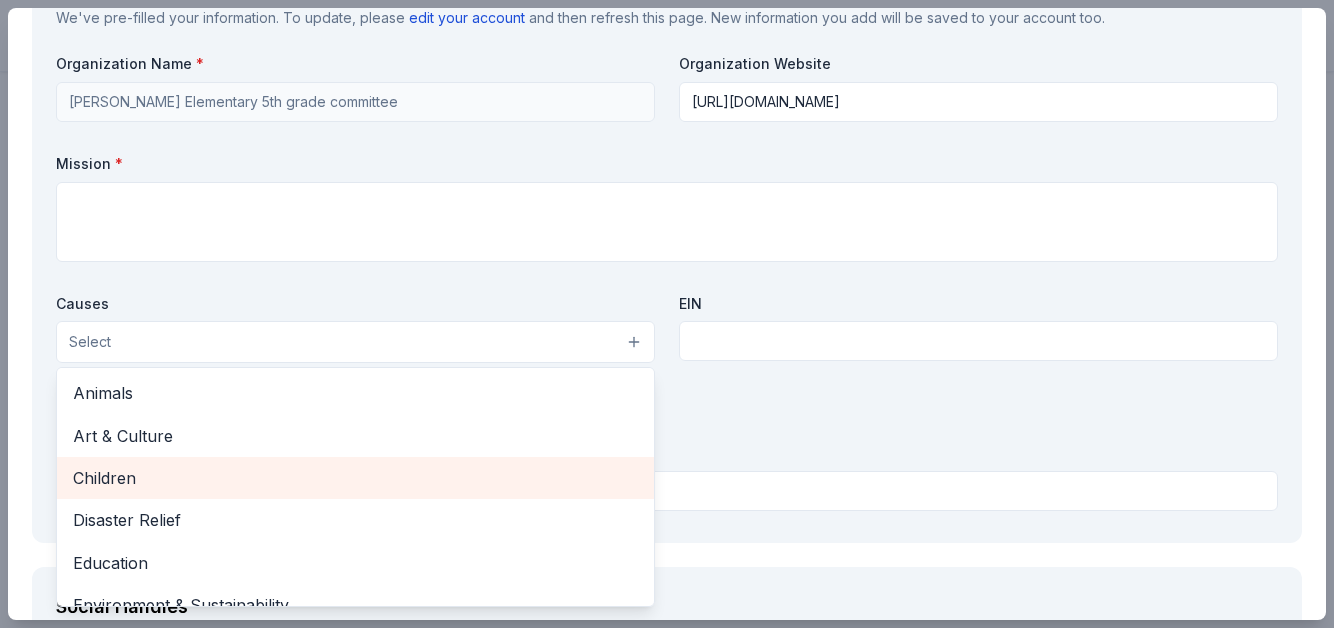 click on "Children" at bounding box center (355, 478) 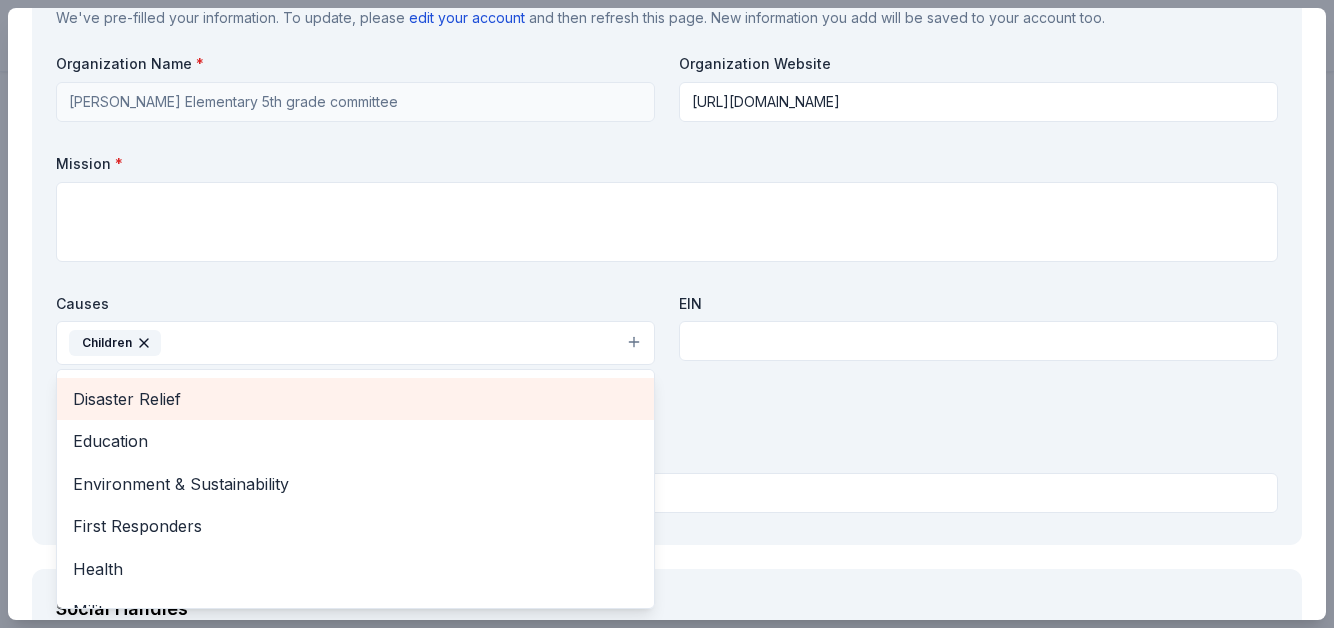 scroll, scrollTop: 102, scrollLeft: 0, axis: vertical 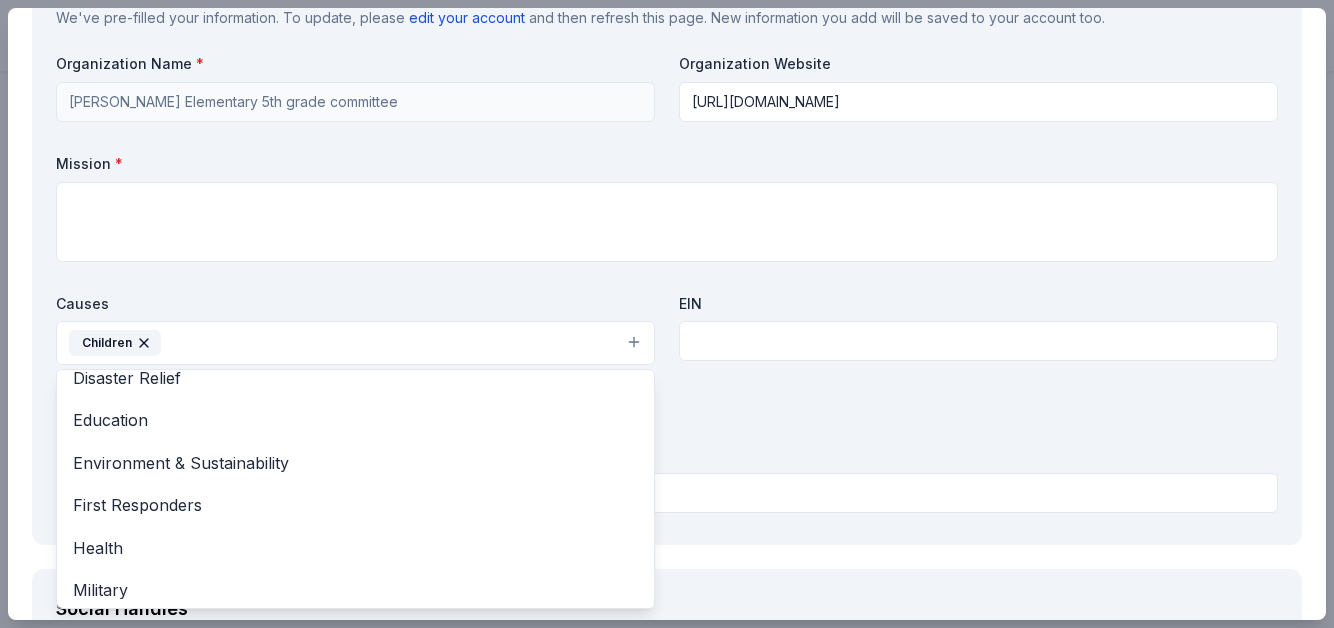click on "Causes Children Animals Art & Culture Disaster Relief Education Environment & Sustainability First Responders Health Military Poverty & Hunger Social Justice Wellness & Fitness EIN" at bounding box center (667, 334) 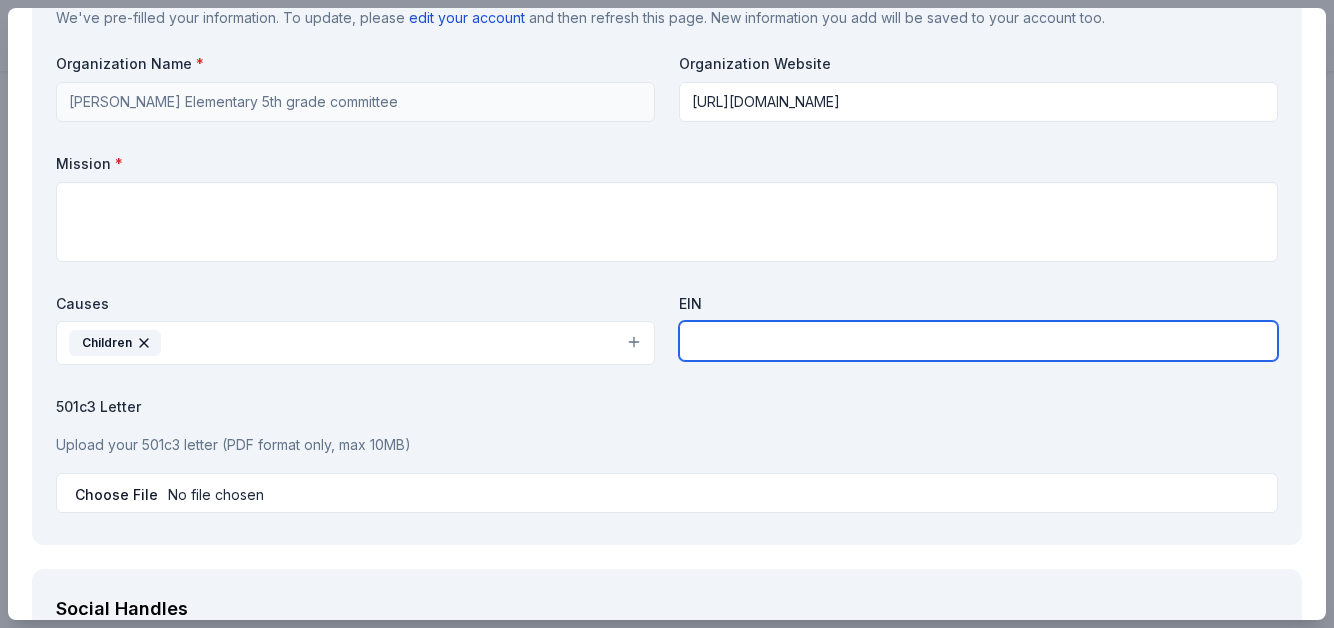 click at bounding box center [978, 341] 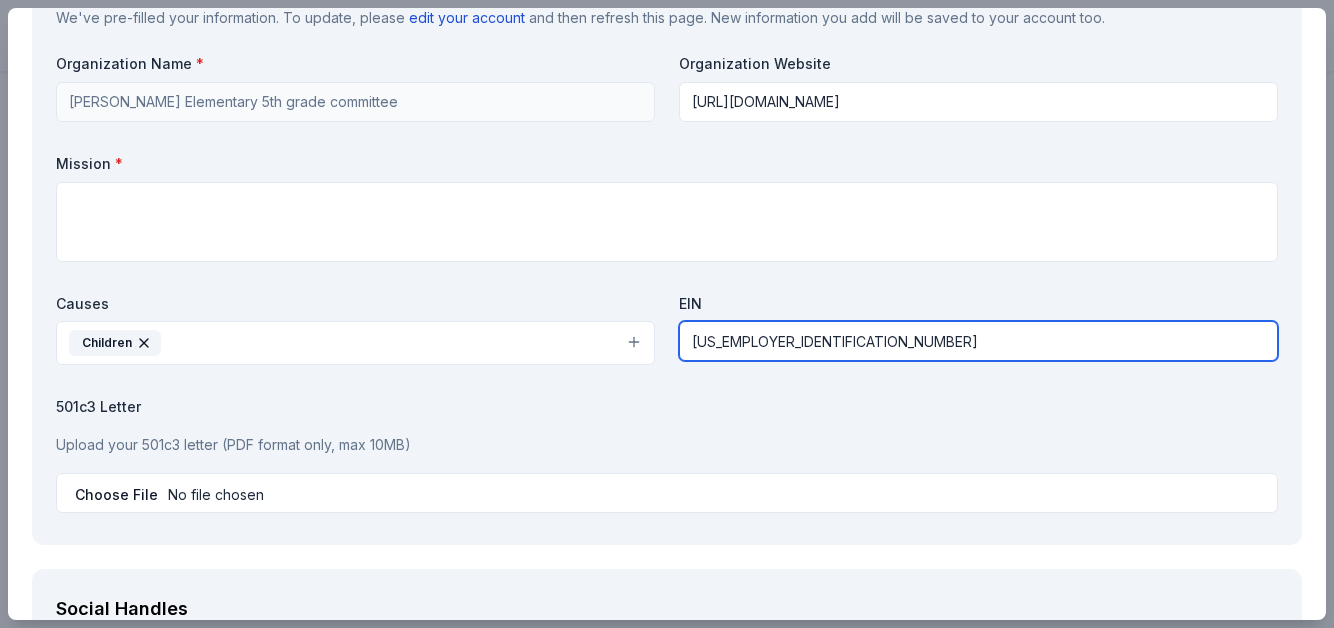type on "13-6188000" 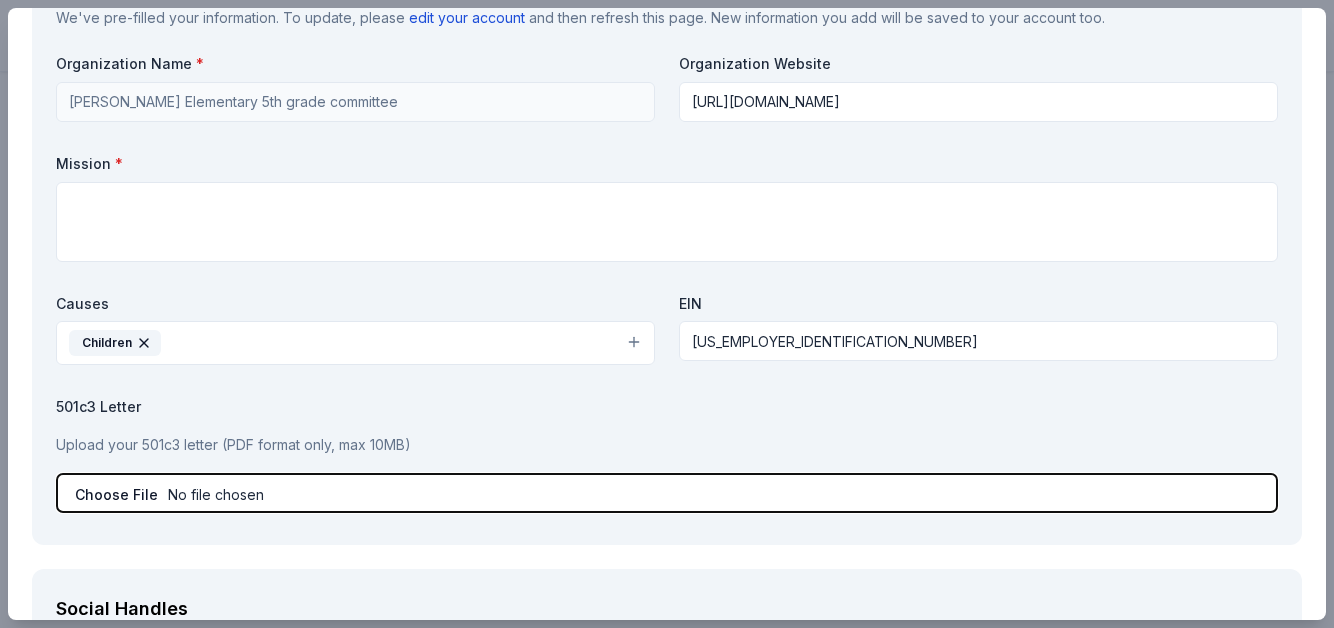 click at bounding box center [667, 493] 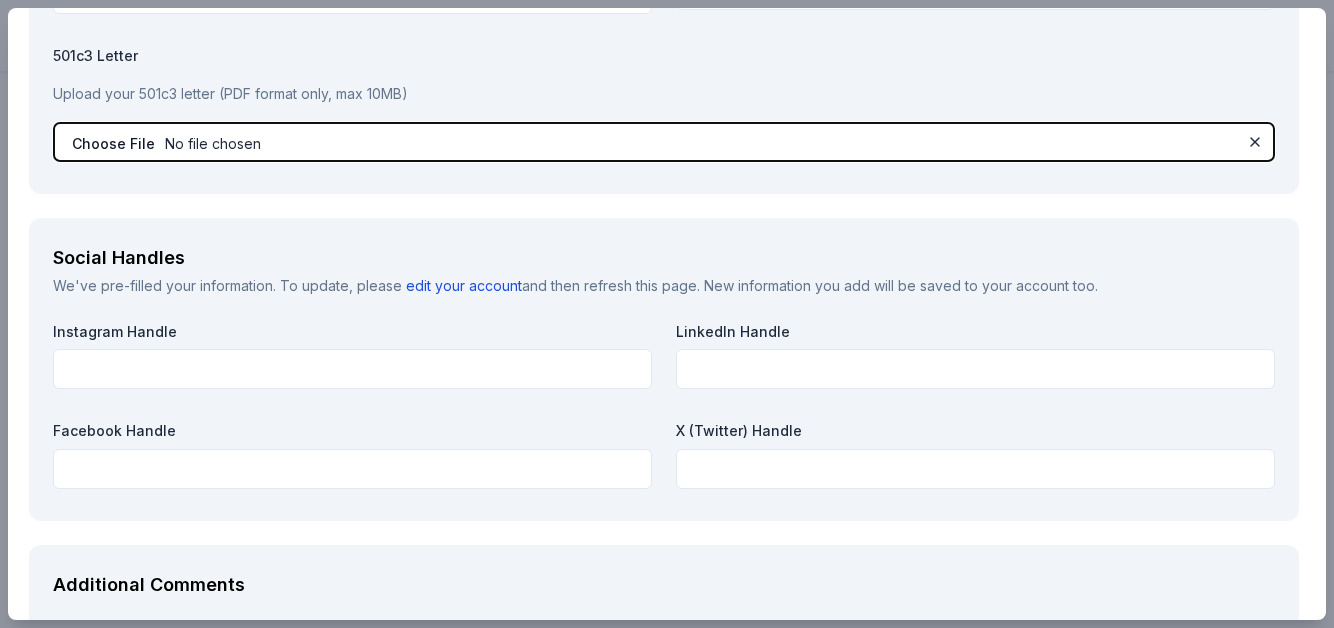 scroll, scrollTop: 2276, scrollLeft: 3, axis: both 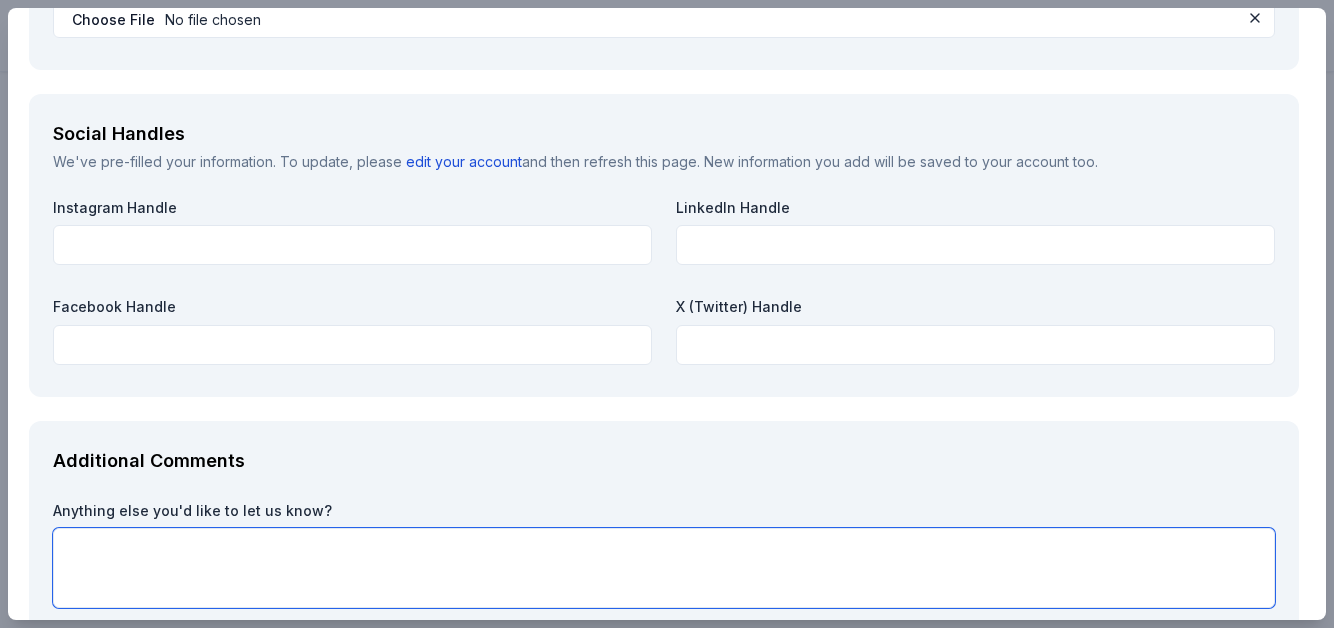 click at bounding box center (664, 568) 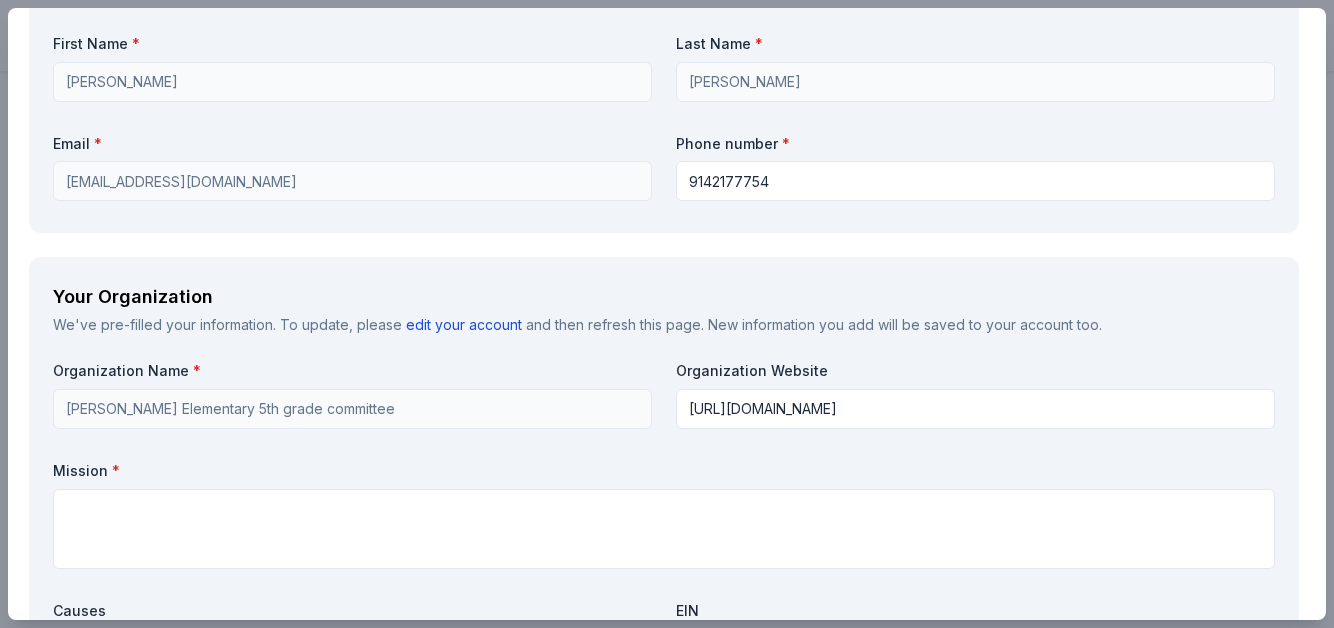 scroll, scrollTop: 1497, scrollLeft: 3, axis: both 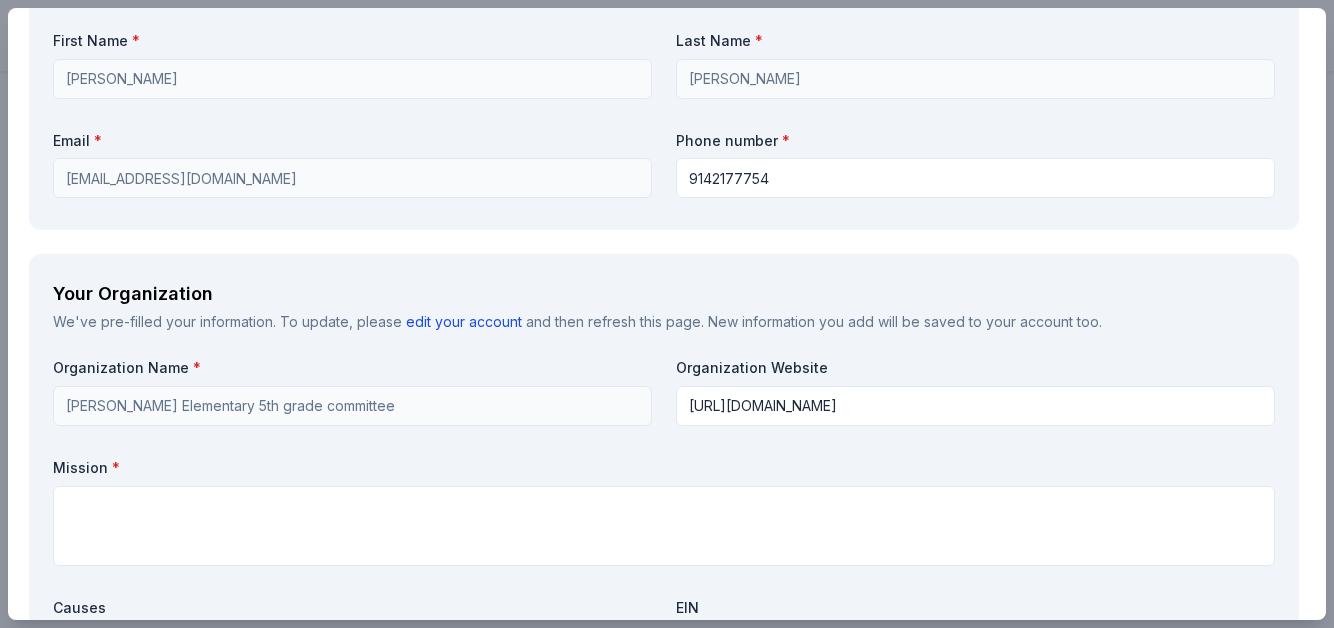 type on "These kids had a horrible start to their education, they were covid kids.  They had to social distance and not participate in events we want to make their 5th grade year memorable." 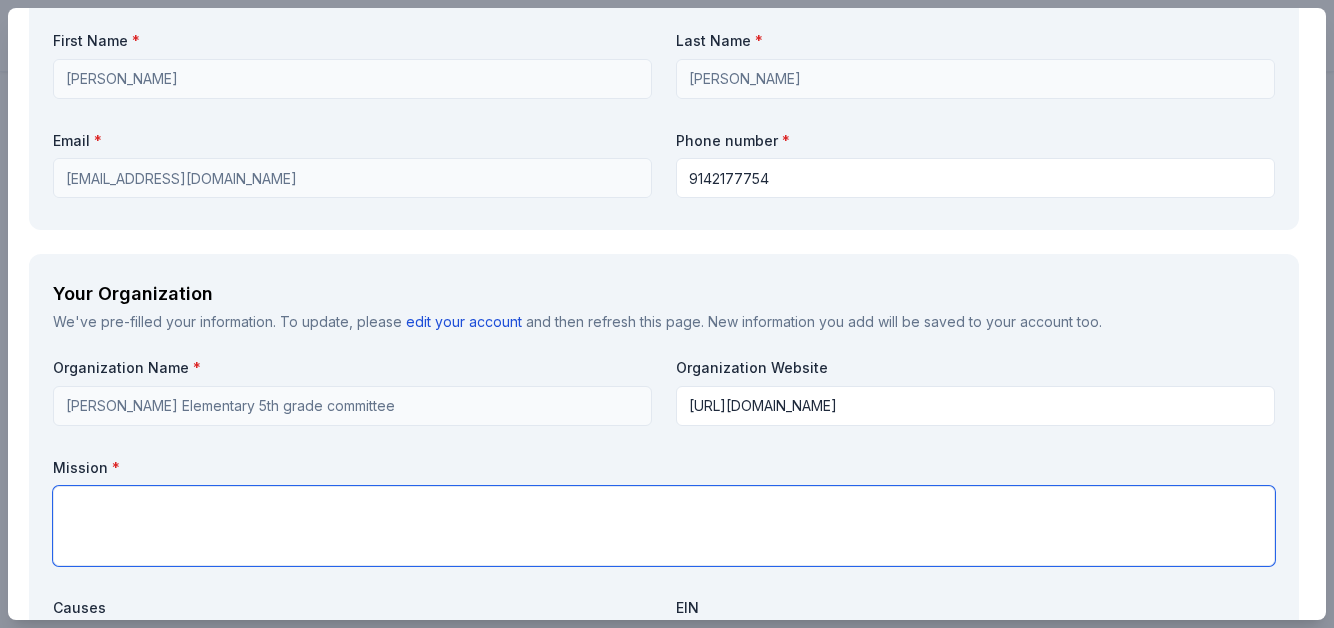 click at bounding box center [664, 526] 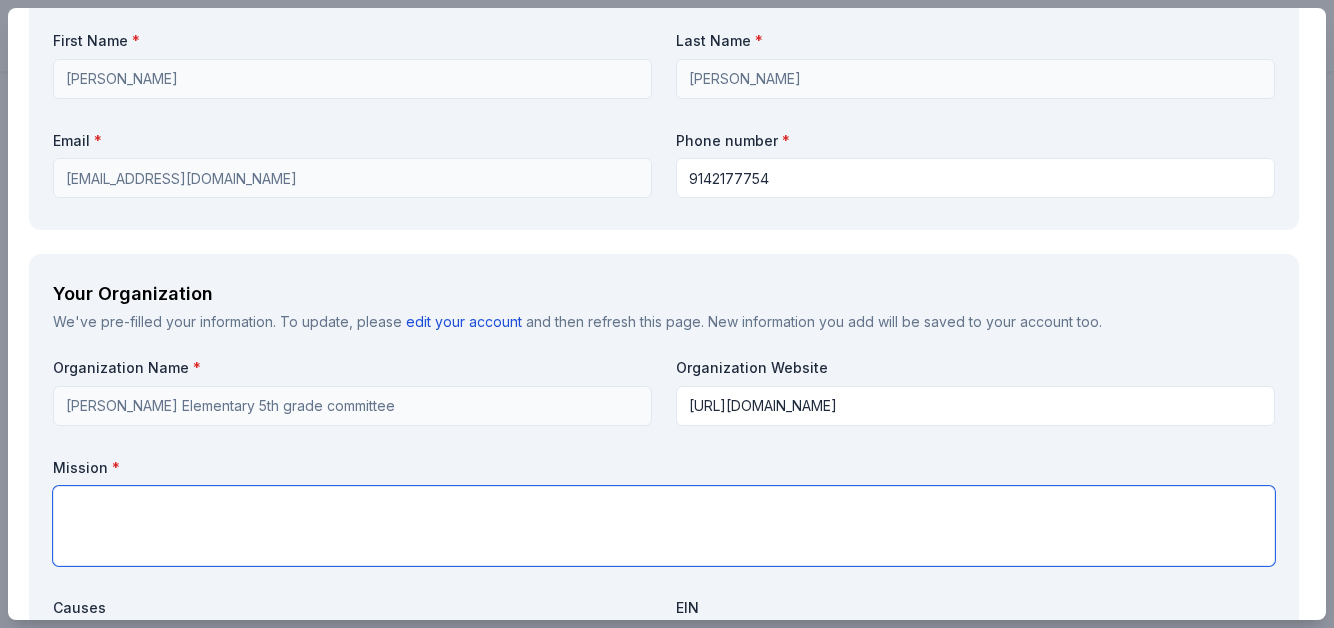paste on "The Lakeland Central School District accepts the challenge of preparing students for a rapidly changing world. We provide the opportunity for all students to learn and succeed by promoting critical thinking and high academic standards in a safe and secure environment. Our practices and policies are shaped by: respect, kindness, responsibility, accountability and honest and ethical behavior." 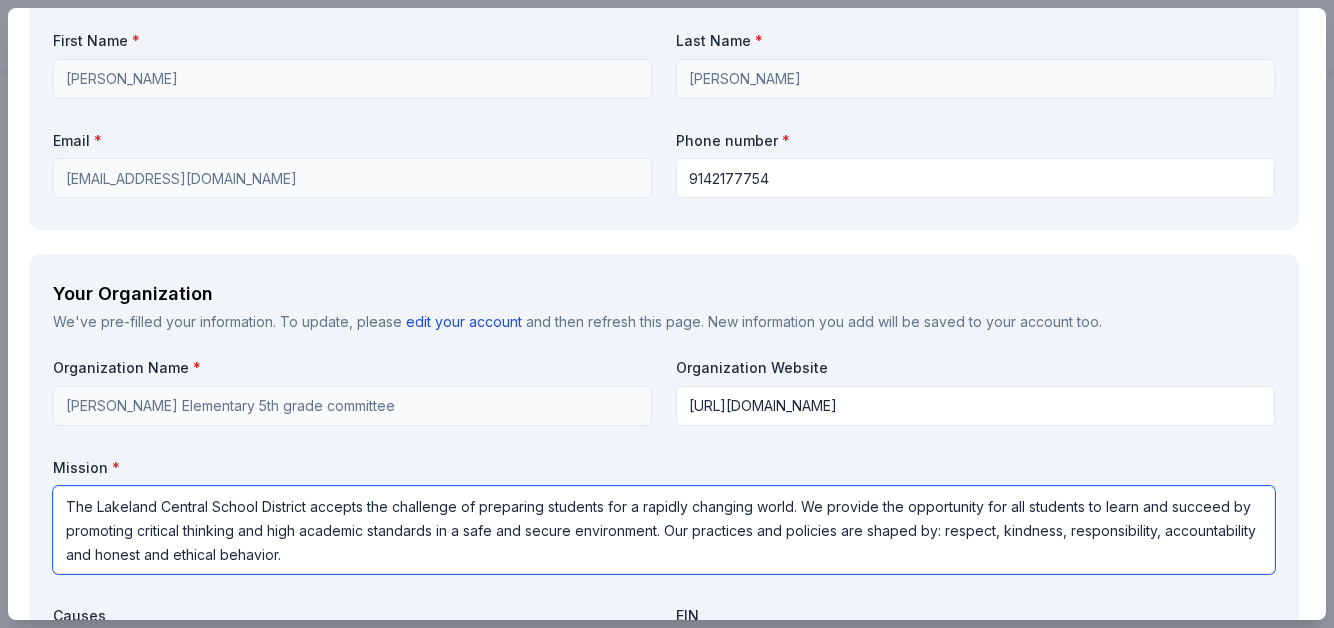 scroll, scrollTop: 2, scrollLeft: 0, axis: vertical 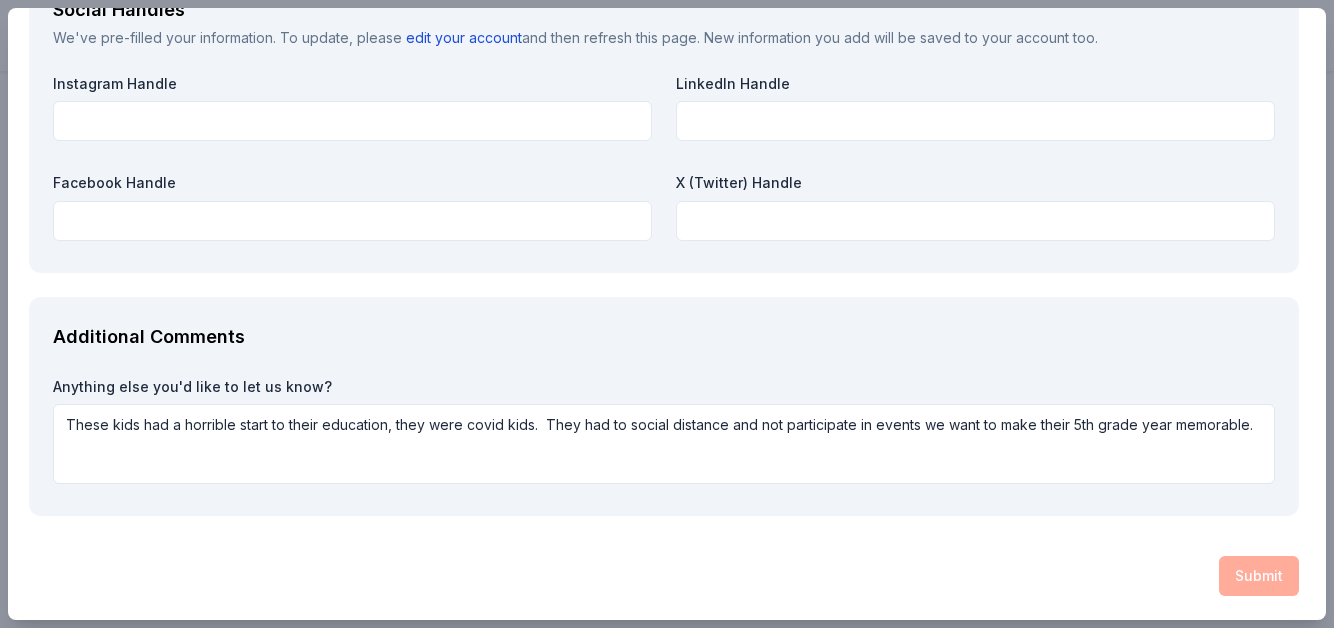 type on "The Lakeland Central School District accepts the challenge of preparing students for a rapidly changing world. We provide the opportunity for all students to learn and succeed by promoting critical thinking and high academic standards in a safe and secure environment. Our practices and policies are shaped by: respect, kindness, responsibility, accountability and honest and ethical behavior." 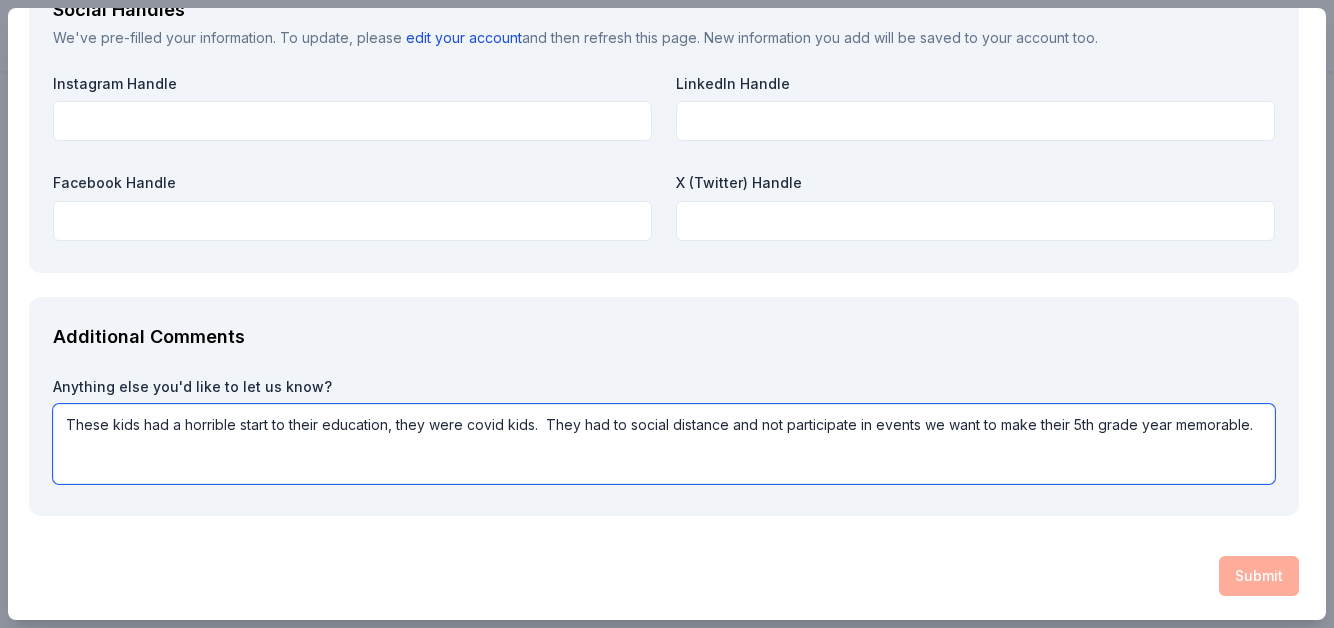 click on "These kids had a horrible start to their education, they were covid kids.  They had to social distance and not participate in events we want to make their 5th grade year memorable." at bounding box center (664, 444) 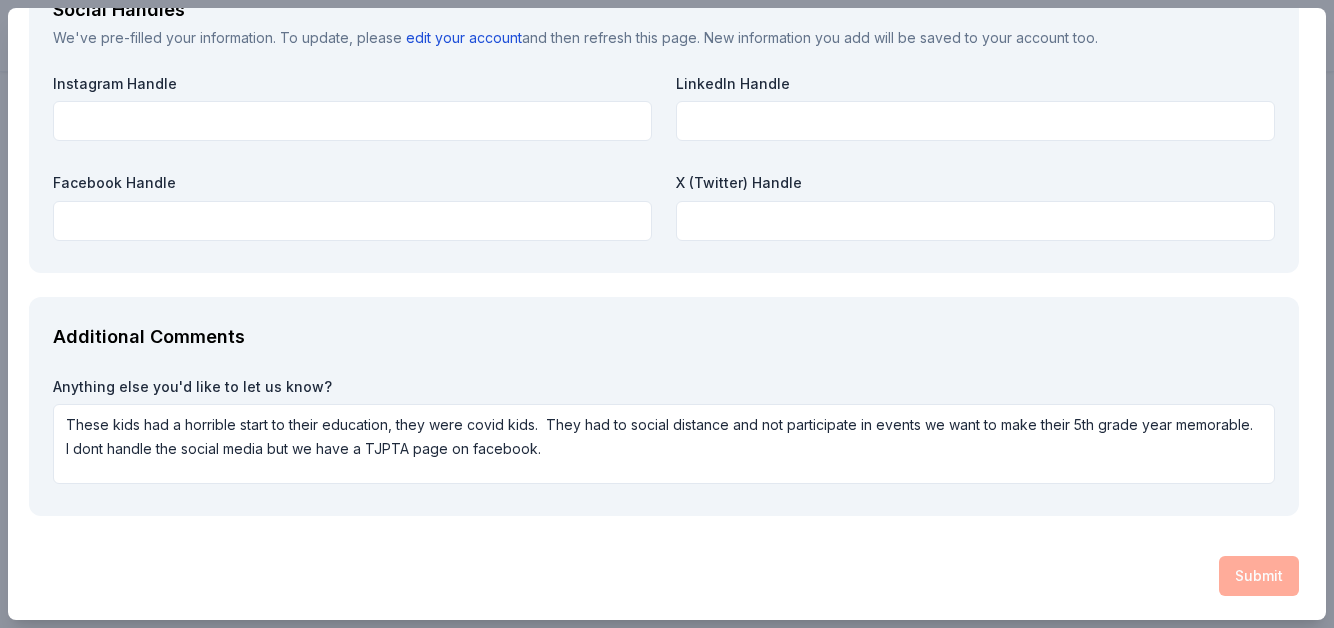 click on "Additional Comments Anything else you'd like to let us know? These kids had a horrible start to their education, they were covid kids.  They had to social distance and not participate in events we want to make their 5th grade year memorable.  I dont handle the social media but we have a TJPTA page on facebook." at bounding box center [664, 407] 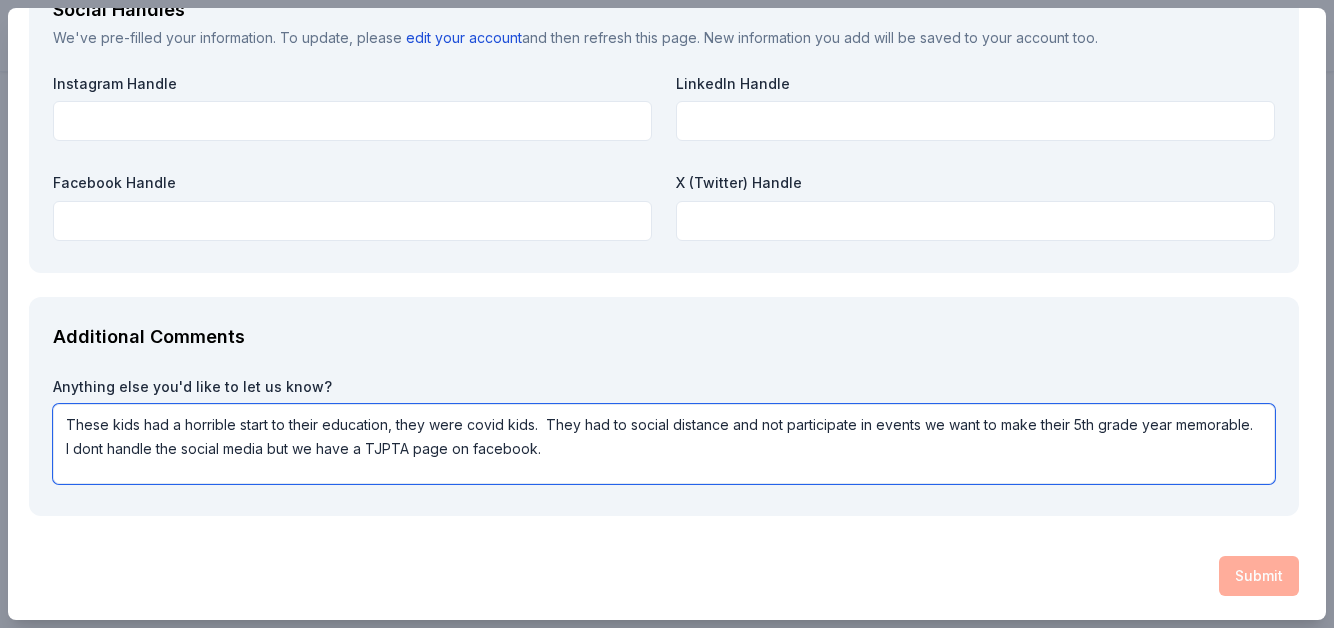 click on "These kids had a horrible start to their education, they were covid kids.  They had to social distance and not participate in events we want to make their 5th grade year memorable.  I dont handle the social media but we have a TJPTA page on facebook." at bounding box center (664, 444) 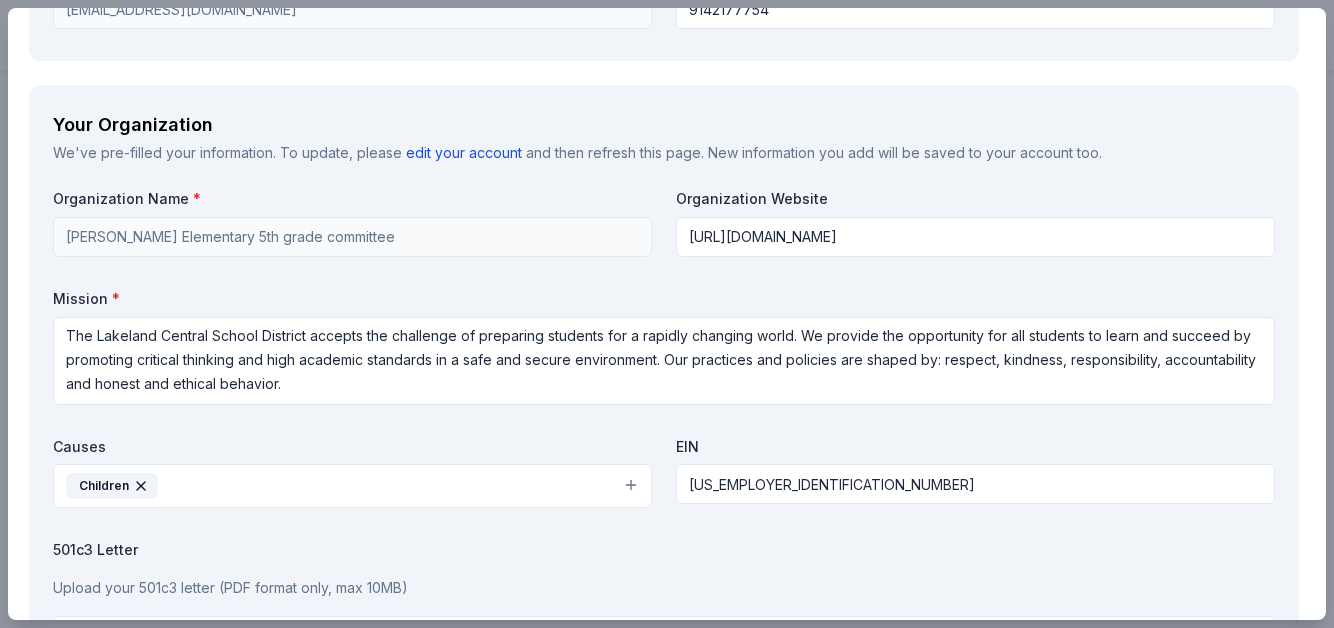 scroll, scrollTop: 1555, scrollLeft: 3, axis: both 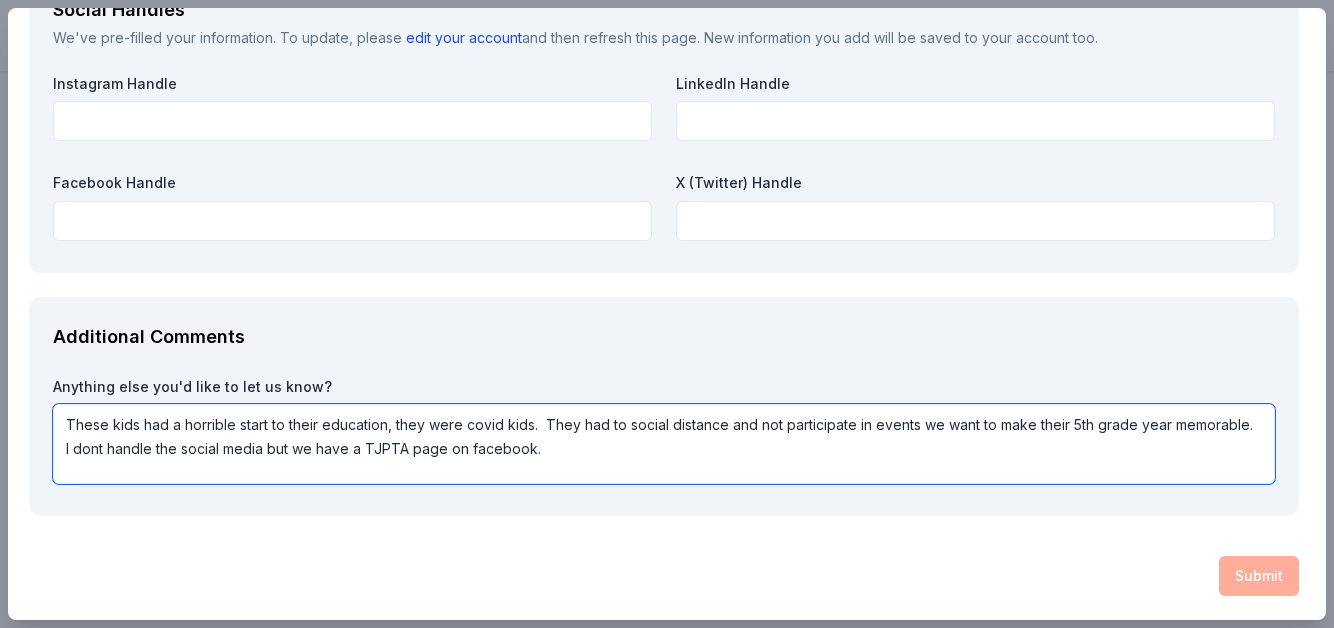 click on "These kids had a horrible start to their education, they were covid kids.  They had to social distance and not participate in events we want to make their 5th grade year memorable.  I dont handle the social media but we have a TJPTA page on facebook." at bounding box center (664, 444) 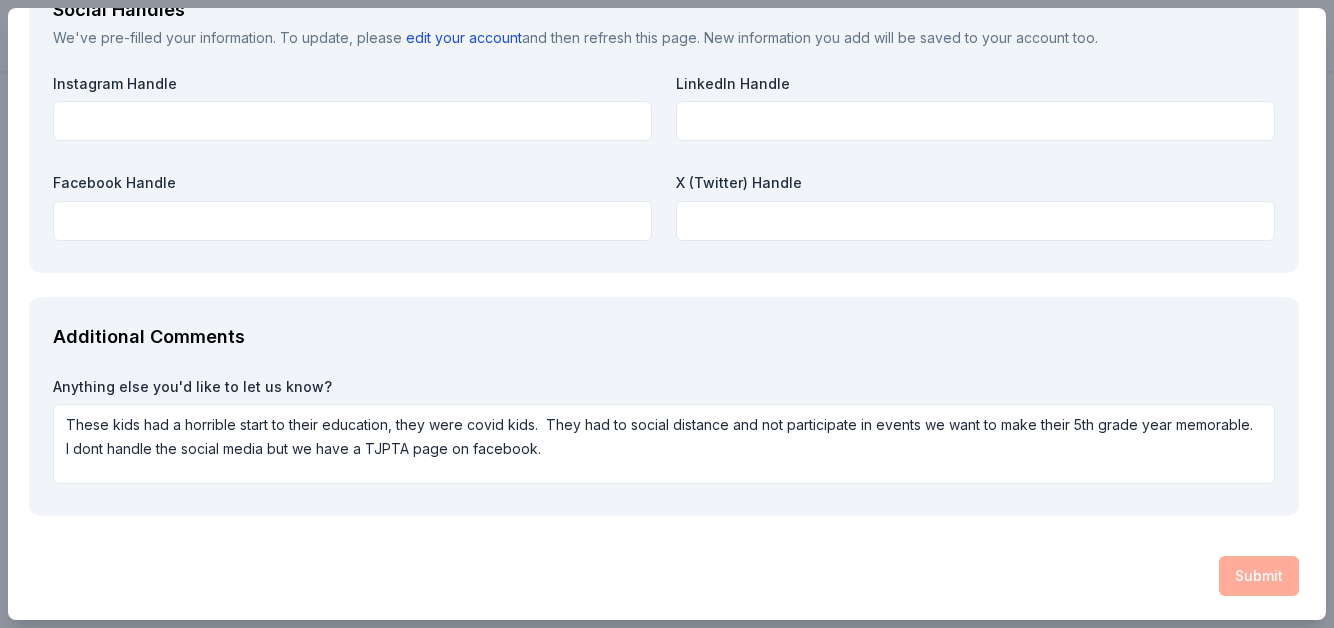 click on "Request What are you requesting? * A $1,000 Gift Certificate redeemable for expert tax preparation or tax resolution services—recipient's choice. This certificate covers professional support from a licensed CPA. A $1,000 Gift Certificate redeemable for expert tax preparation or tax resolution services—recipient's choice. This certificate covers professional support from a licensed CPA. How much are you requesting? * How will the product be used? * Raffle / Door prize Silent auction Live auction Raffle / Door prize Swag bag for attendees Food and beverage for attendees Other Why are you interested in a donation from The Accounting Doctor? * Many people could benefit from financial services and the students would benefit from a fun fill year of activities .   How would our brand be promoted? * social media and acknowledgement at the event Event Details Event Name * TJ 5th grade committee - Support the 5th grade events Event Website Number of Attendees * 70 Event Date * 2025-12-01 Event Zipcode * 10598 * *" at bounding box center [664, -838] 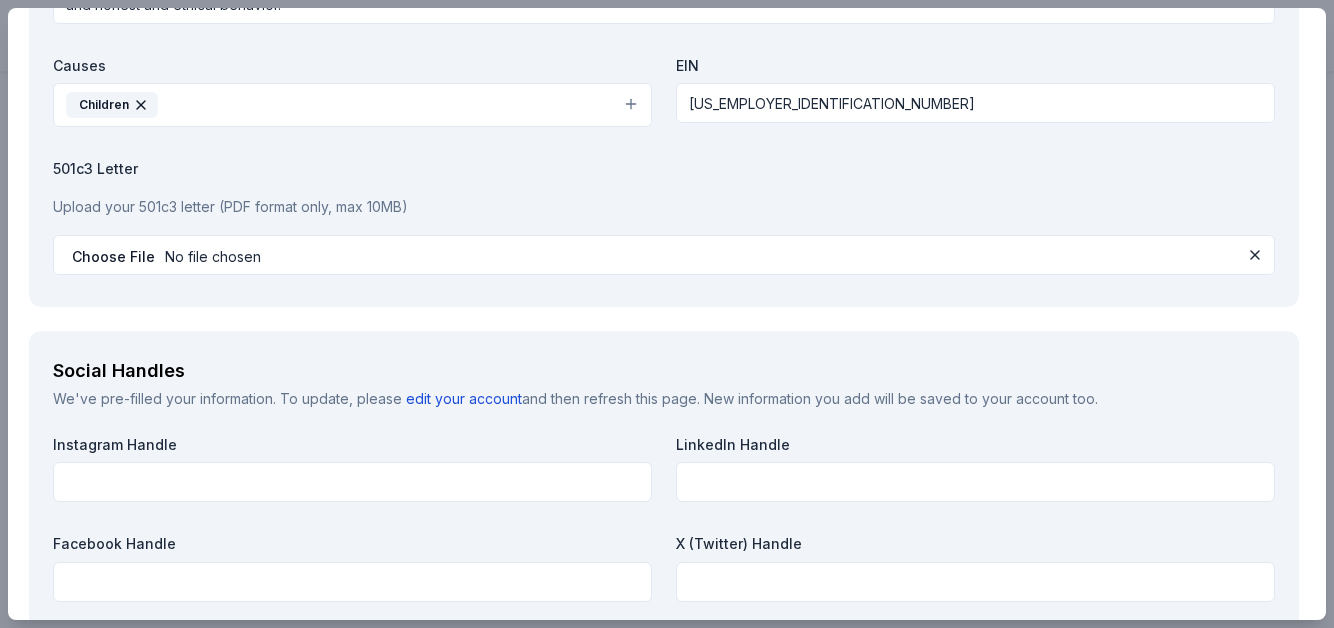 scroll, scrollTop: 2051, scrollLeft: 3, axis: both 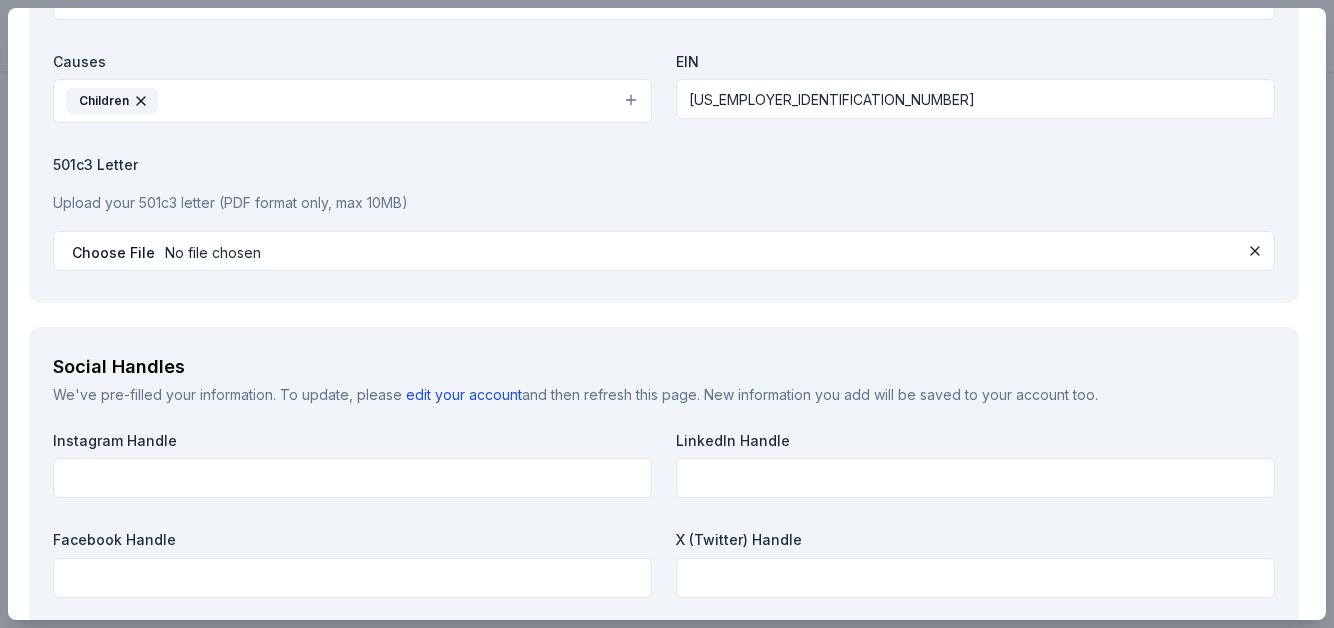 click on "Request What are you requesting? * A $1,000 Gift Certificate redeemable for expert tax preparation or tax resolution services—recipient's choice. This certificate covers professional support from a licensed CPA. A $1,000 Gift Certificate redeemable for expert tax preparation or tax resolution services—recipient's choice. This certificate covers professional support from a licensed CPA. How much are you requesting? * How will the product be used? * Raffle / Door prize Silent auction Live auction Raffle / Door prize Swag bag for attendees Food and beverage for attendees Other Why are you interested in a donation from The Accounting Doctor? * Many people could benefit from financial services and the students would benefit from a fun fill year of activities .   How would our brand be promoted? * social media and acknowledgement at the event Event Details Event Name * TJ 5th grade committee - Support the 5th grade events Event Website Number of Attendees * 70 Event Date * 2025-12-01 Event Zipcode * 10598 * *" at bounding box center (664, -481) 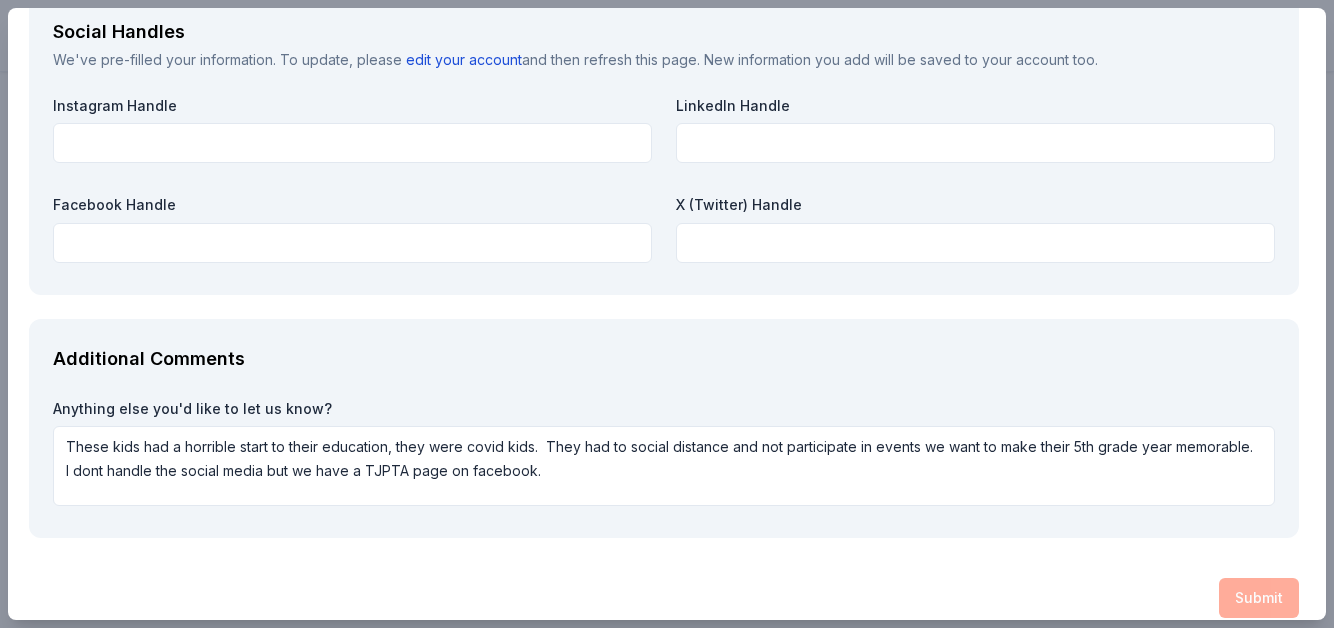scroll, scrollTop: 2408, scrollLeft: 3, axis: both 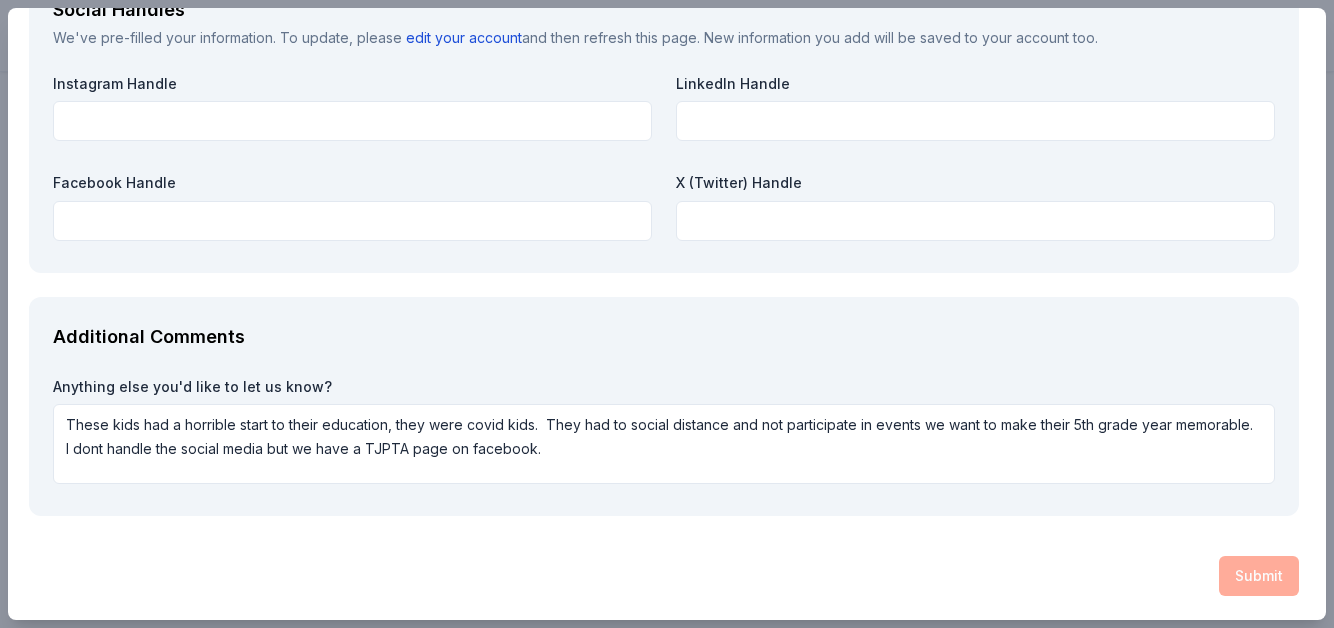 click on "Submit" at bounding box center [664, 576] 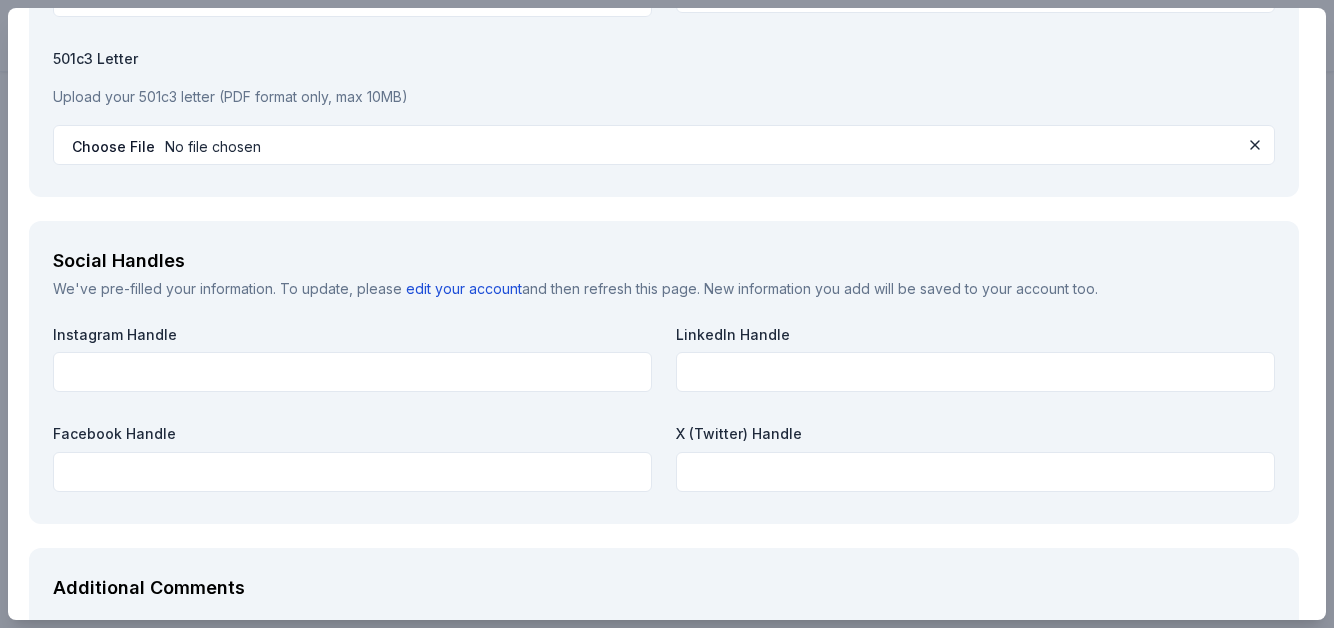 scroll, scrollTop: 1966, scrollLeft: 3, axis: both 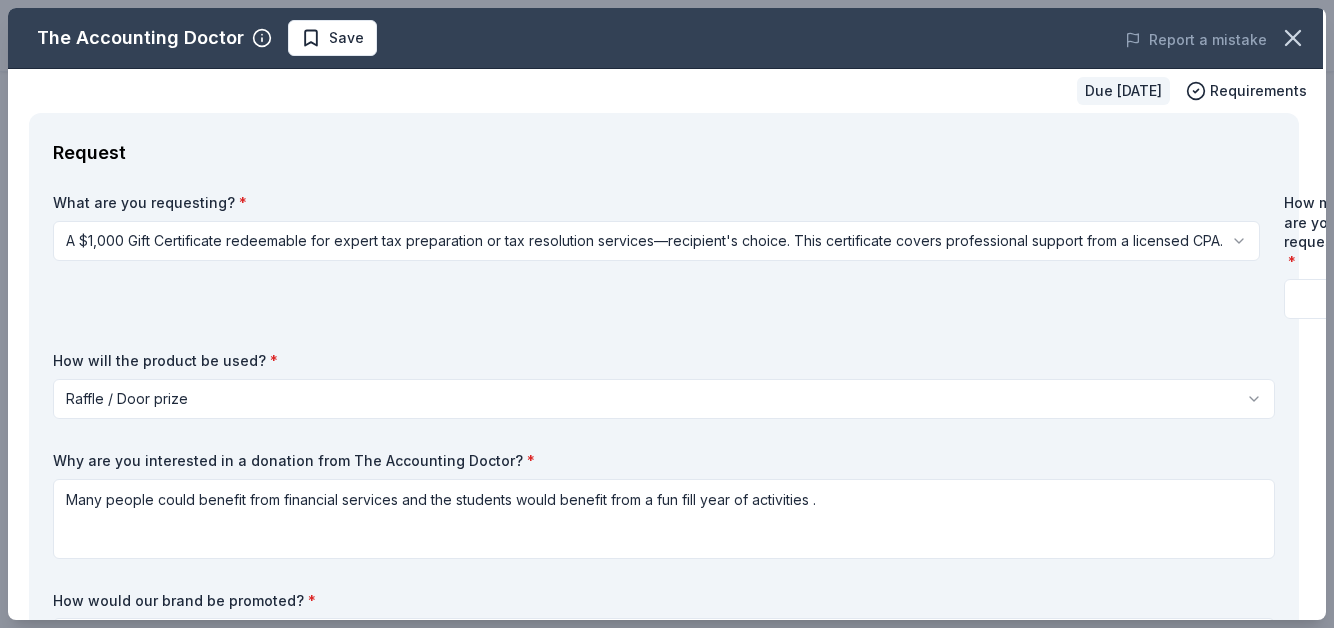 click on "TJ 5th grade committee - Support the 5th grade events Save Apply Due in 135 days Share The Accounting Doctor New Share Donating in all states The Accounting Doctor is a premier tax and financial advisory firm led by award-winning CPA Adam Remis, specializing in personalized tax planning, preparation, and resolution services. We help individuals and businesses nationwide reduce tax liability and gain financial clarity through expert guidance and proactive strategies. What they donate A $1,000 Gift Certificate redeemable for expert tax preparation or tax resolution services—recipient's choice. This certificate covers professional support from a licensed CPA. Auction & raffle Donation is small & easy to send to guests Who they donate to  Preferred Organizations that support underserved communities, including single parents, veterans, entrepreneurs, and individuals facing financial hardship. We also prioritize causes focused on financial literacy, education, and economic empowerment. Education Military Apply 5" at bounding box center [667, 314] 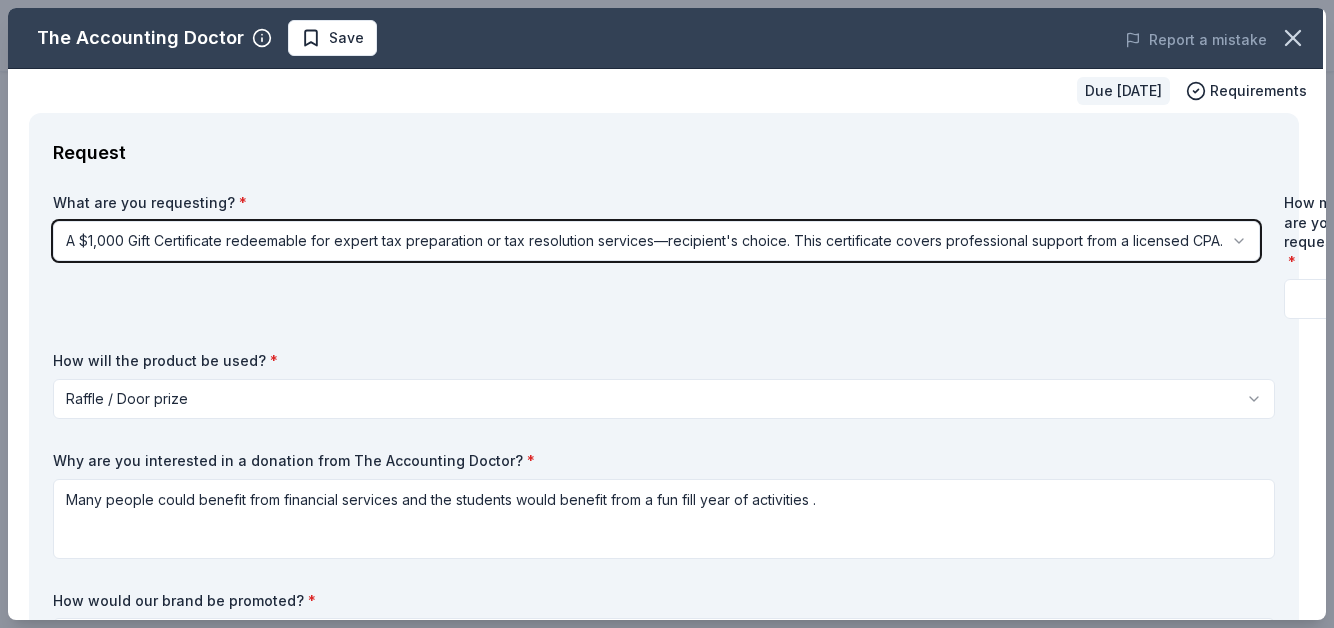scroll, scrollTop: 0, scrollLeft: 0, axis: both 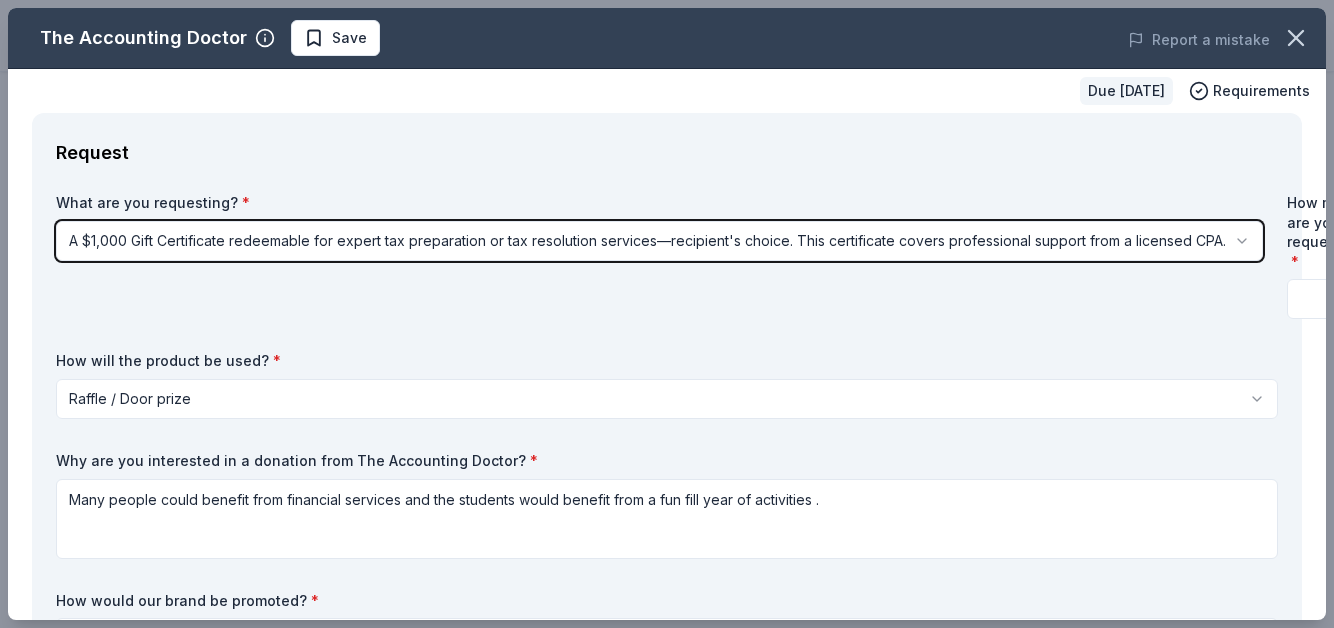 click on "TJ 5th grade committee - Support the 5th grade events Save Apply Due in 135 days Share The Accounting Doctor New Share Donating in all states The Accounting Doctor is a premier tax and financial advisory firm led by award-winning CPA Adam Remis, specializing in personalized tax planning, preparation, and resolution services. We help individuals and businesses nationwide reduce tax liability and gain financial clarity through expert guidance and proactive strategies. What they donate A $1,000 Gift Certificate redeemable for expert tax preparation or tax resolution services—recipient's choice. This certificate covers professional support from a licensed CPA. Auction & raffle Donation is small & easy to send to guests Who they donate to  Preferred Organizations that support underserved communities, including single parents, veterans, entrepreneurs, and individuals facing financial hardship. We also prioritize causes focused on financial literacy, education, and economic empowerment. Education Military Apply 5" at bounding box center [667, 314] 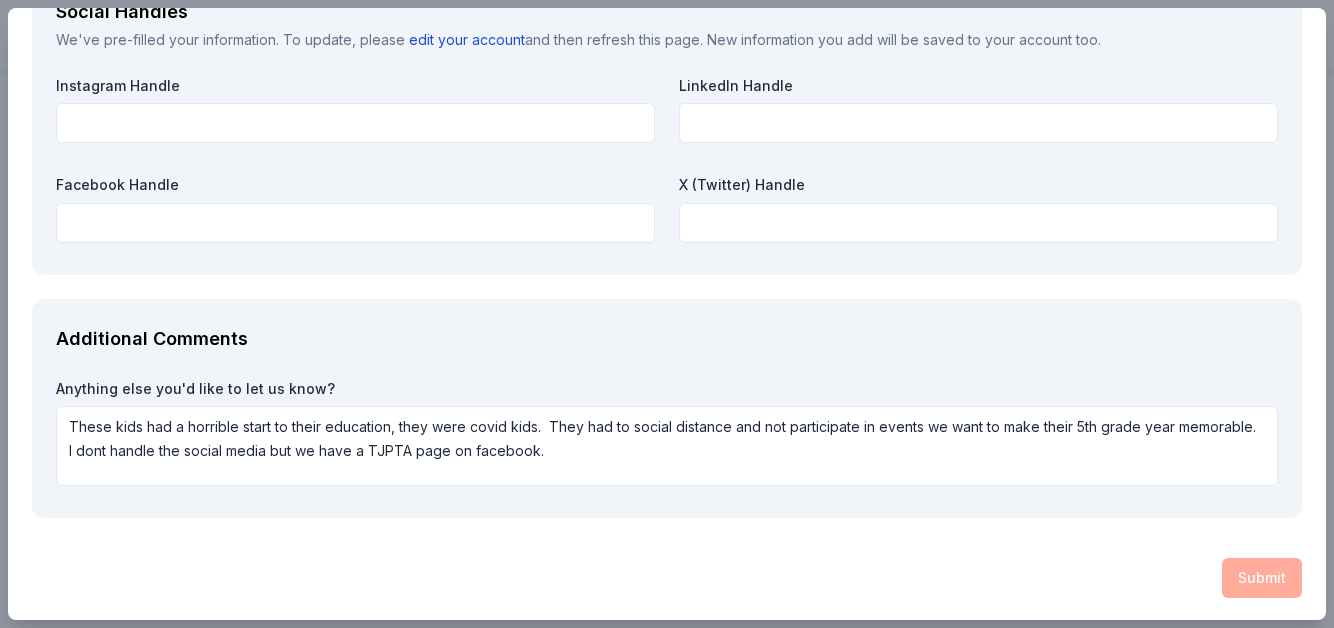 scroll, scrollTop: 2408, scrollLeft: 0, axis: vertical 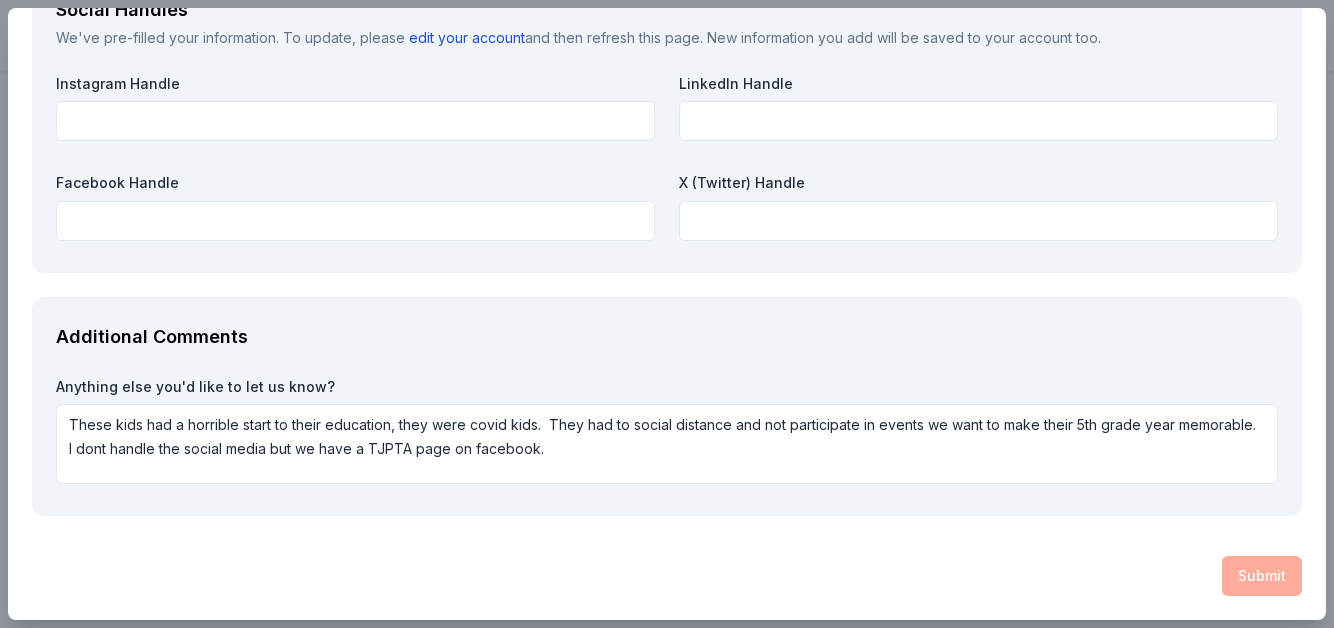 click on "Submit" at bounding box center [667, 576] 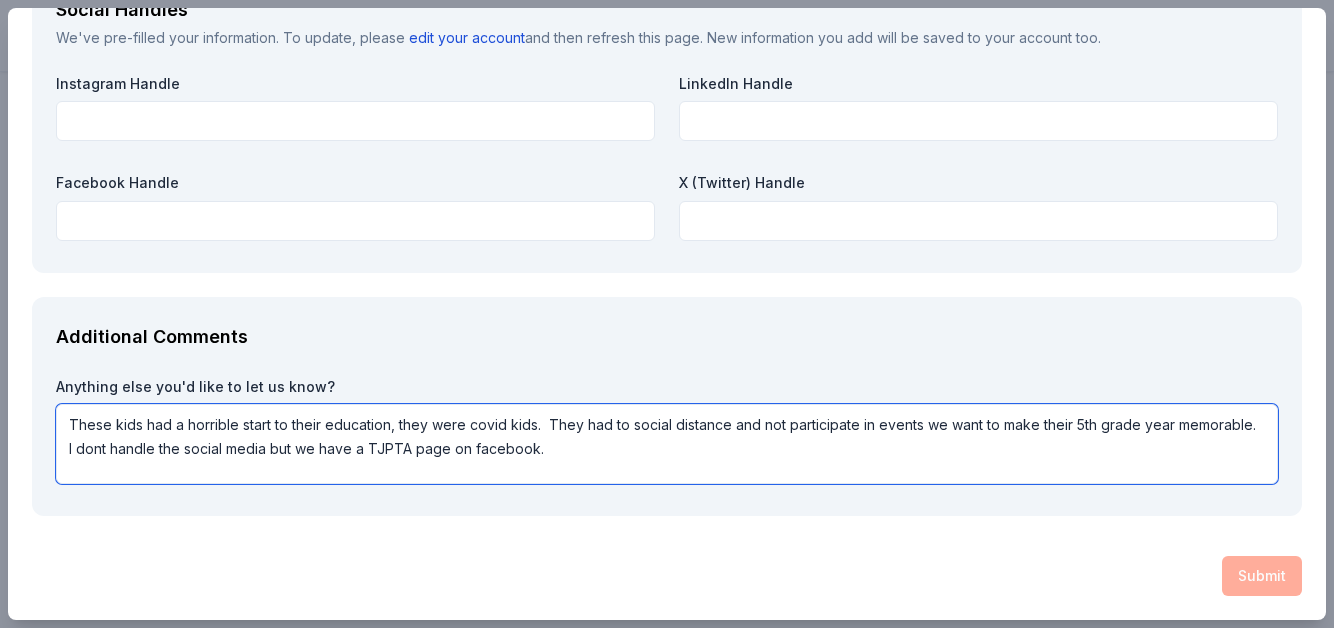click on "These kids had a horrible start to their education, they were covid kids.  They had to social distance and not participate in events we want to make their 5th grade year memorable.  I dont handle the social media but we have a TJPTA page on facebook." at bounding box center (667, 444) 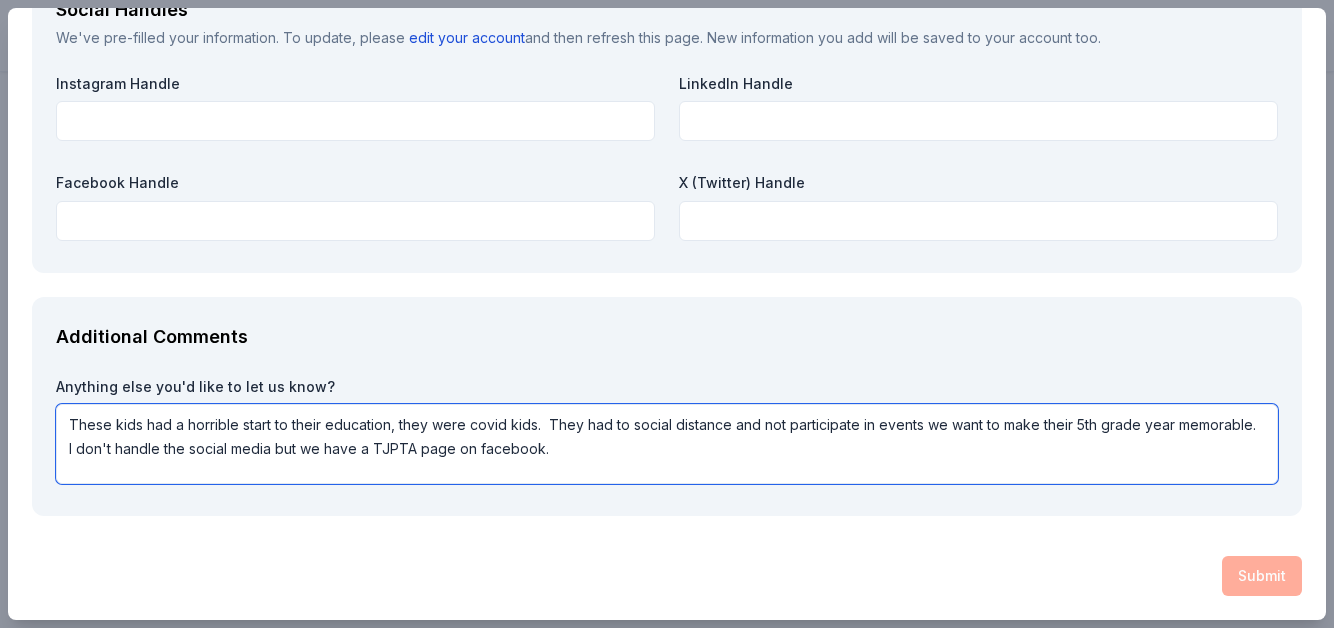 type on "These kids had a horrible start to their education, they were covid kids.  They had to social distance and not participate in events we want to make their 5th grade year memorable.  I don't handle the social media but we have a TJPTA page on facebook." 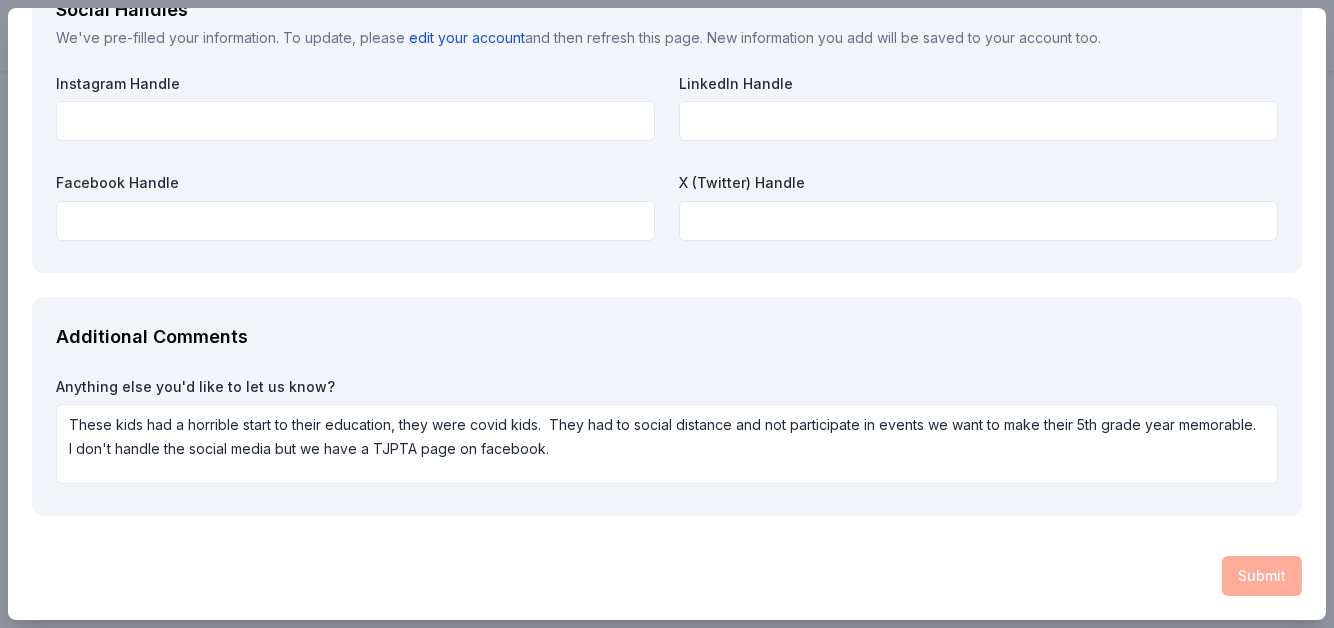 click on "Additional Comments Anything else you'd like to let us know? These kids had a horrible start to their education, they were covid kids.  They had to social distance and not participate in events we want to make their 5th grade year memorable.  I don't handle the social media but we have a TJPTA page on facebook." at bounding box center [667, 407] 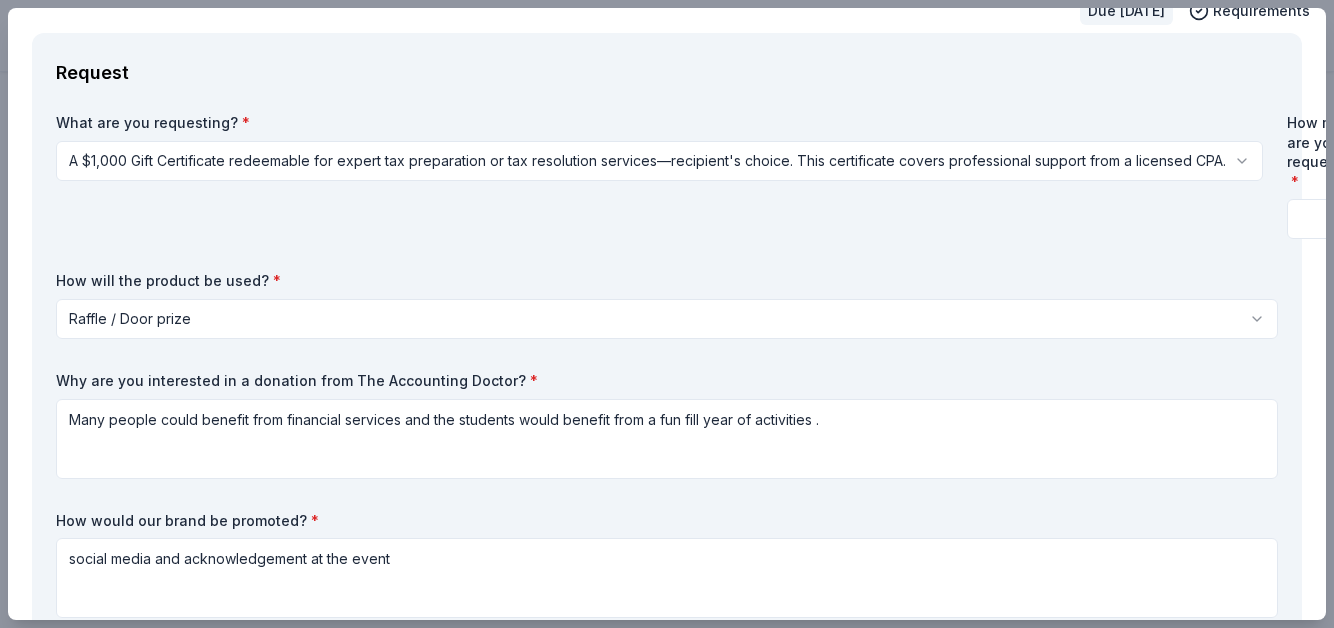 scroll, scrollTop: 0, scrollLeft: 0, axis: both 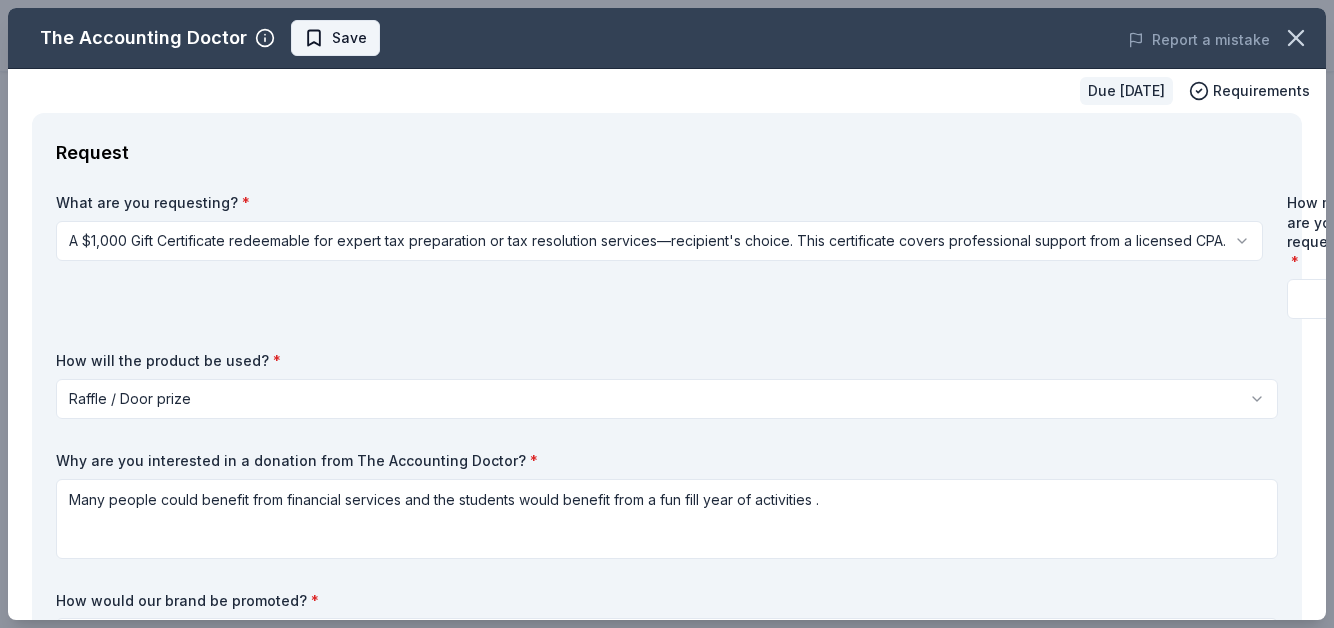 click on "Save" at bounding box center (349, 38) 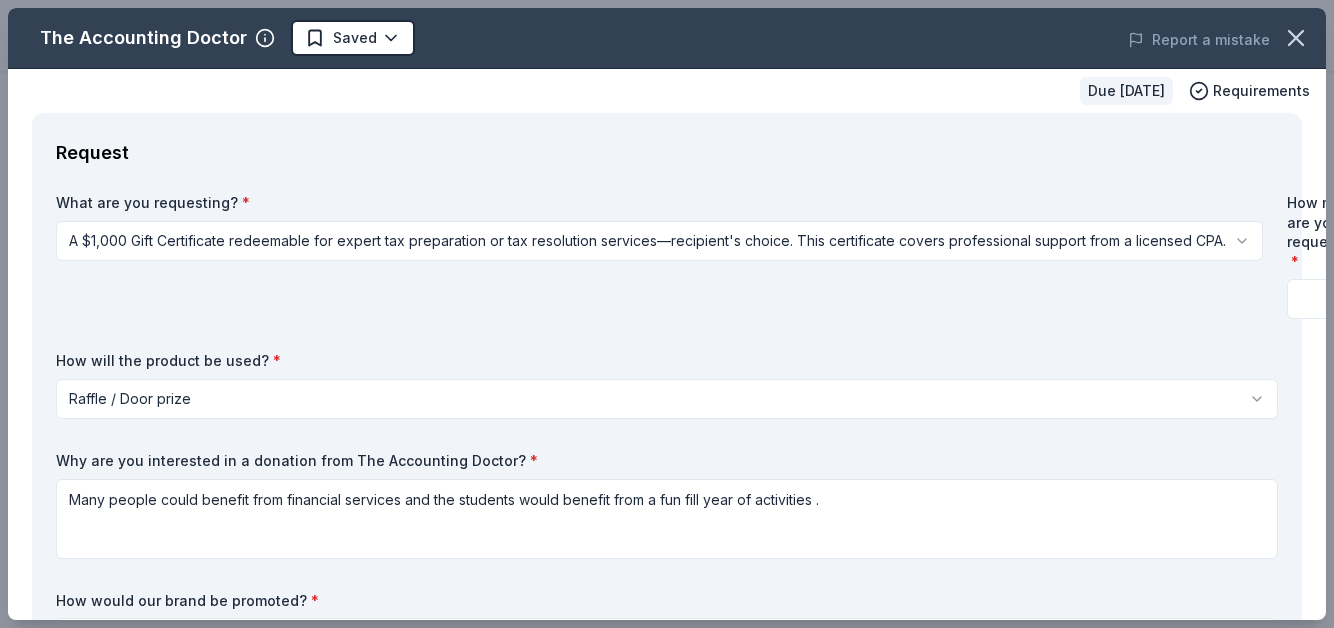 scroll, scrollTop: 0, scrollLeft: 36, axis: horizontal 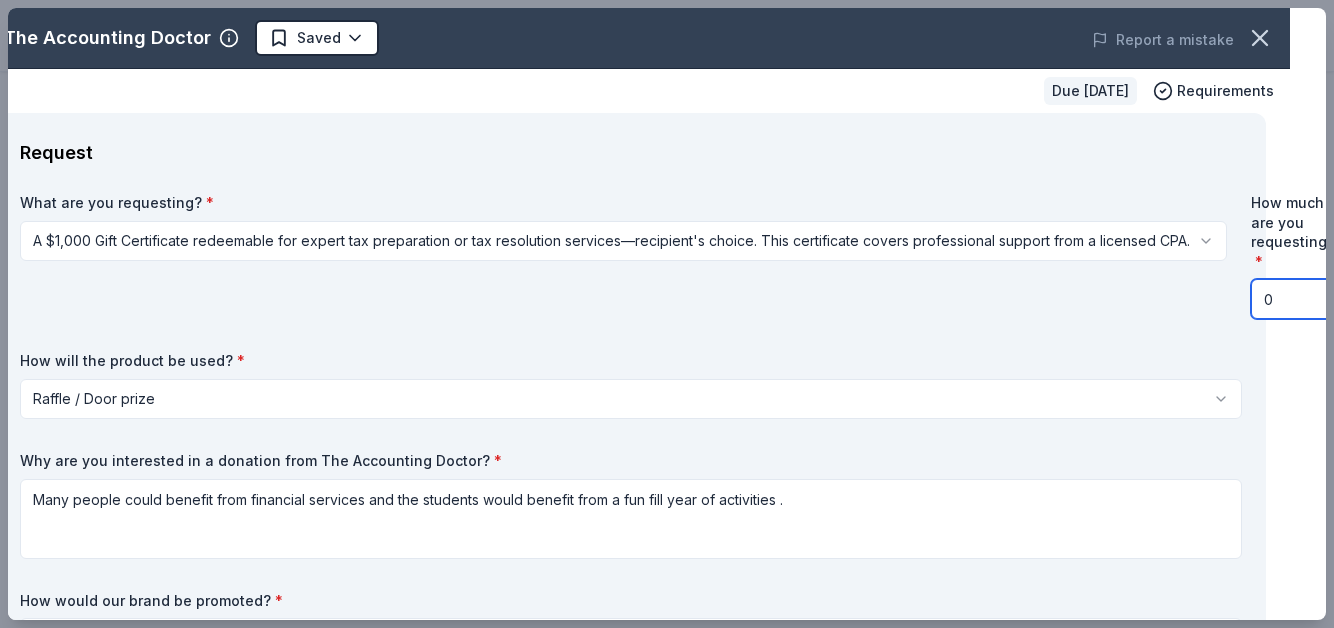 click on "0" at bounding box center [1293, 299] 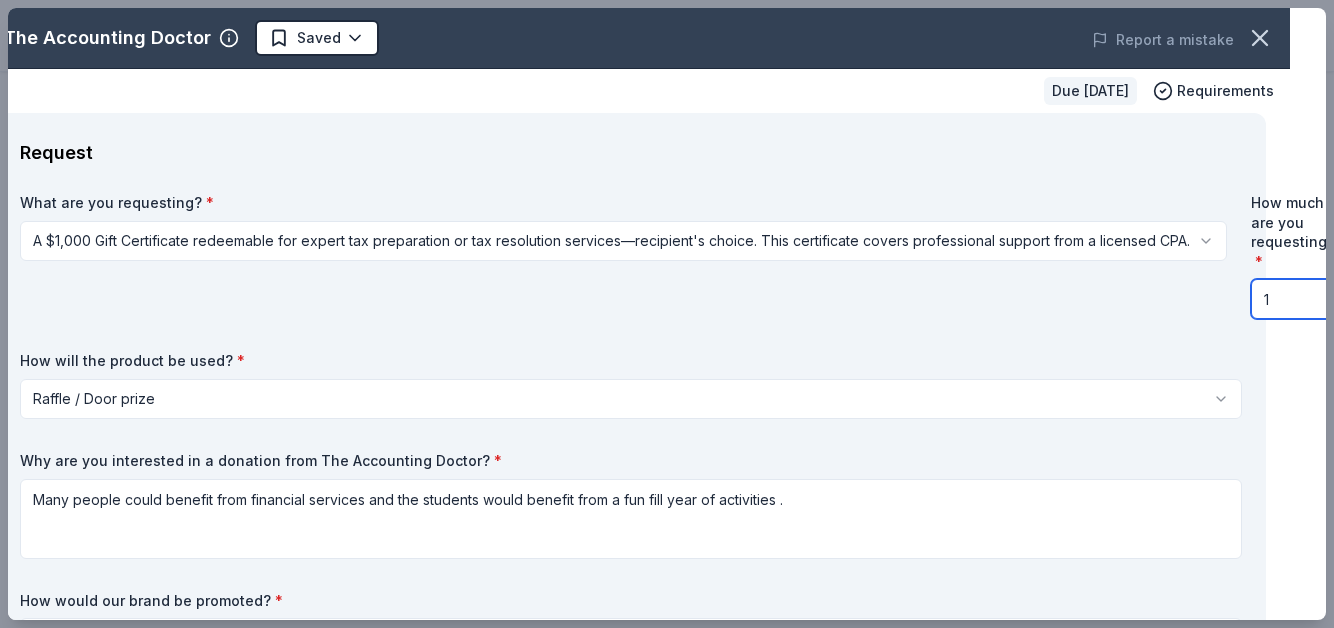 type on "1" 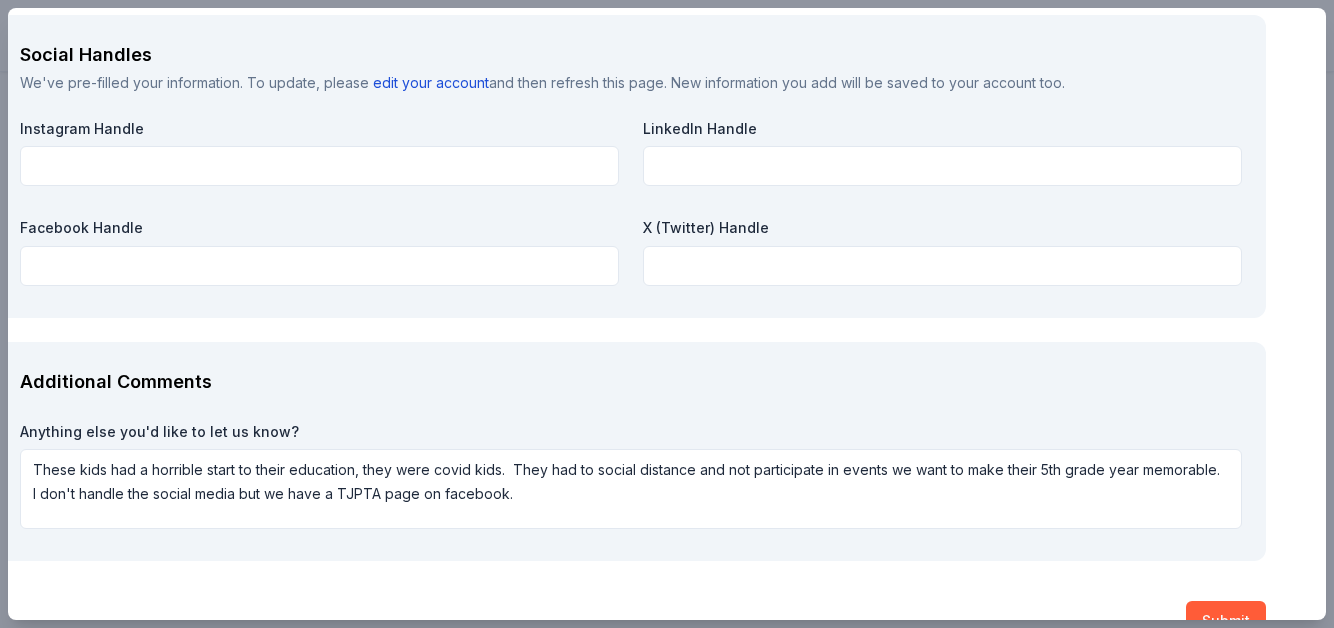scroll, scrollTop: 2408, scrollLeft: 36, axis: both 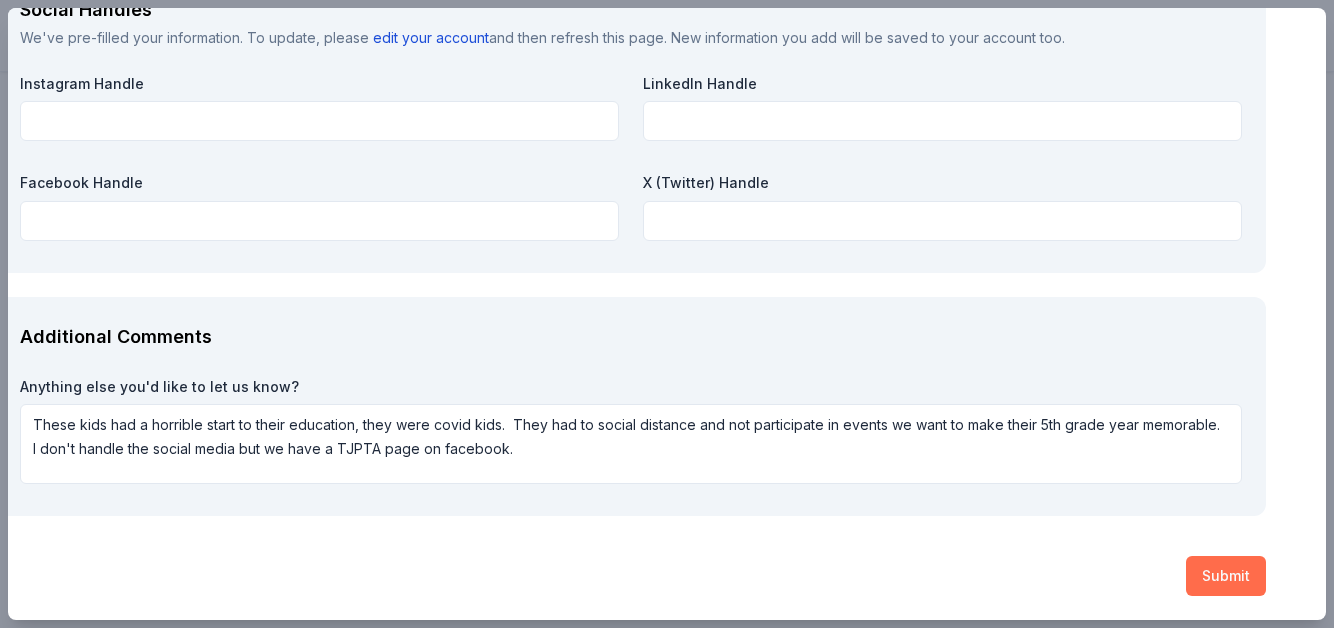 click on "Submit" at bounding box center (1226, 576) 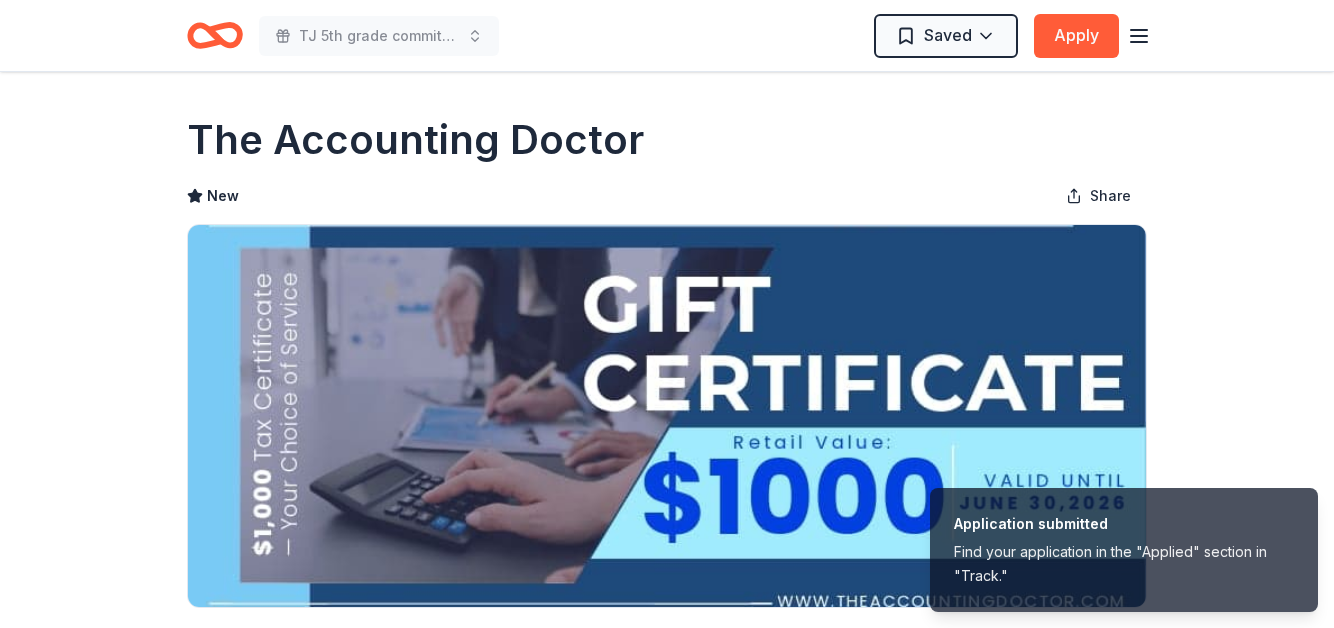 scroll, scrollTop: 0, scrollLeft: 0, axis: both 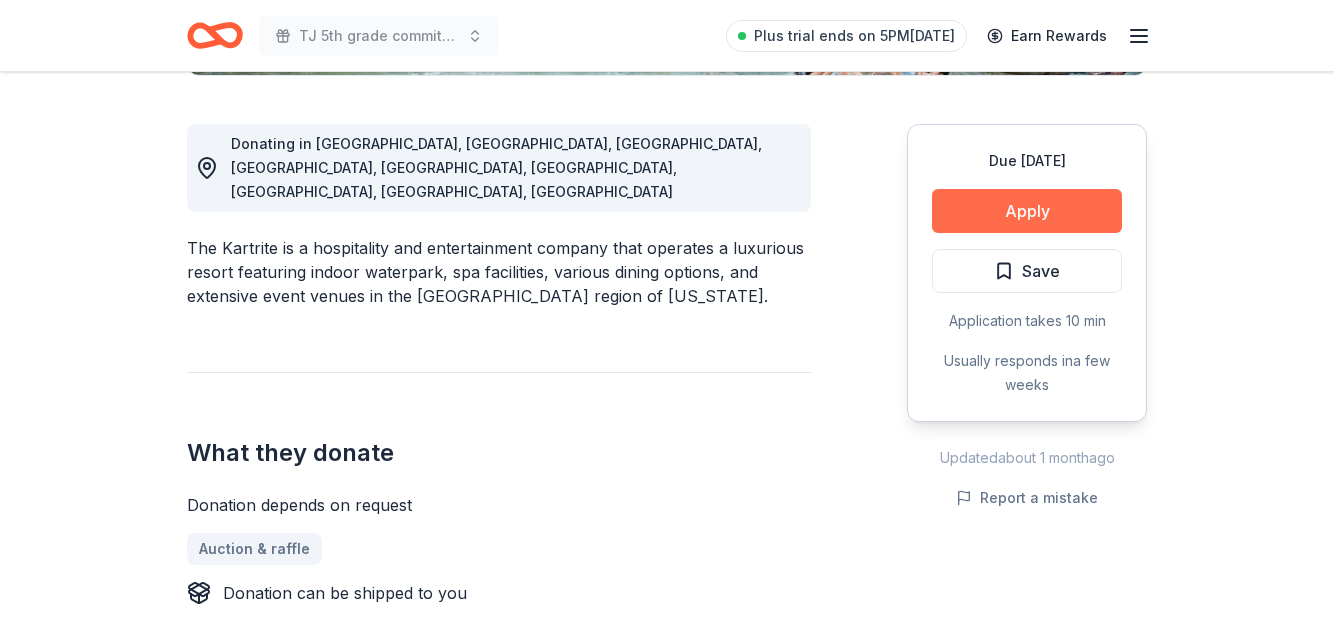 click on "Apply" at bounding box center [1027, 211] 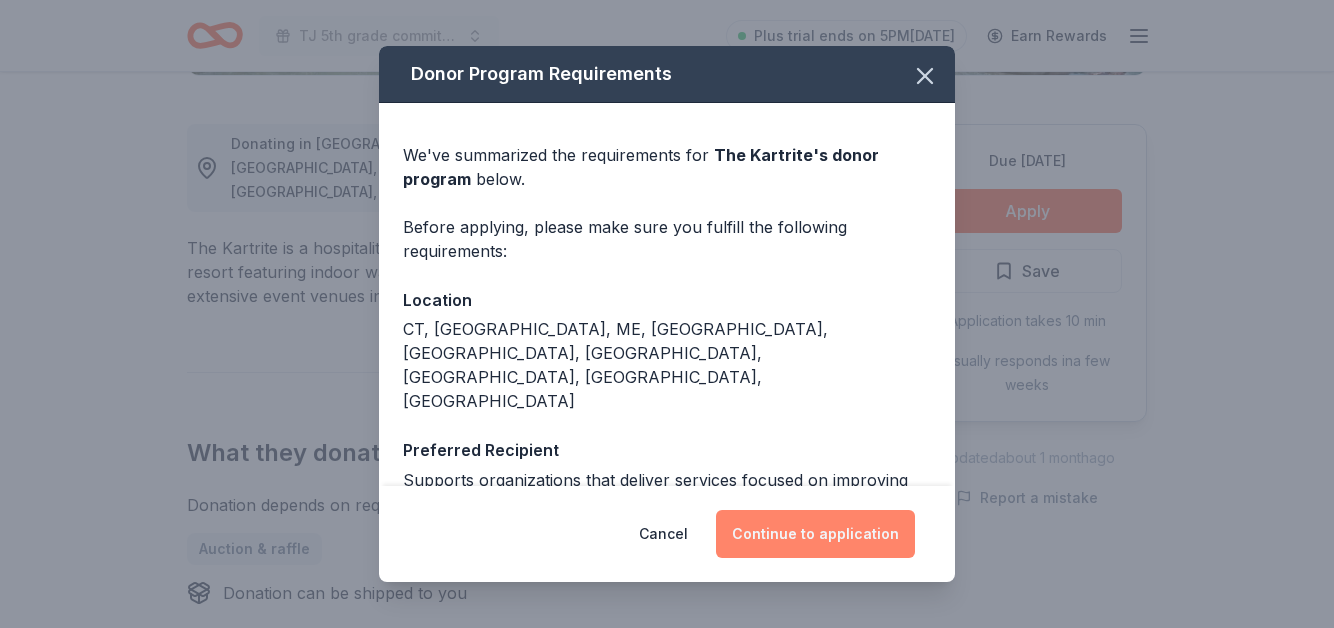 click on "Continue to application" at bounding box center (815, 534) 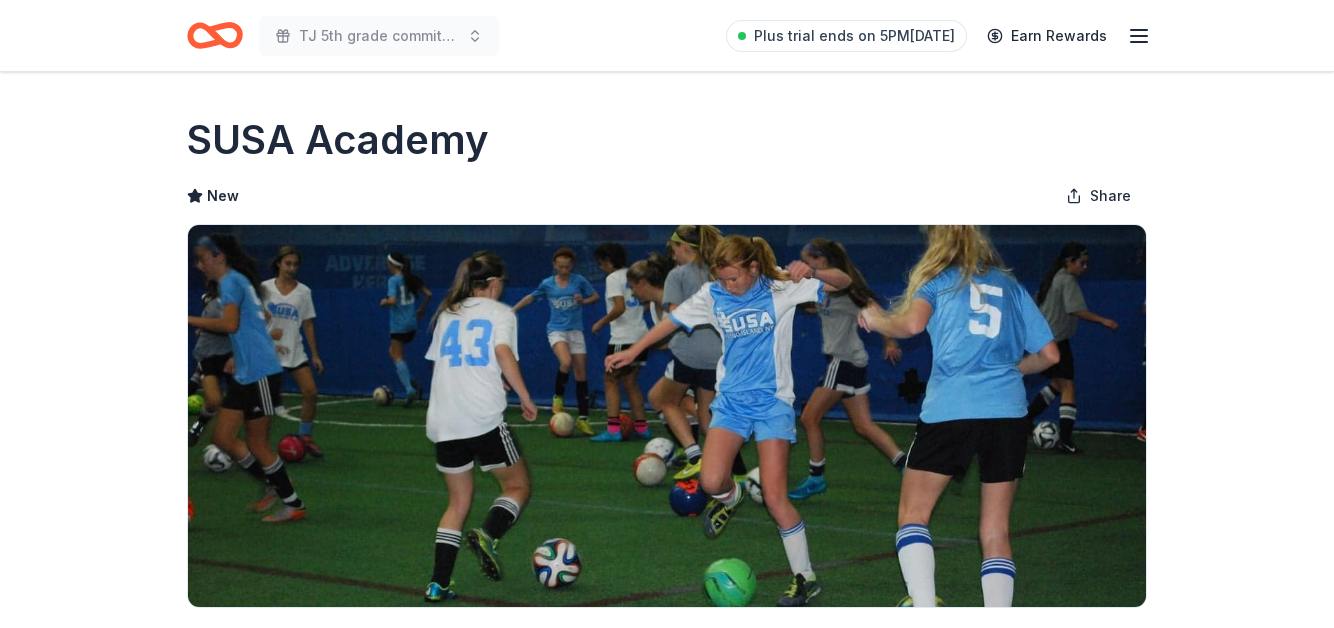 scroll, scrollTop: 291, scrollLeft: 0, axis: vertical 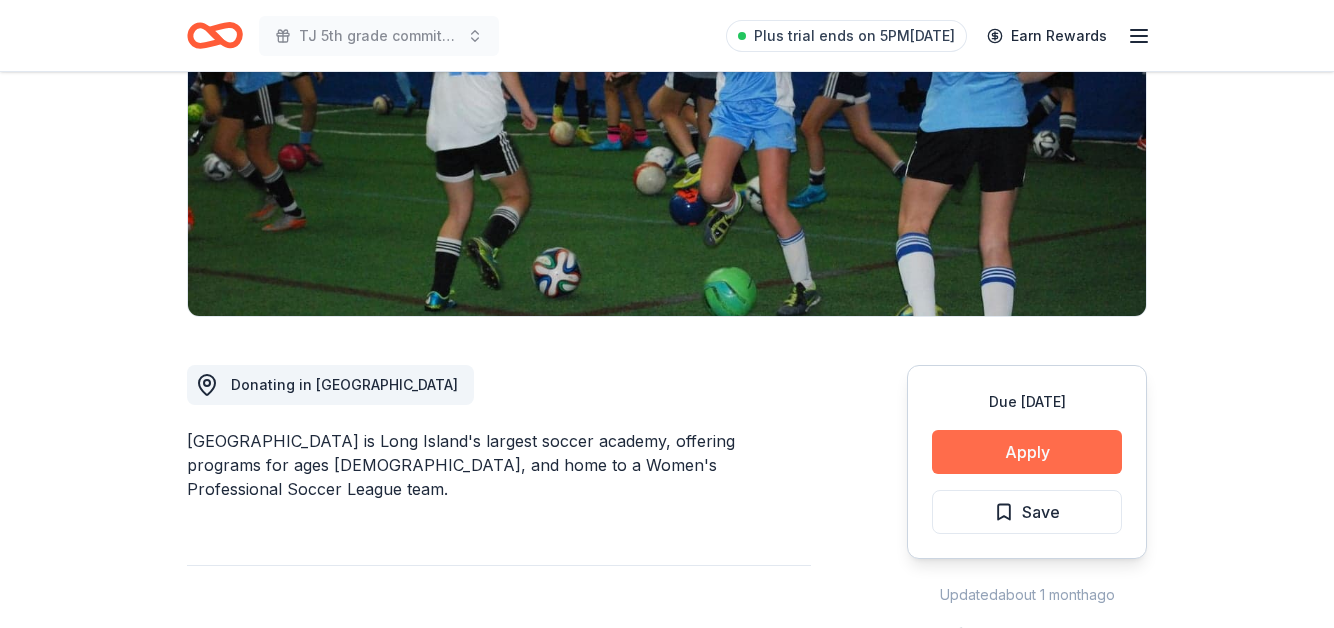 click on "Apply" at bounding box center (1027, 452) 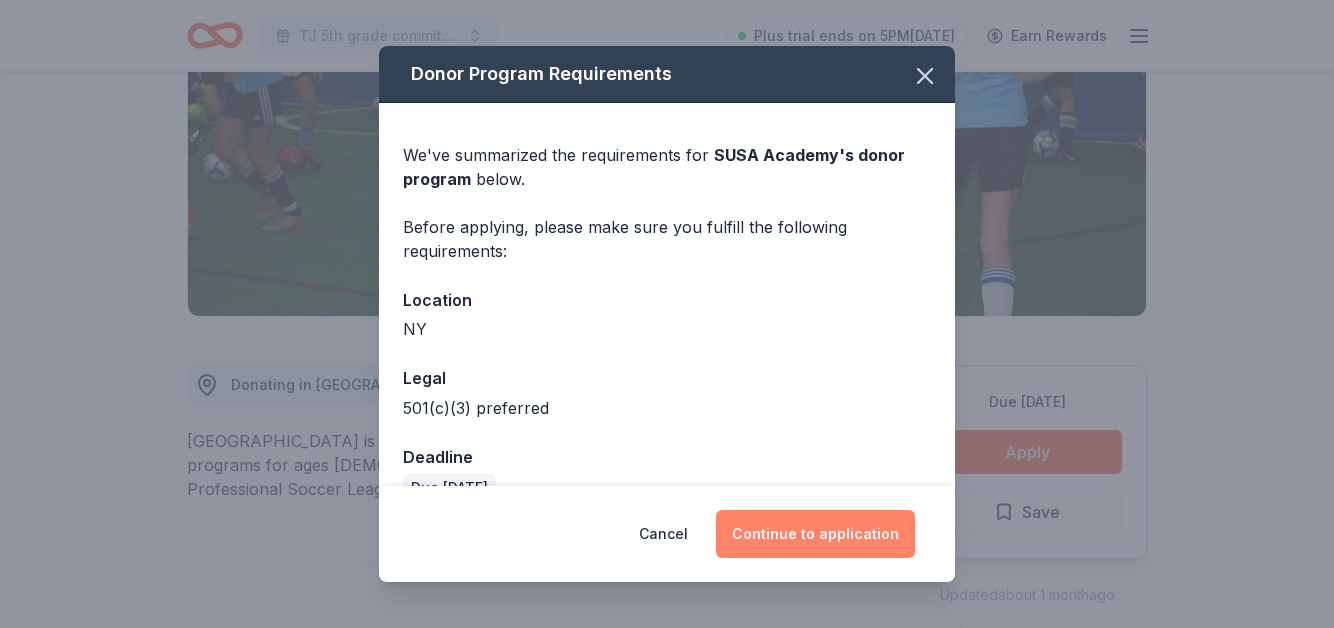 click on "Continue to application" at bounding box center [815, 534] 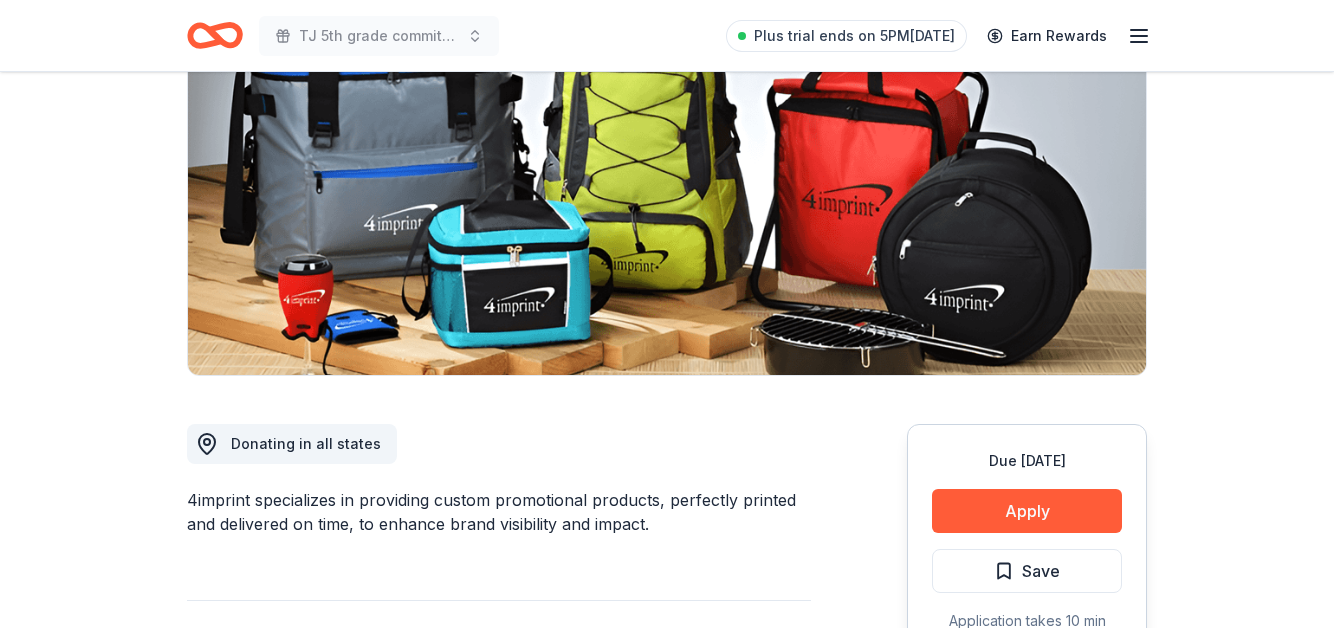scroll, scrollTop: 240, scrollLeft: 0, axis: vertical 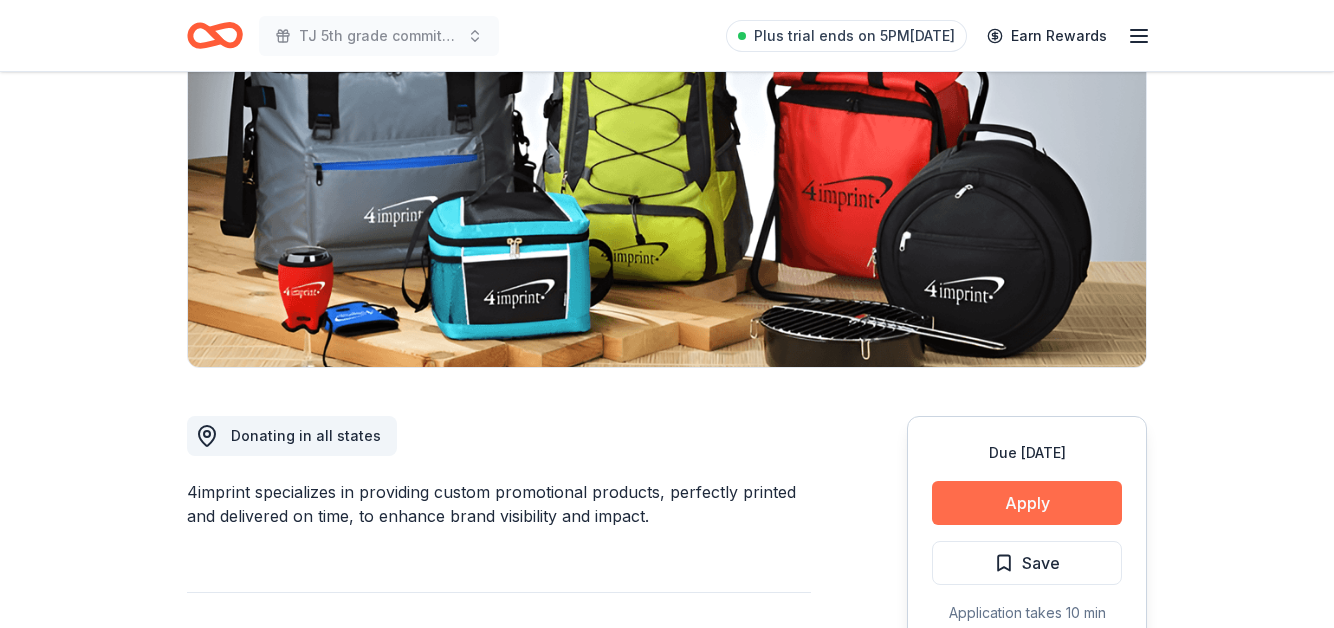 click on "Apply" at bounding box center [1027, 503] 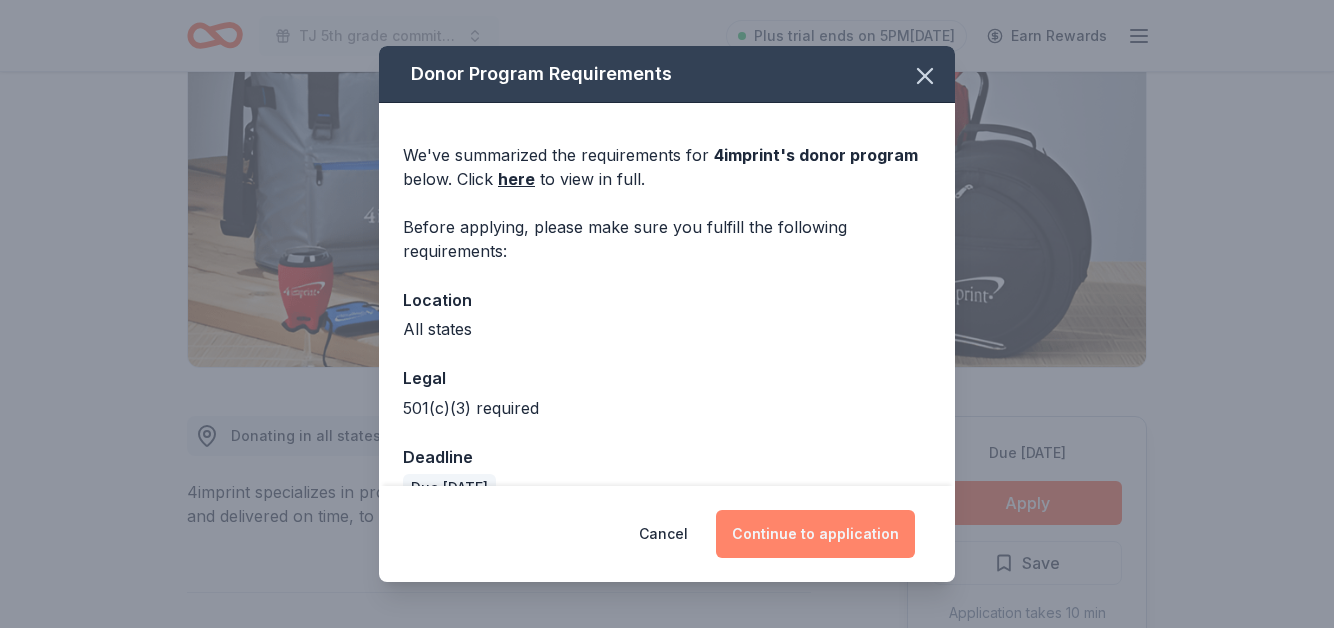 click on "Continue to application" at bounding box center [815, 534] 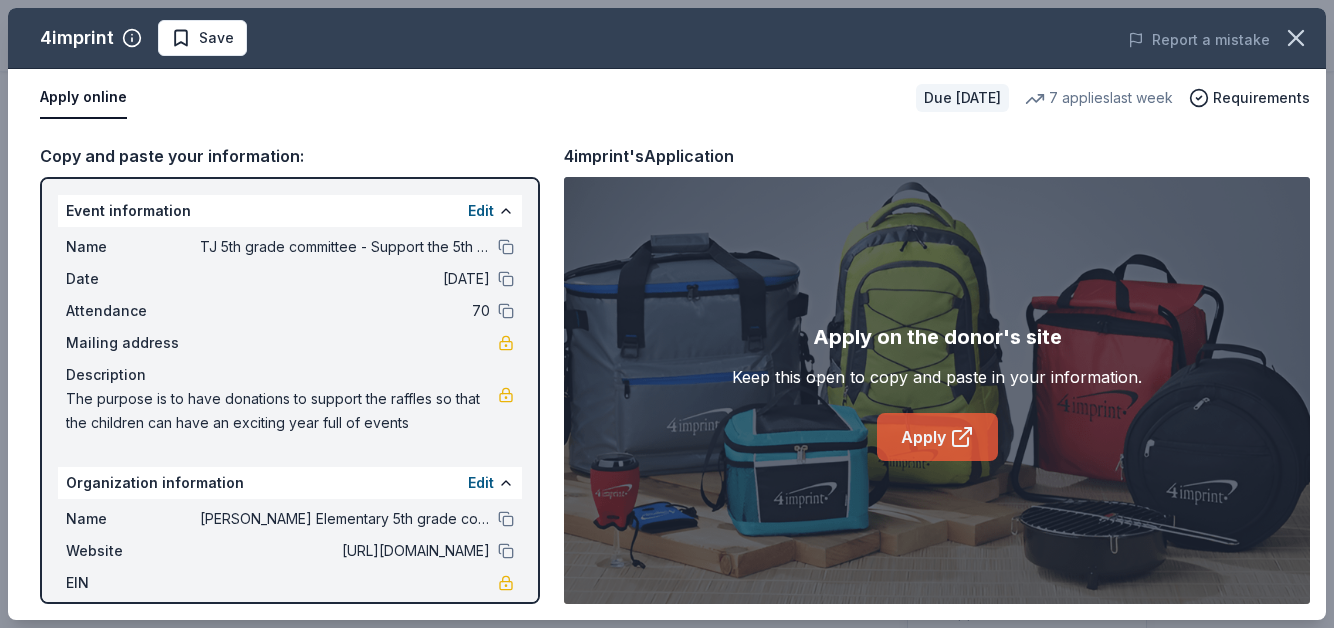click 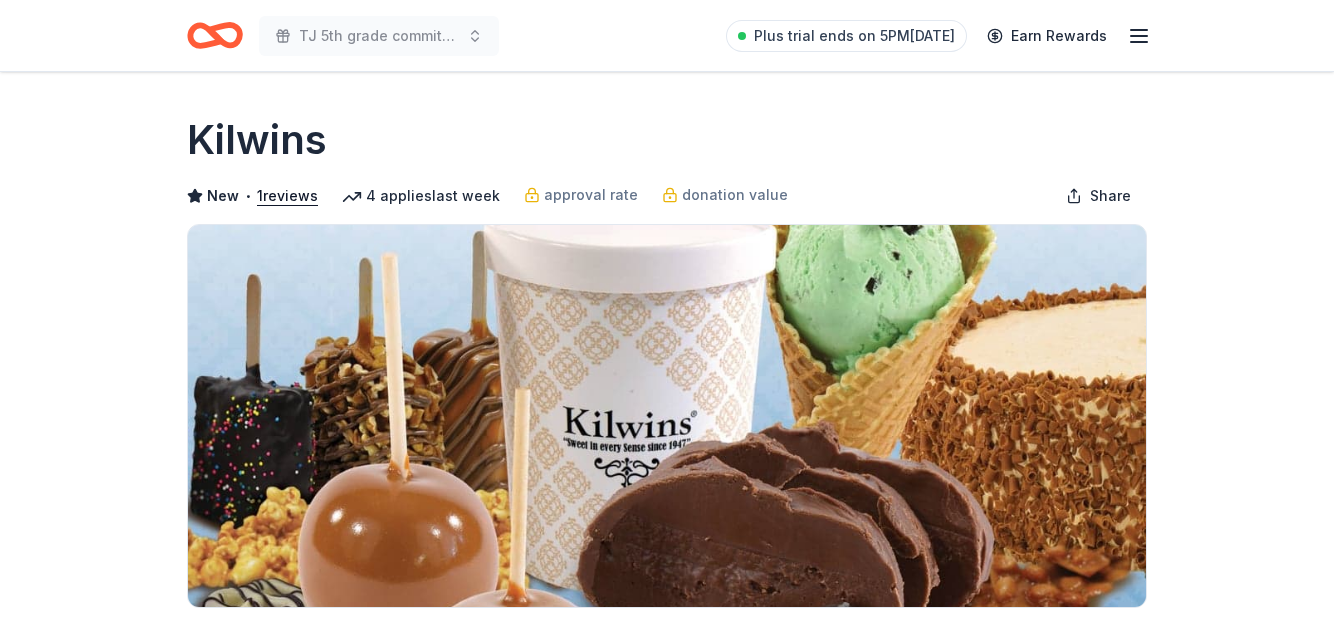 scroll, scrollTop: 0, scrollLeft: 0, axis: both 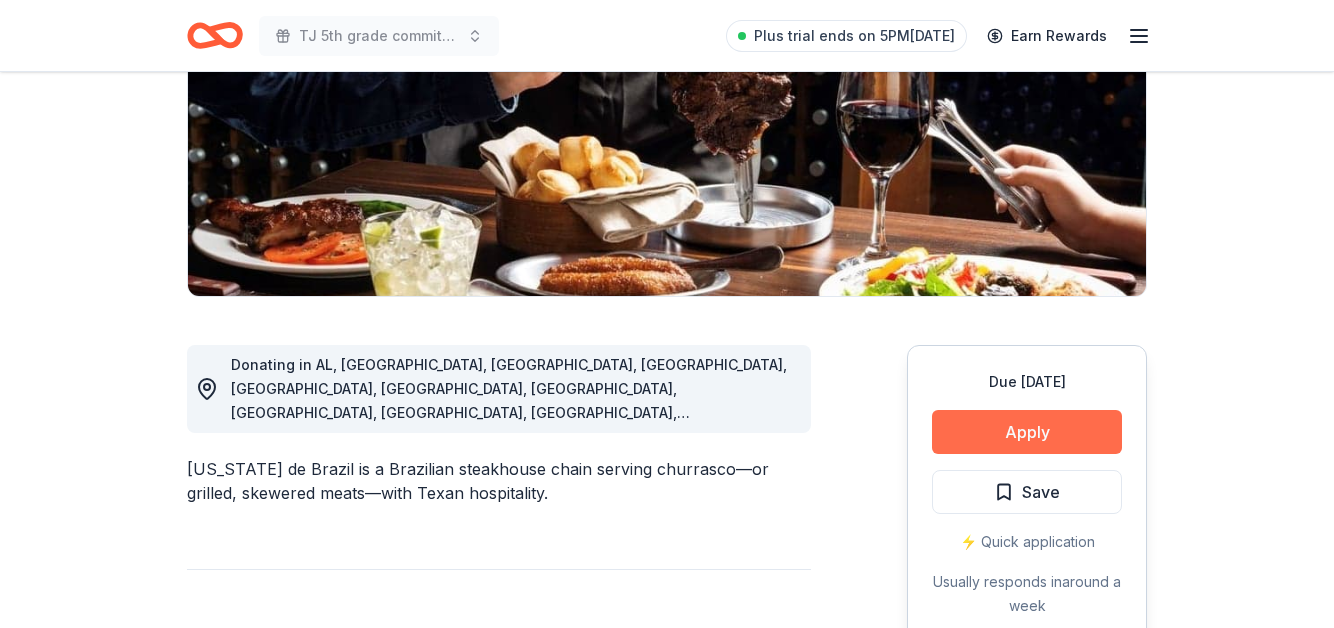 click on "Apply" at bounding box center [1027, 432] 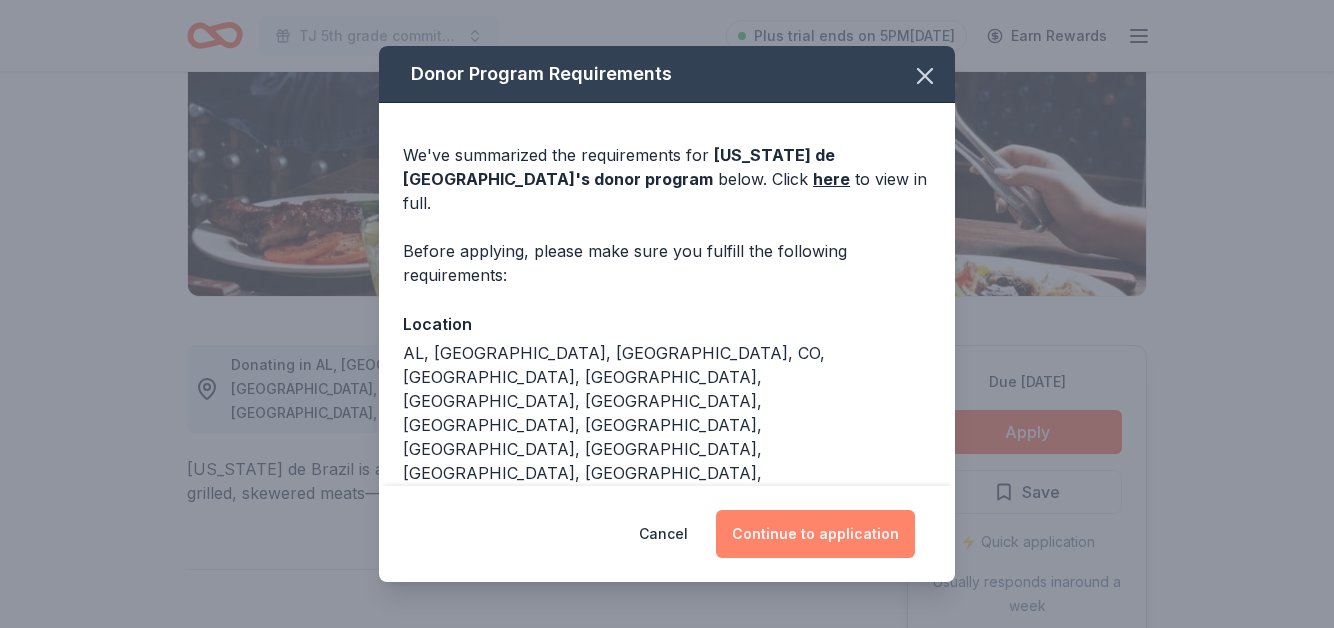 click on "Continue to application" at bounding box center [815, 534] 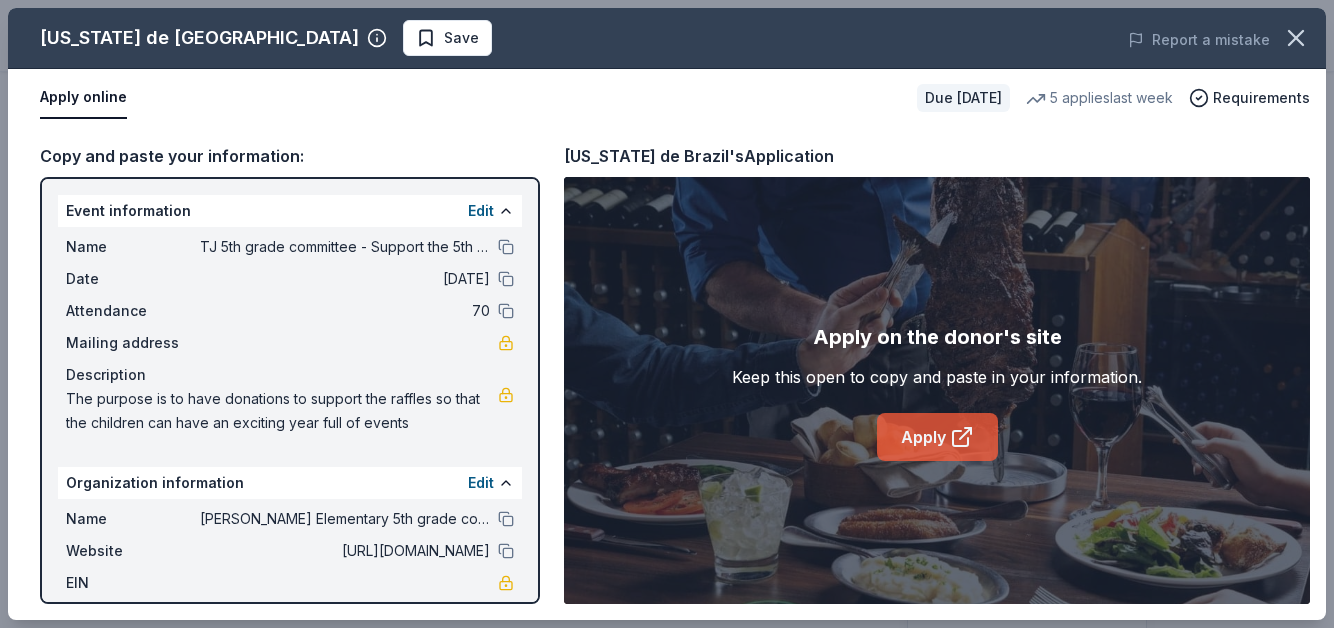 click 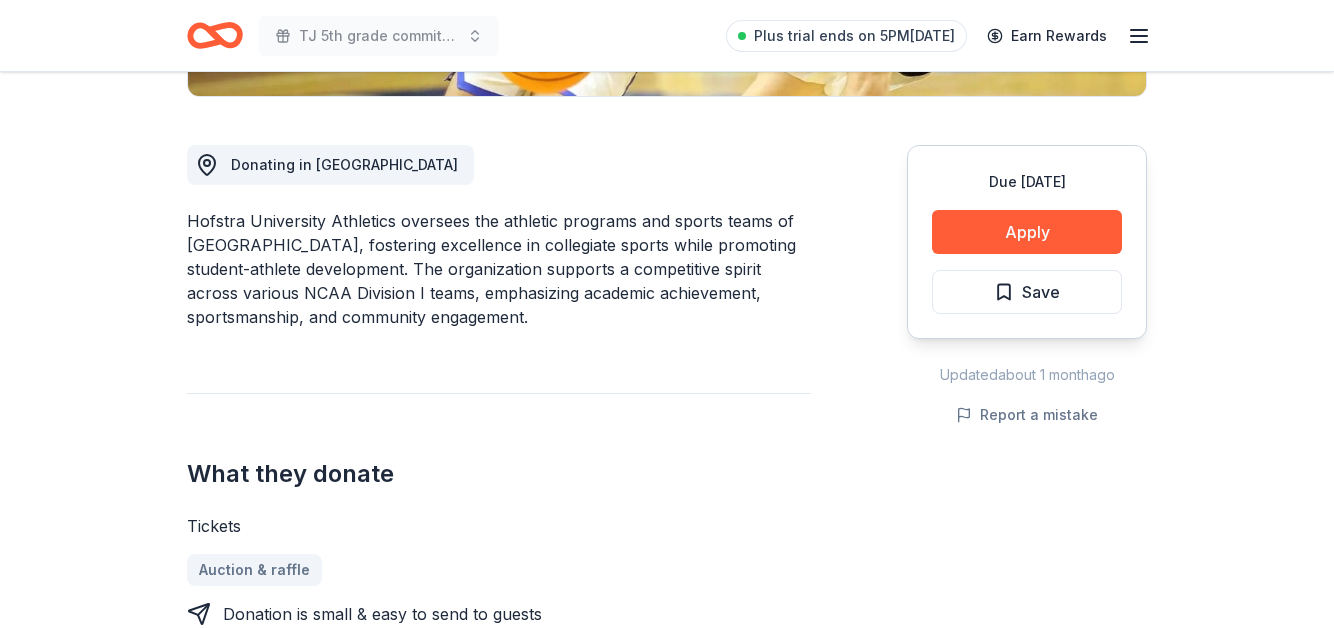scroll, scrollTop: 511, scrollLeft: 0, axis: vertical 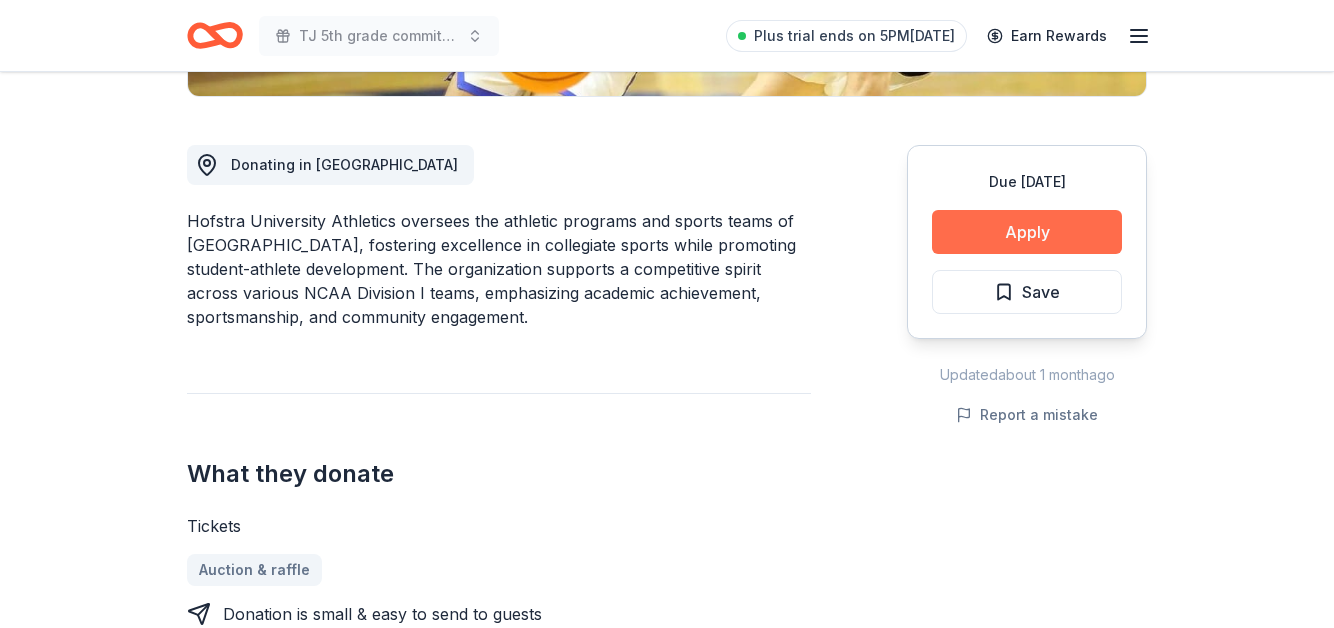 click on "Apply" at bounding box center [1027, 232] 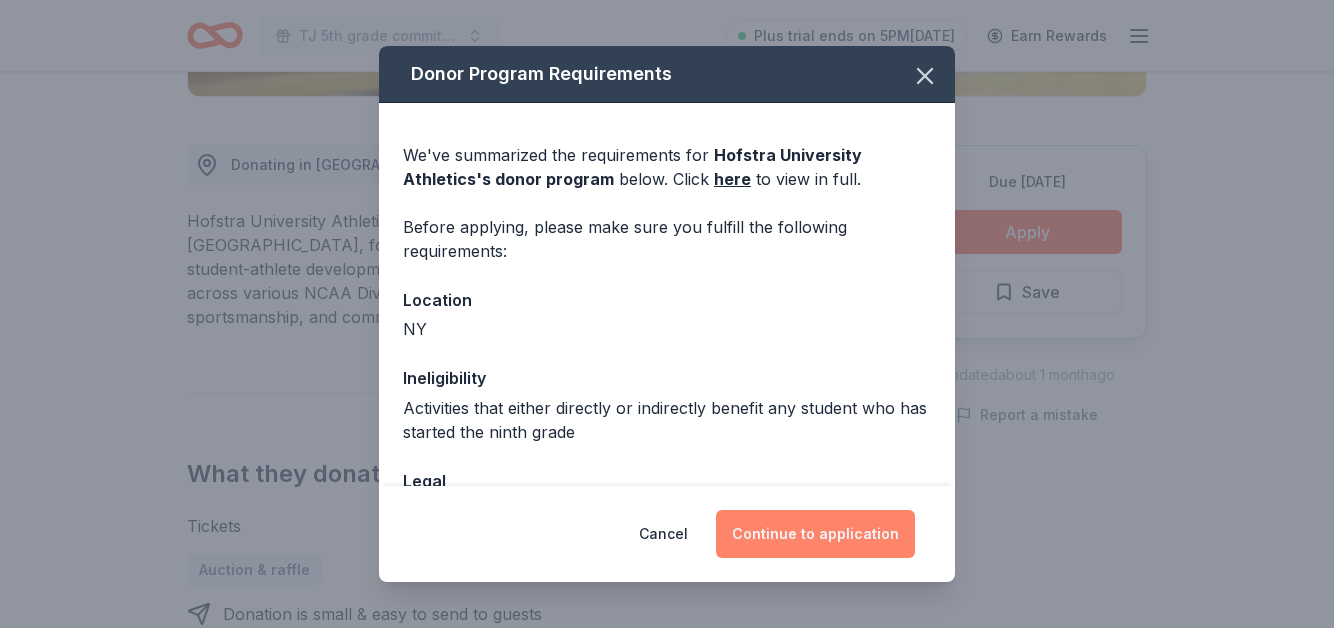 click on "Continue to application" at bounding box center [815, 534] 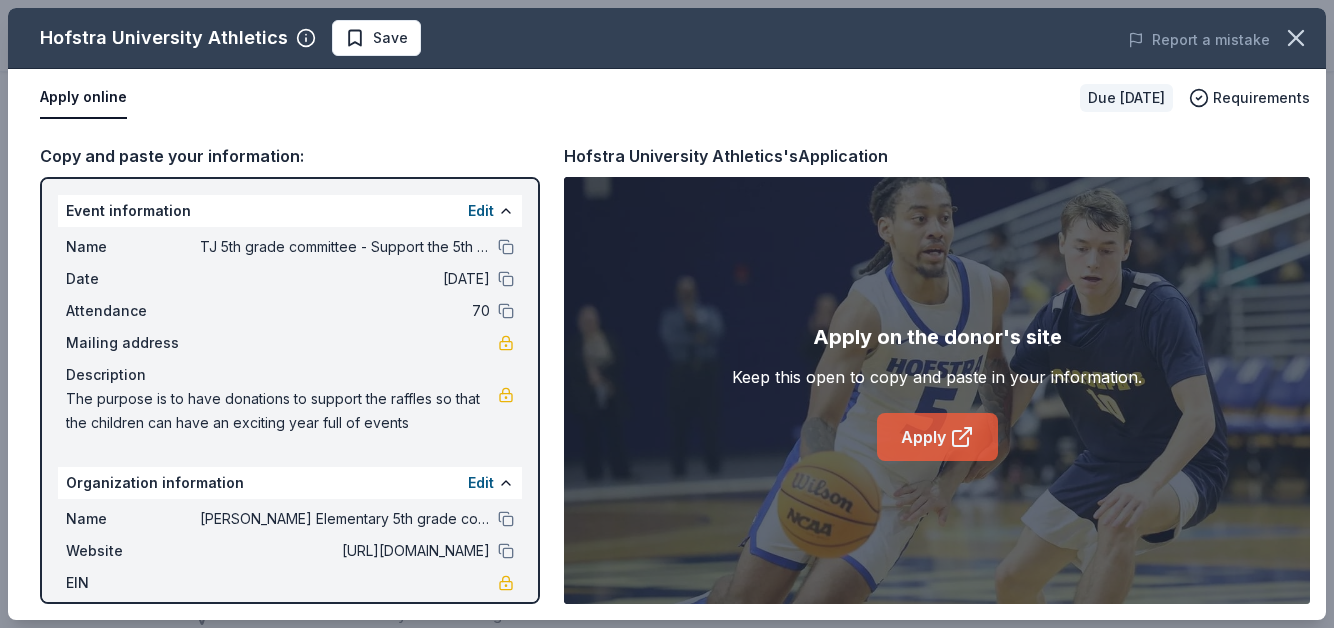 click on "Apply" at bounding box center (937, 437) 